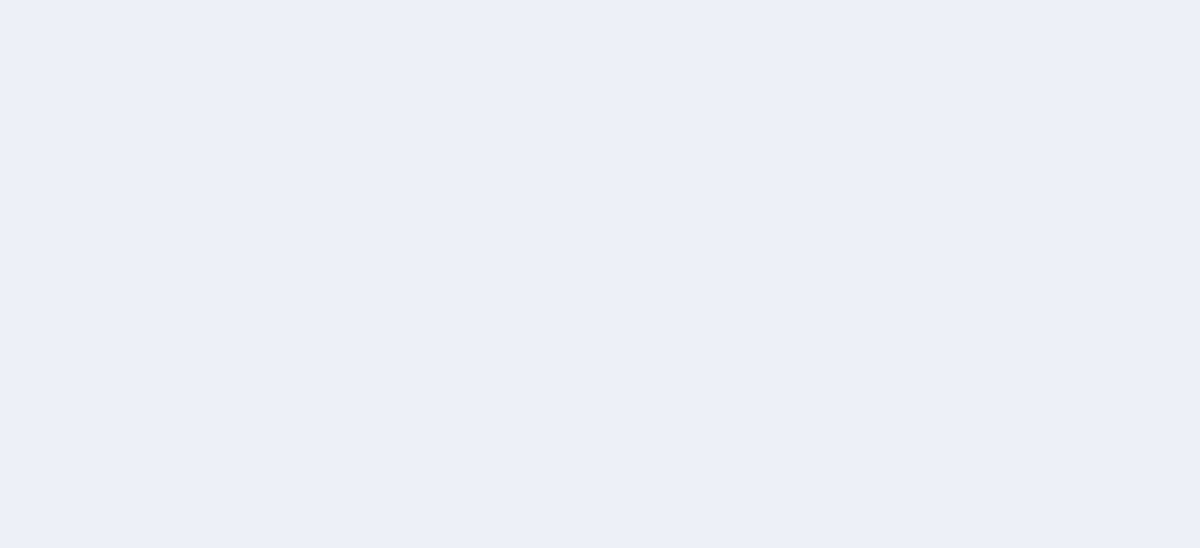 scroll, scrollTop: 0, scrollLeft: 0, axis: both 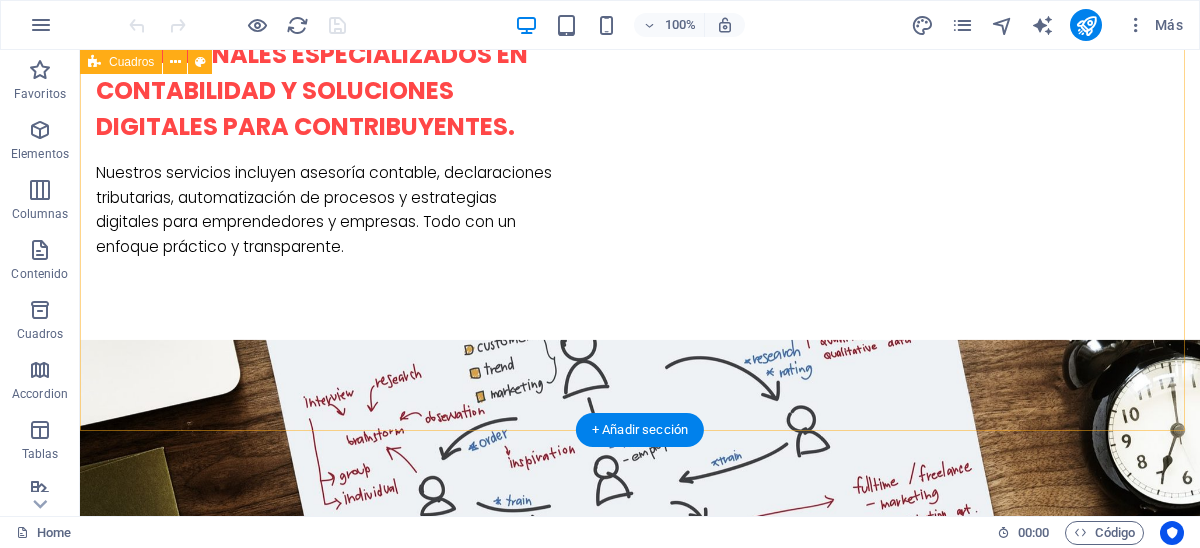 click on "contabilidad Lorem ipsum dolor sit amet, consectetur adipisicing elit. Veritatis, dolorem! declaracion de impuestos Lorem ipsum dolor sit amet, consectetur adipisicing elit. Veritatis, dolorem! asesoramiento empresarial Lorem ipsum dolor sit amet, consectetur adipisicing elit. Veritatis, dolorem!" at bounding box center (640, 1553) 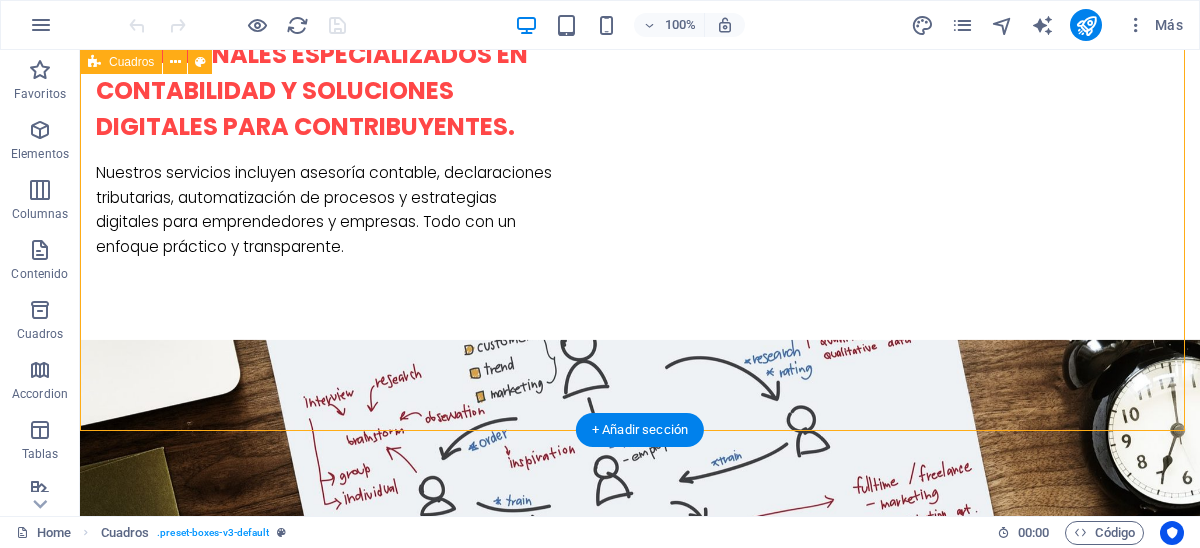 click on "contabilidad Lorem ipsum dolor sit amet, consectetur adipisicing elit. Veritatis, dolorem! declaracion de impuestos Lorem ipsum dolor sit amet, consectetur adipisicing elit. Veritatis, dolorem! asesoramiento empresarial Lorem ipsum dolor sit amet, consectetur adipisicing elit. Veritatis, dolorem!" at bounding box center [640, 1553] 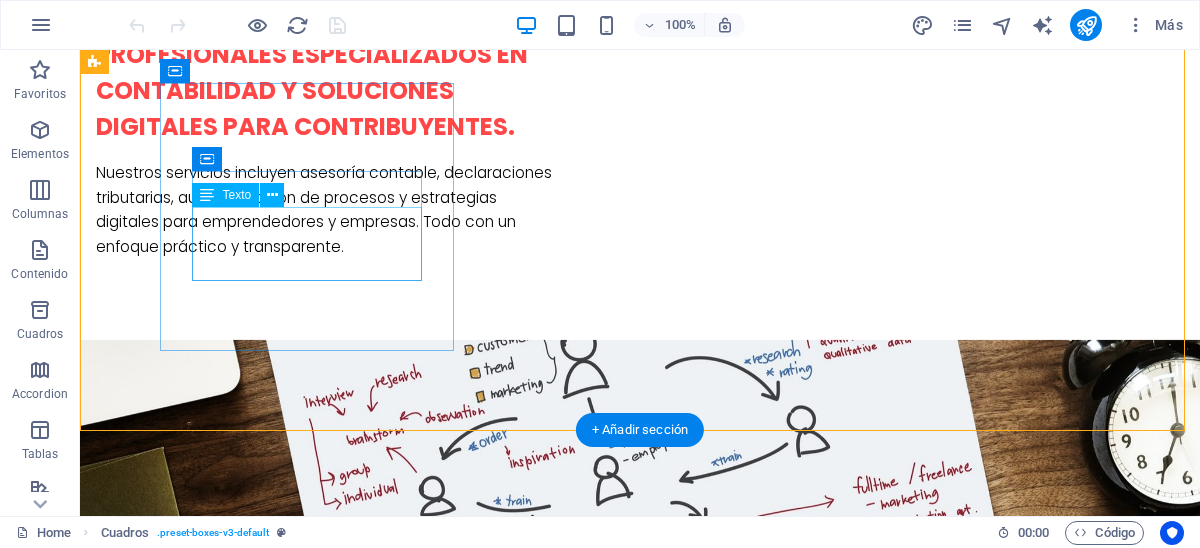 click on "Lorem ipsum dolor sit amet, consectetur adipisicing elit. Veritatis, dolorem!" at bounding box center [242, 1317] 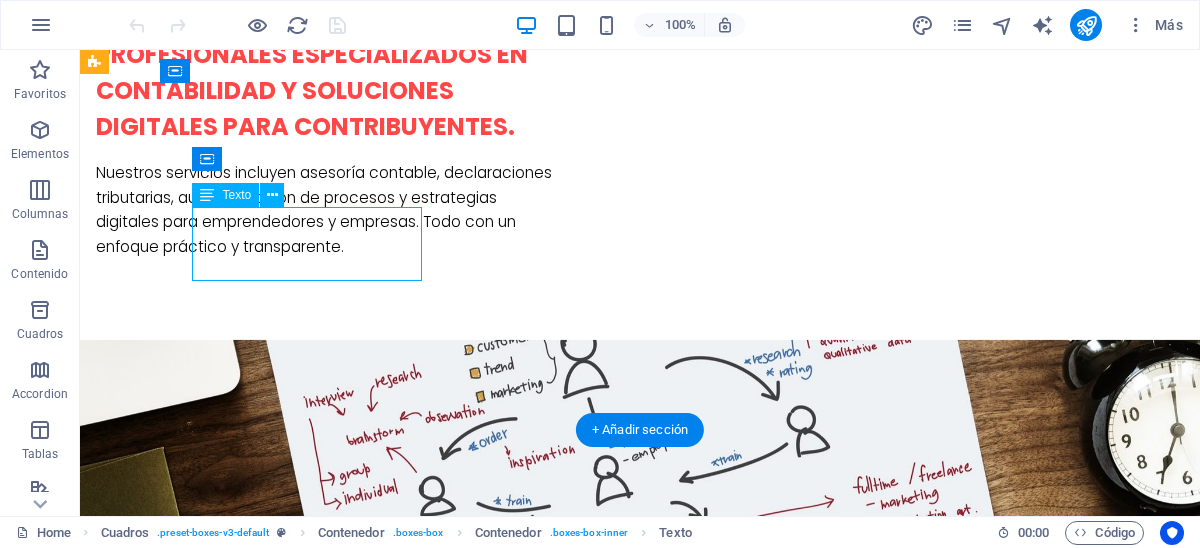 click on "Lorem ipsum dolor sit amet, consectetur adipisicing elit. Veritatis, dolorem!" at bounding box center [242, 1317] 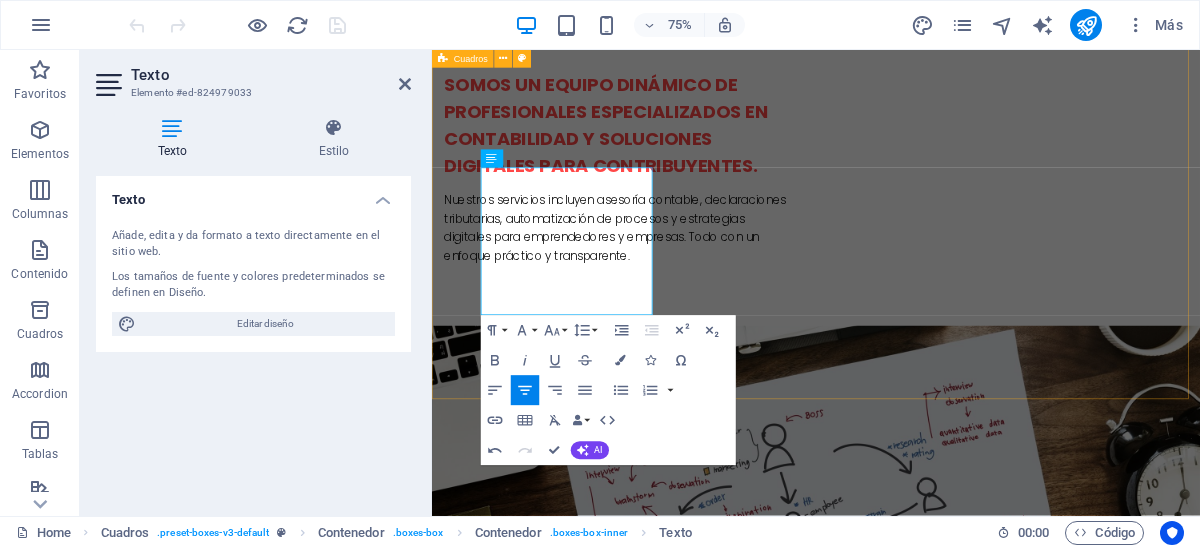click on "contabilidad ¿Eres emprendedor o tienes una pyme? Te ayudo a mantener tus cuentas en orden, cumplir con tus obligaciones fiscales y tomar decisiones con base en datos reales. La contabilidad no tiene por qué ser complicada declaracion de impuestos Lorem ipsum dolor sit amet, consectetur adipisicing elit. Veritatis, dolorem! asesoramiento empresarial Lorem ipsum dolor sit amet, consectetur adipisicing elit. Veritatis, dolorem!" at bounding box center (944, 1693) 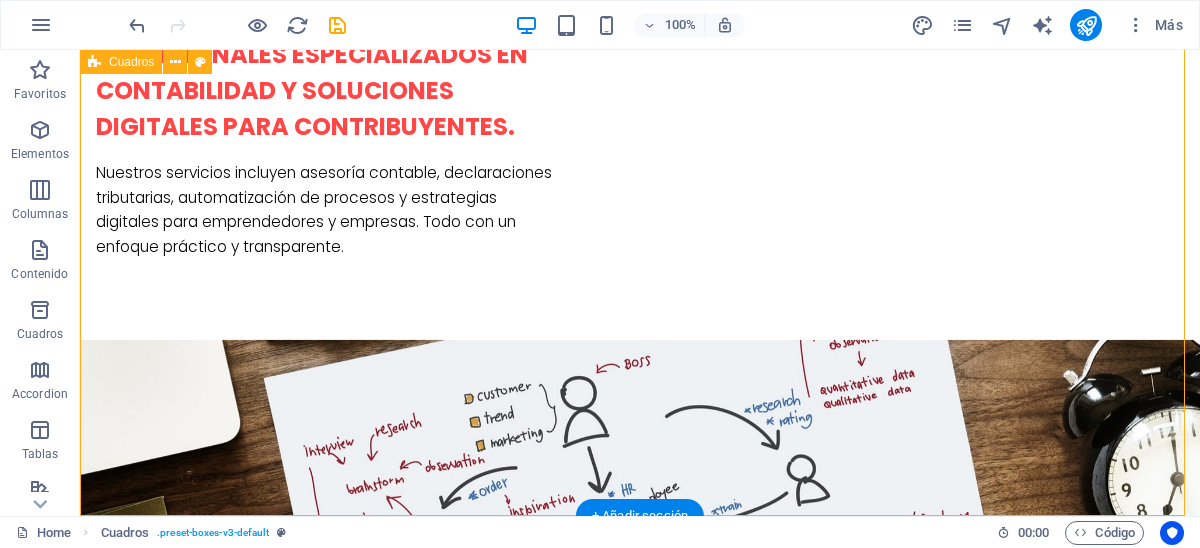 click on "contabilidad ¿Eres emprendedor o tienes una pyme? Te ayudo a mantener tus cuentas en orden, cumplir con tus obligaciones fiscales y tomar decisiones con base en datos reales. La contabilidad no tiene por qué ser complicada declaracion de impuestos Lorem ipsum dolor sit amet, consectetur adipisicing elit. Veritatis, dolorem! asesoramiento empresarial Lorem ipsum dolor sit amet, consectetur adipisicing elit. Veritatis, dolorem!" at bounding box center (640, 1615) 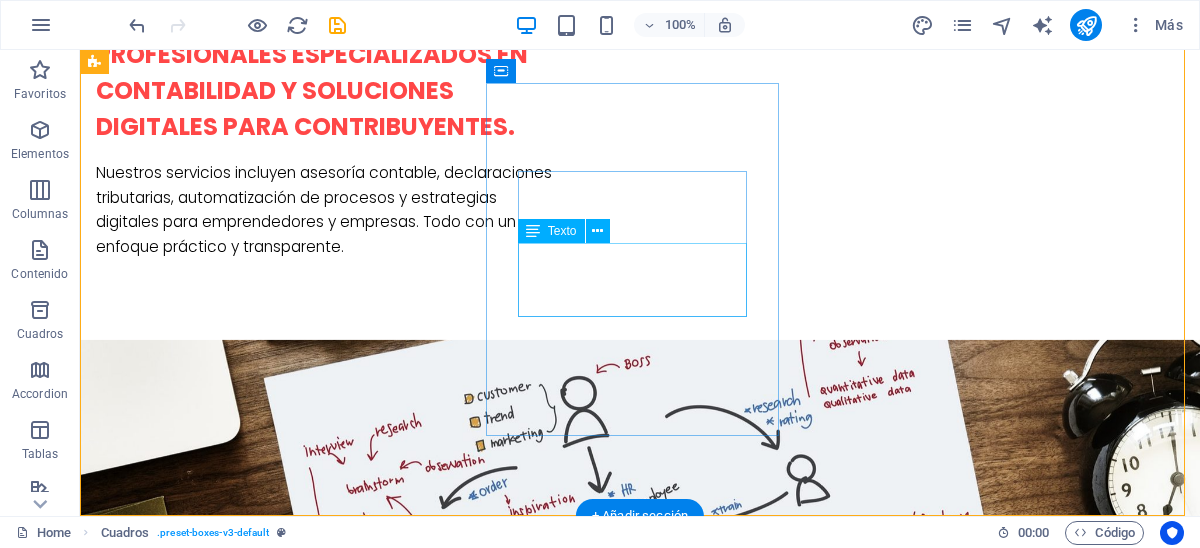 click on "Lorem ipsum dolor sit amet, consectetur adipisicing elit. Veritatis, dolorem!" at bounding box center (242, 1721) 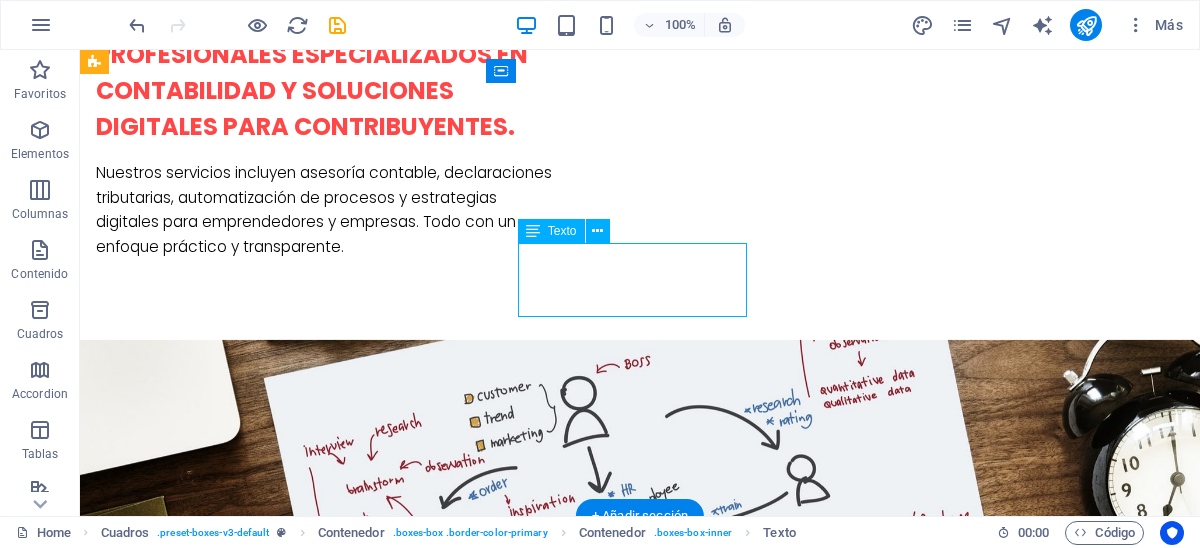 click on "Lorem ipsum dolor sit amet, consectetur adipisicing elit. Veritatis, dolorem!" at bounding box center [242, 1721] 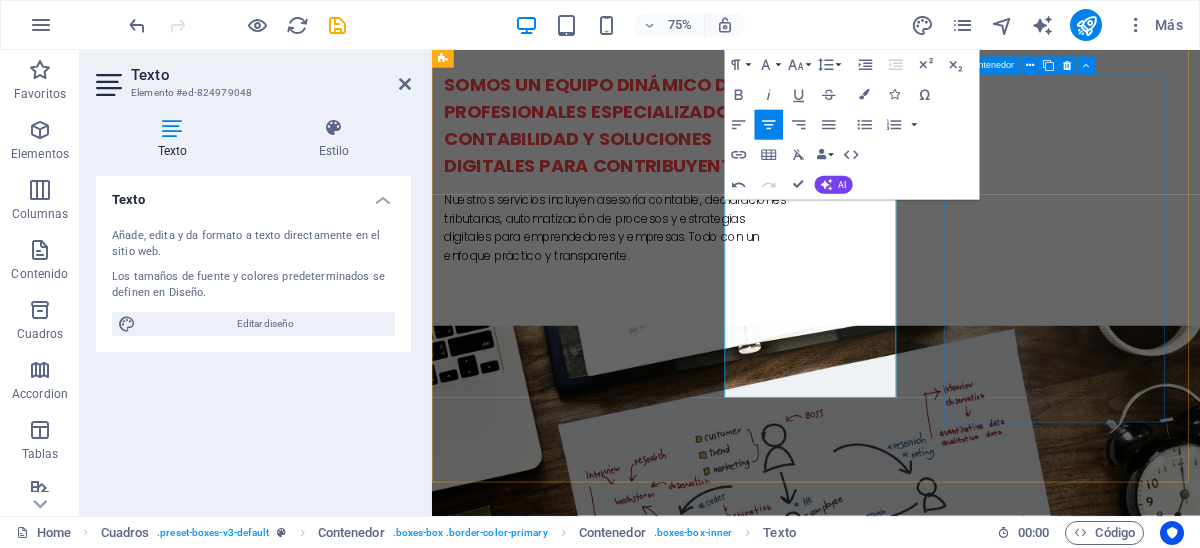 click on "asesoramiento empresarial Lorem ipsum dolor sit amet, consectetur adipisicing elit. Veritatis, dolorem!" at bounding box center [594, 2215] 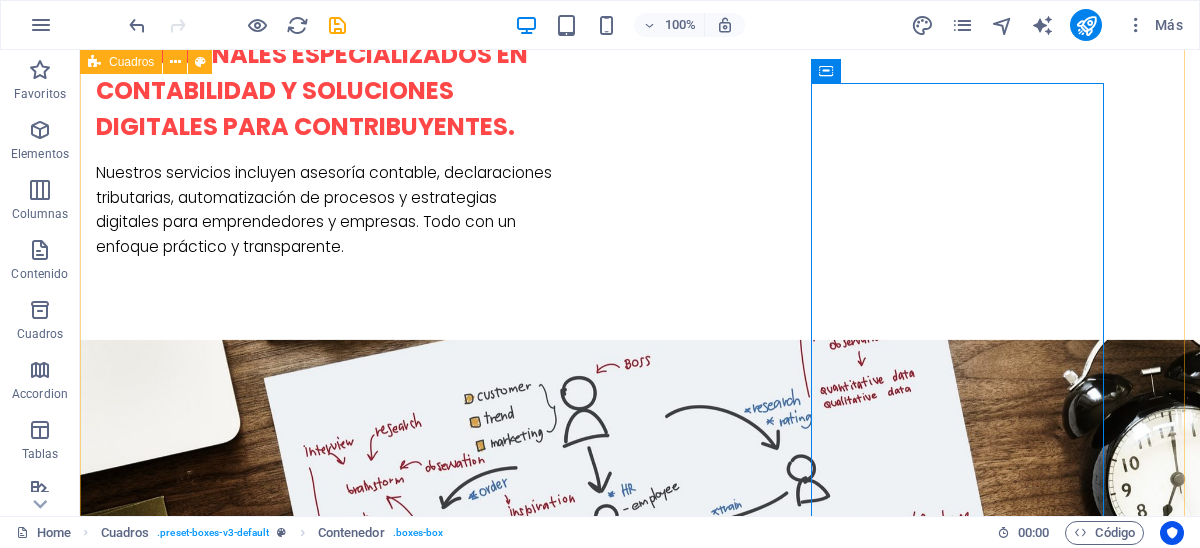click on "contabilidad ¿Eres emprendedor o tienes una pyme? Te ayudo a mantener tus cuentas en orden, cumplir con tus obligaciones fiscales y tomar decisiones con base en datos reales. La contabilidad no tiene por qué ser complicada declaracion de impuestos Realizo tus declaraciones de impuestos de manera precisa y puntual, cumpliendo con todas las normativas del SRI. Ya seas persona natural o empresa, te asesoro para que pagues lo justo, evites sanciones y mantengas tu contabilidad en orden. ¡Tu tranquilidad fiscal empieza aquí! asesoramiento empresarial Lorem ipsum dolor sit amet, consectetur adipisicing elit. Veritatis, dolorem!" at bounding box center [640, 1713] 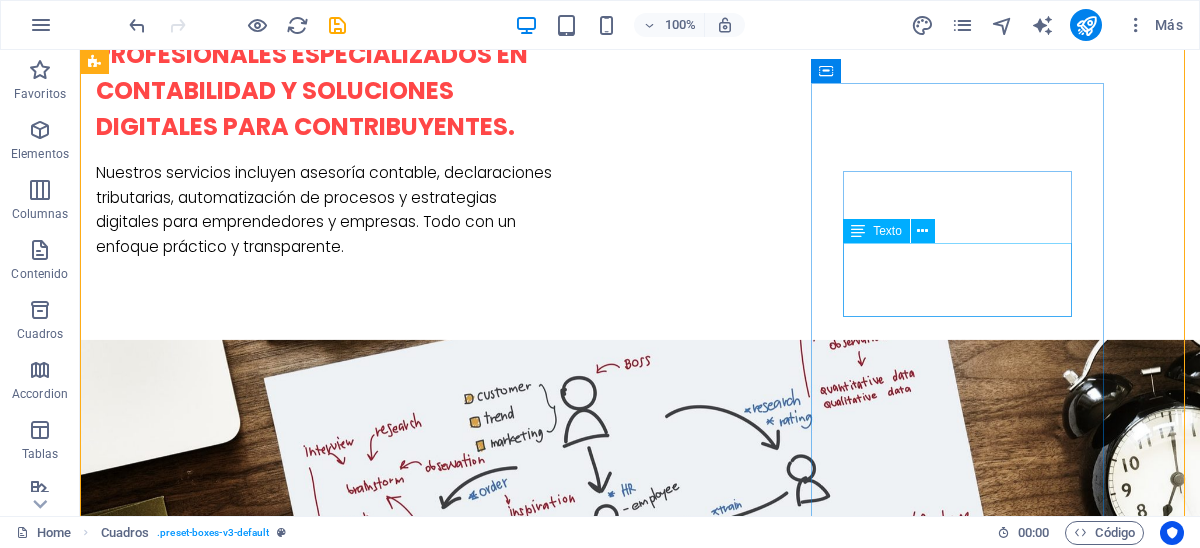 click on "Lorem ipsum dolor sit amet, consectetur adipisicing elit. Veritatis, dolorem!" at bounding box center (242, 2201) 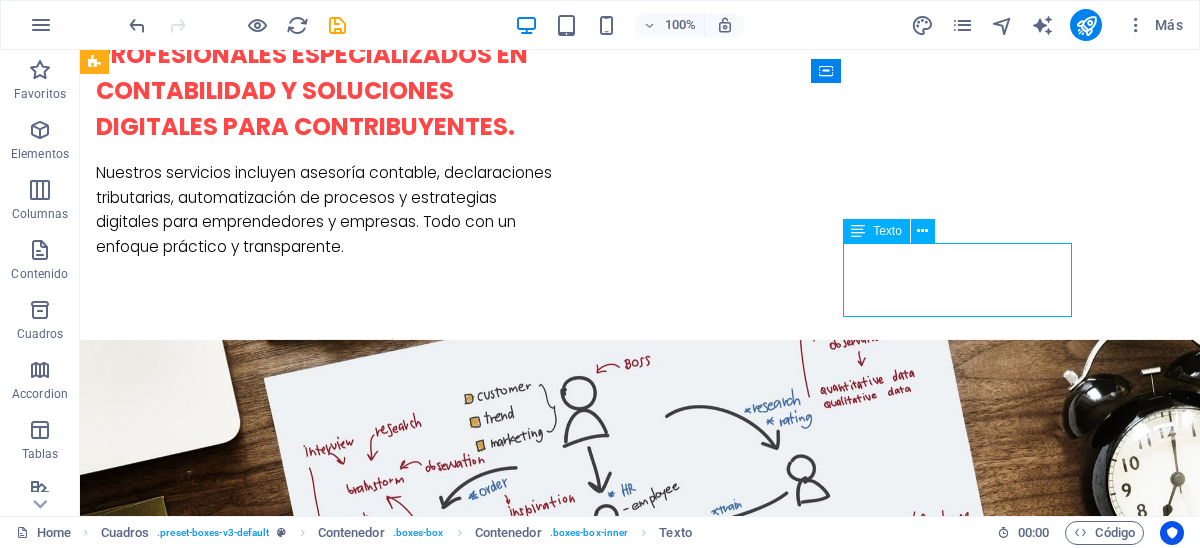 click on "Lorem ipsum dolor sit amet, consectetur adipisicing elit. Veritatis, dolorem!" at bounding box center [242, 2201] 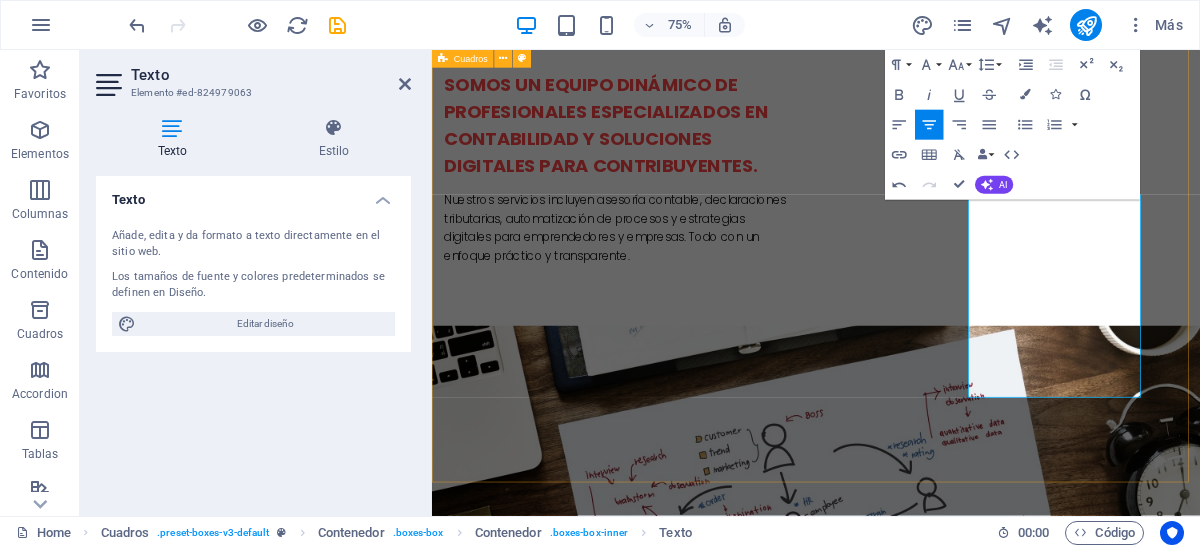 click on "contabilidad ¿Eres emprendedor o tienes una pyme? Te ayudo a mantener tus cuentas en orden, cumplir con tus obligaciones fiscales y tomar decisiones con base en datos reales. La contabilidad no tiene por qué ser complicada declaracion de impuestos Realizo tus declaraciones de impuestos de manera precisa y puntual, cumpliendo con todas las normativas del SRI. Ya seas persona natural o empresa, te asesoro para que pagues lo justo, evites sanciones y mantengas tu contabilidad en orden. ¡Tu tranquilidad fiscal empieza aquí! asesoramiento empresarial Te ofrezco asesoramiento empresarial personalizado para que tomes decisiones informadas y estratégicas. Desde la estructura contable hasta la planificación financiera, te ayudo a construir una empresa sólida, eficiente y preparada para crecer. Juntos convertimos tus ideas en resultados." at bounding box center [944, 1889] 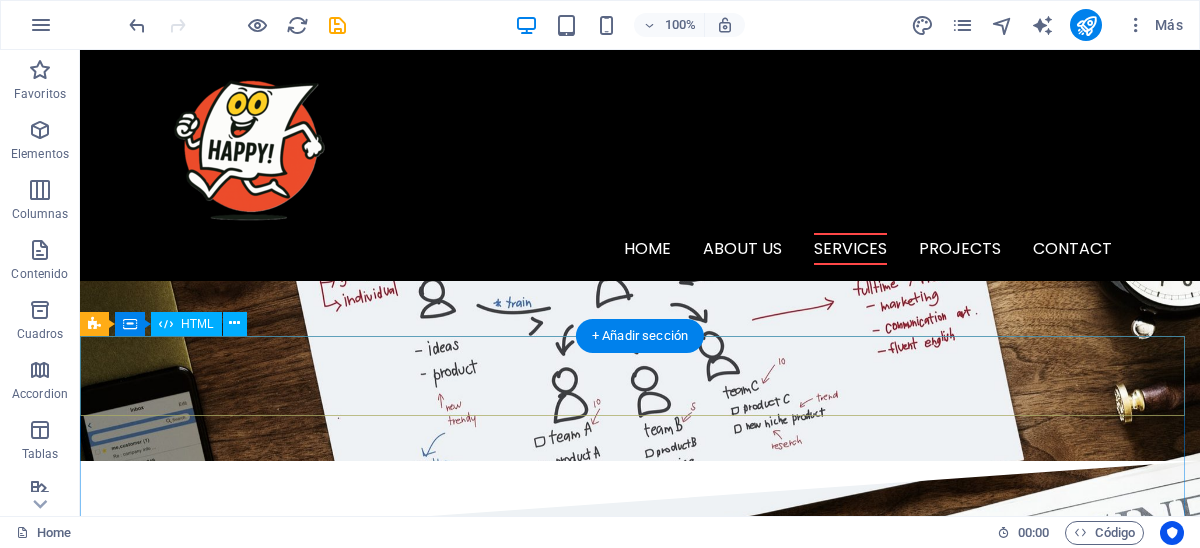 scroll, scrollTop: 1569, scrollLeft: 0, axis: vertical 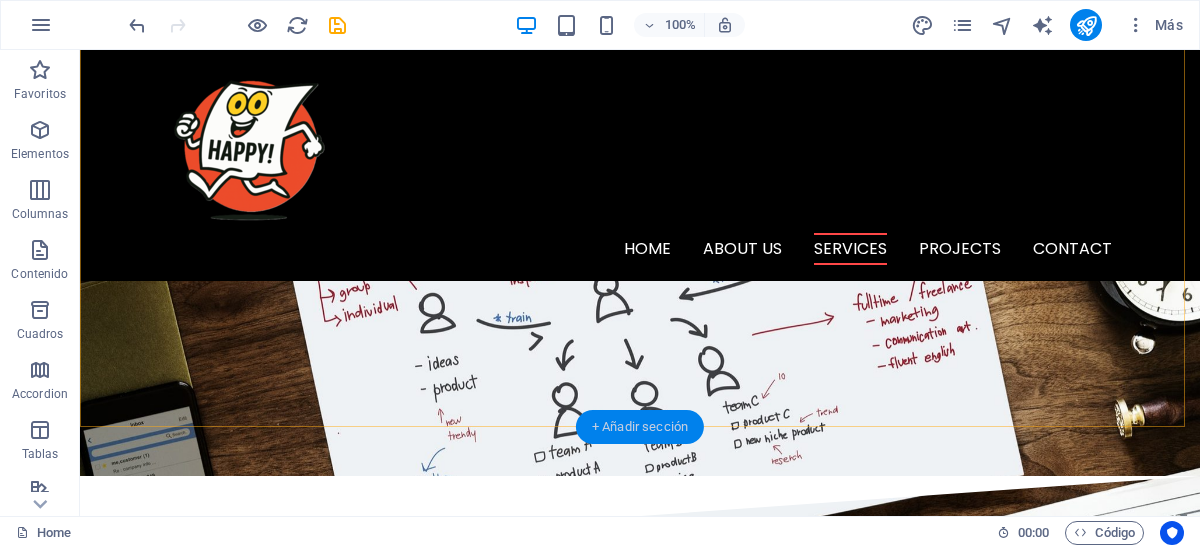 click on "+ Añadir sección" at bounding box center [640, 427] 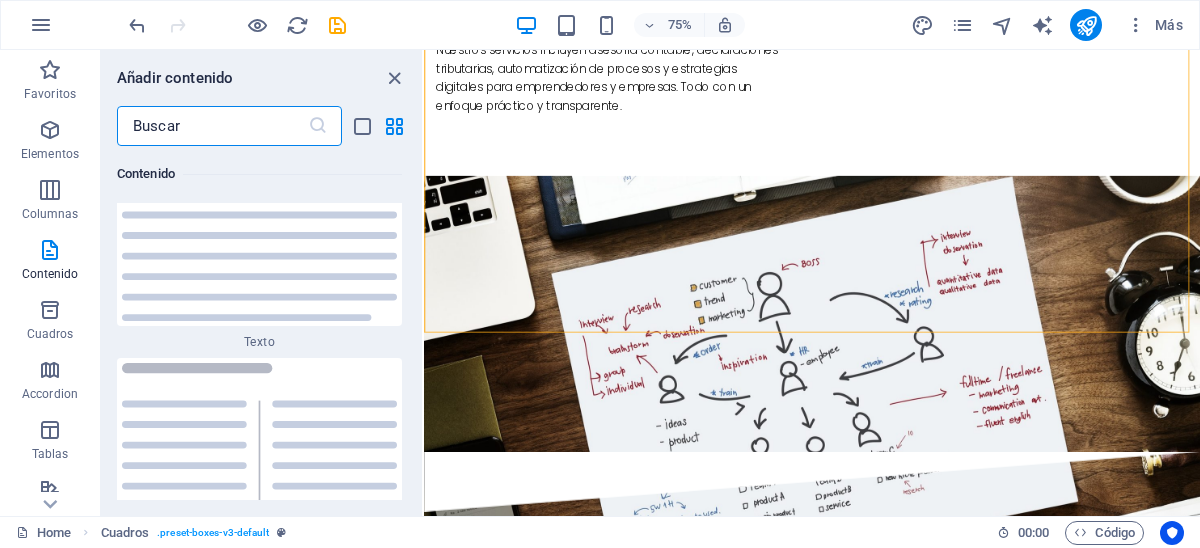 scroll, scrollTop: 6807, scrollLeft: 0, axis: vertical 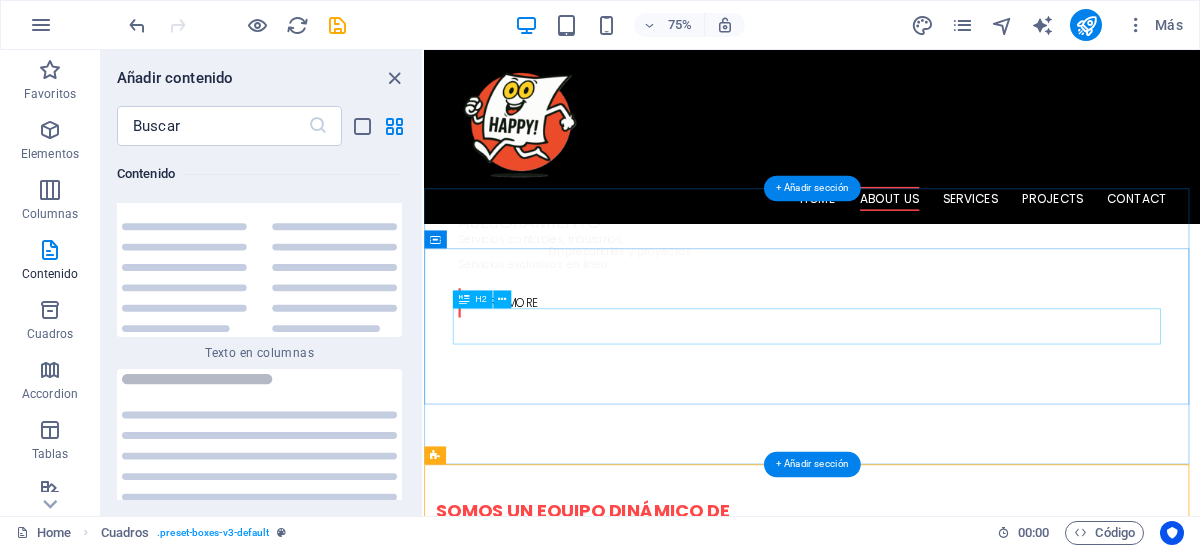 click on "O ur Services" at bounding box center (942, 1538) 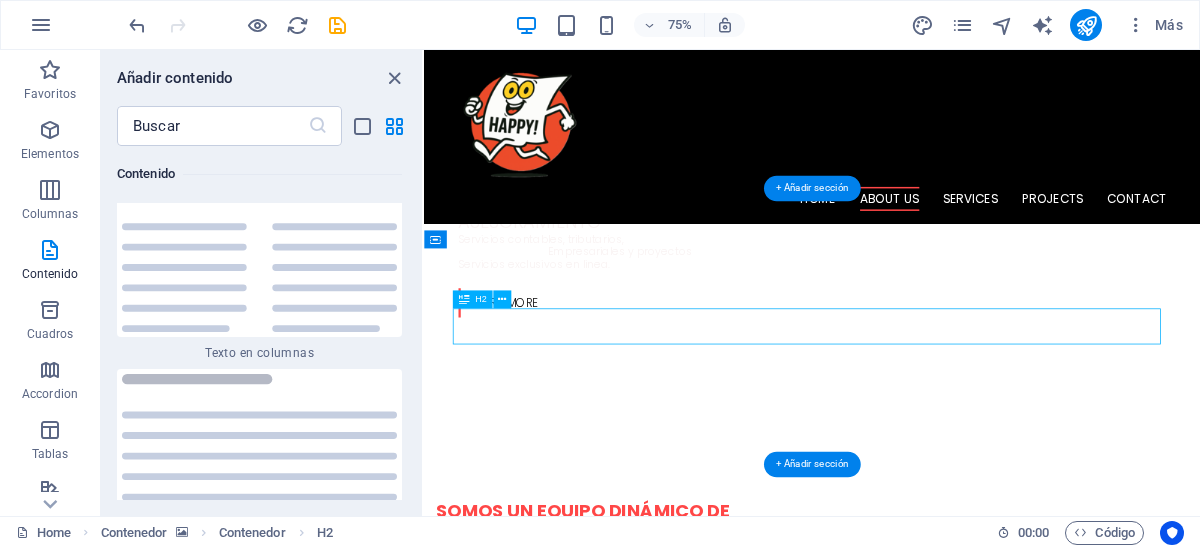 click on "O ur Services" at bounding box center [942, 1538] 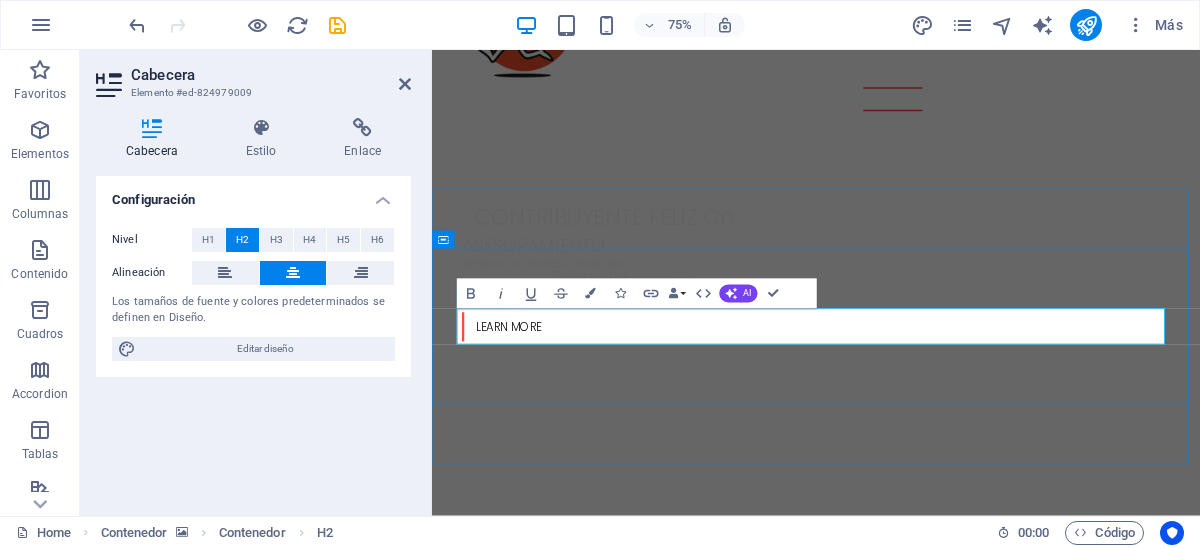 click on "O" at bounding box center [819, 1570] 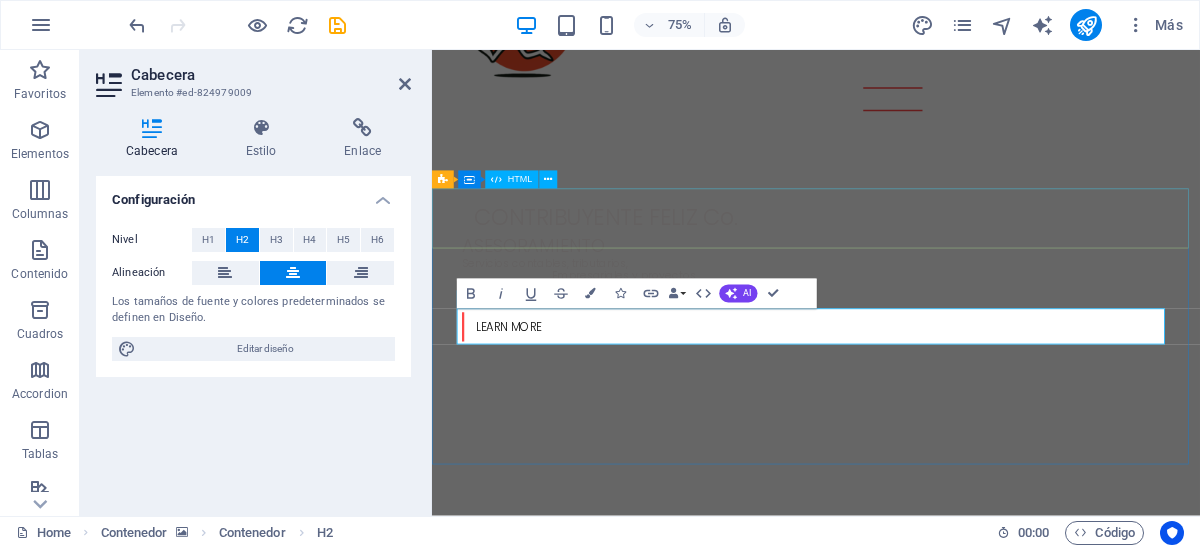 click at bounding box center [944, 1426] 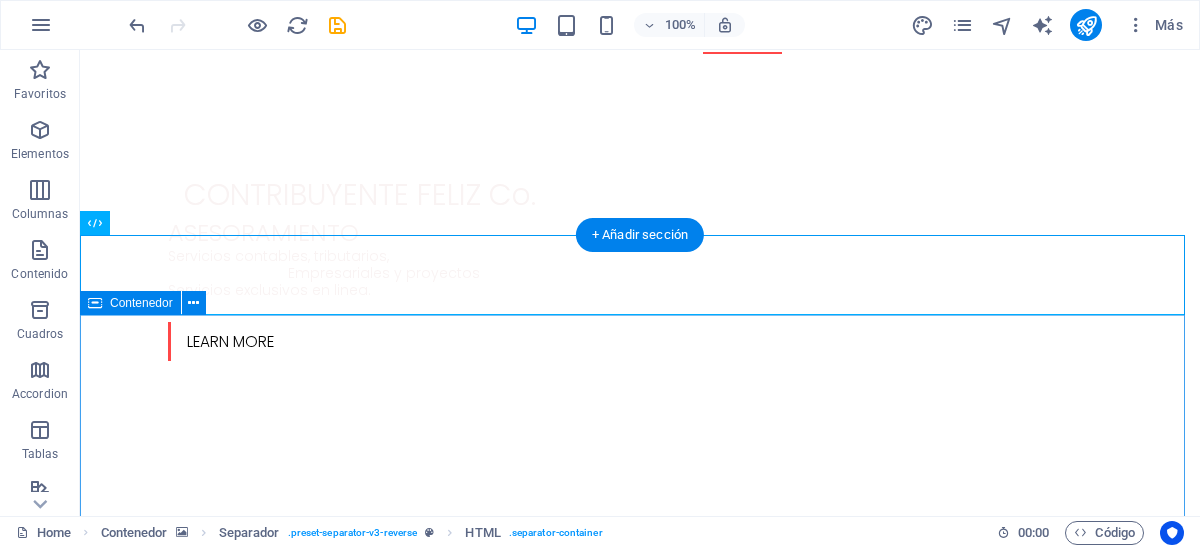 click on "nuestros servicios" at bounding box center (640, 1492) 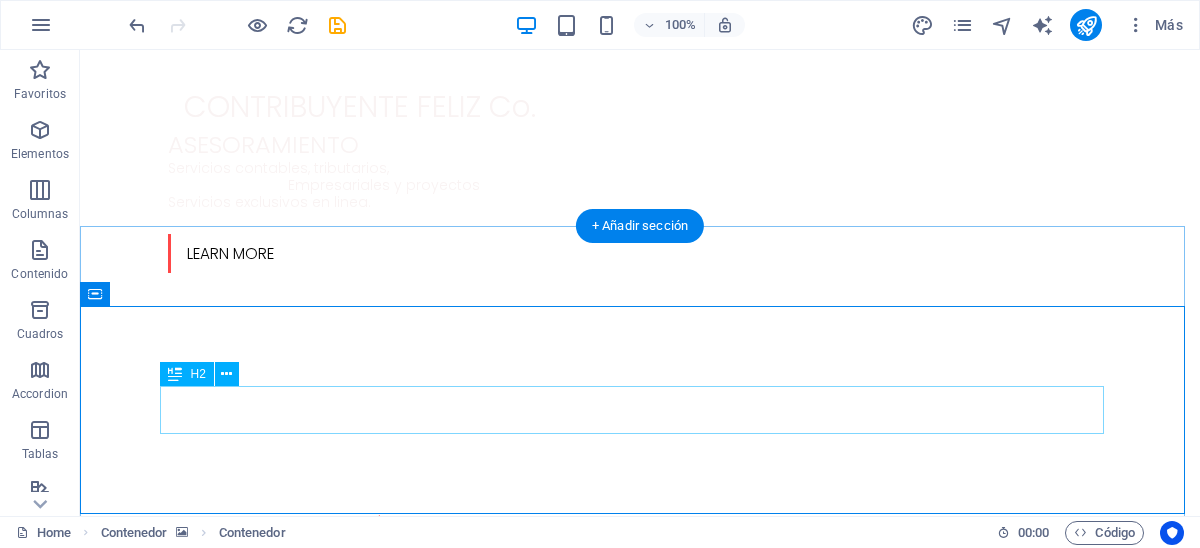 scroll, scrollTop: 869, scrollLeft: 0, axis: vertical 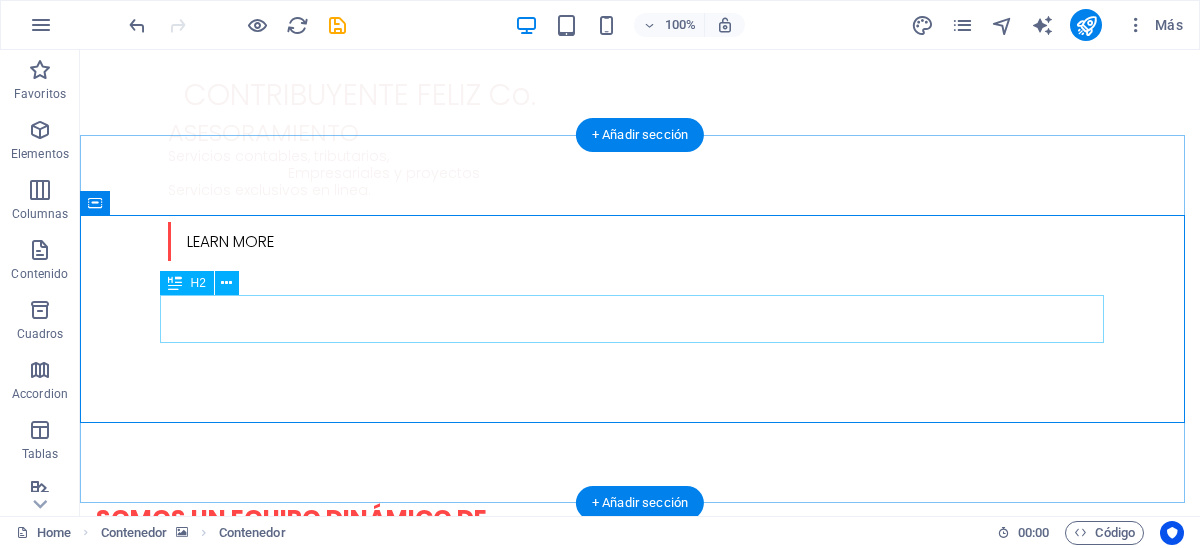 click on "nuestros servicios" at bounding box center [640, 1392] 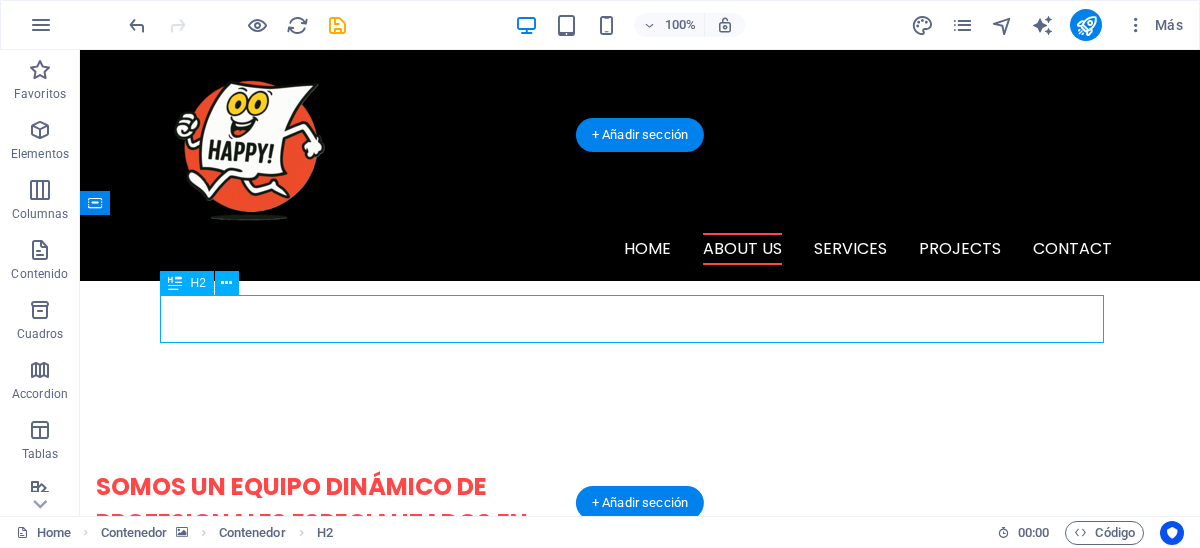 scroll, scrollTop: 569, scrollLeft: 0, axis: vertical 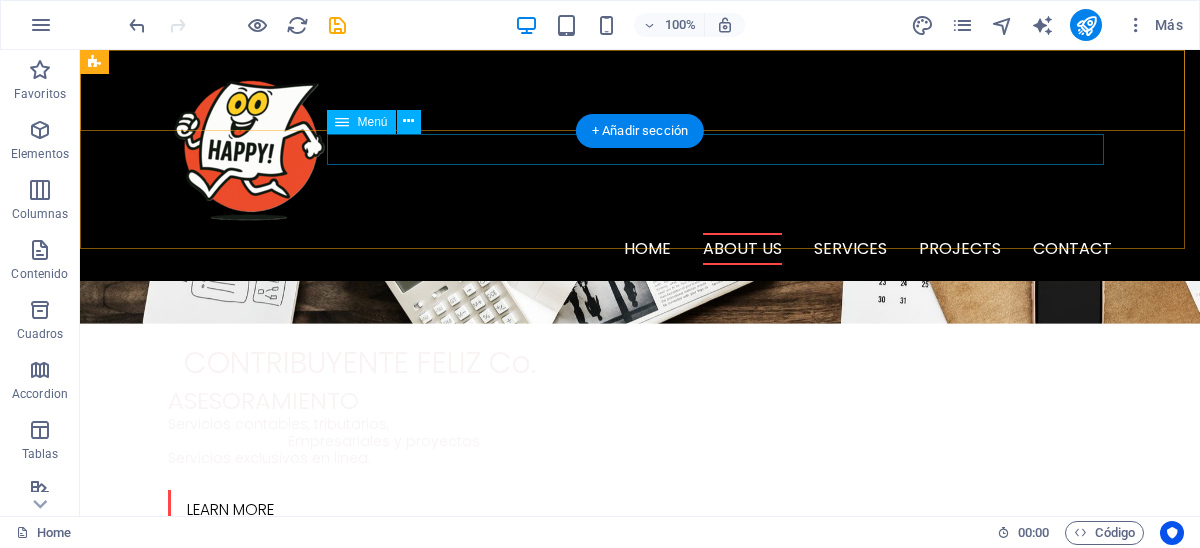 click on "Home About us Services Projects Contact" at bounding box center [640, 249] 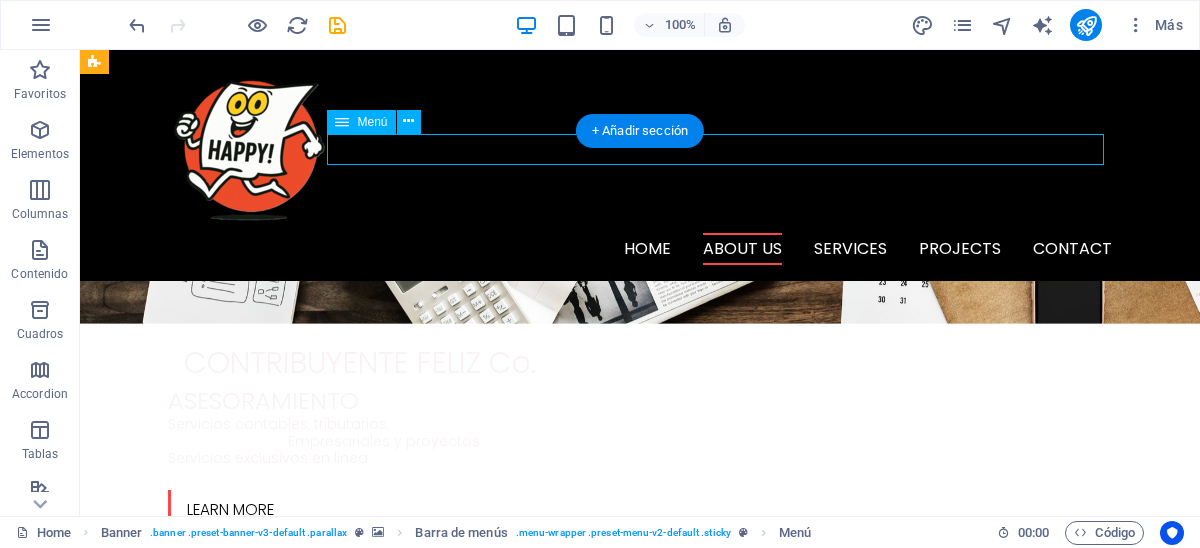 click on "Home About us Services Projects Contact" at bounding box center (640, 249) 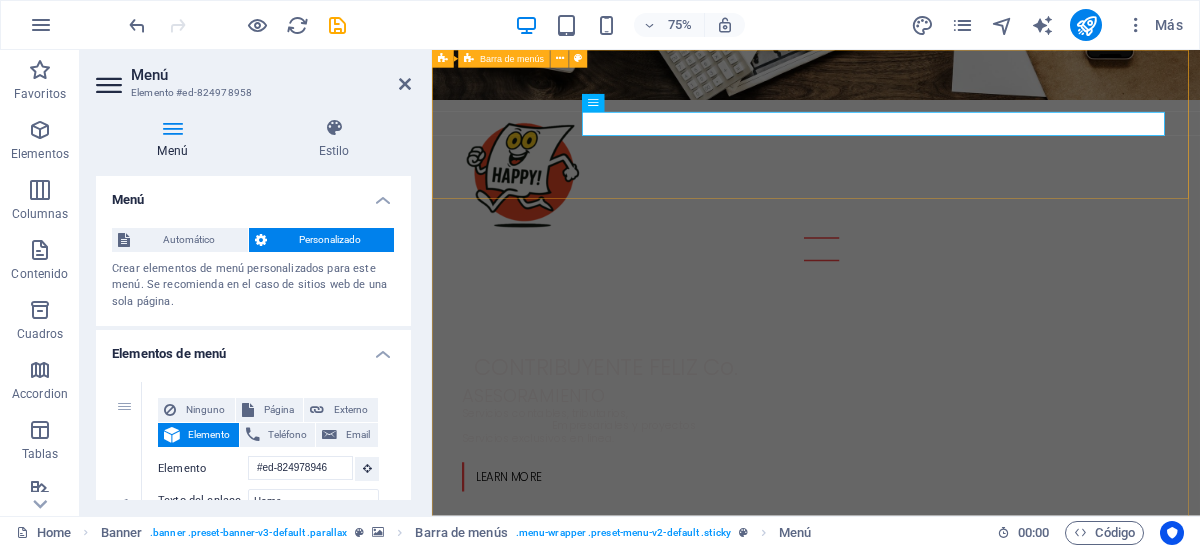scroll, scrollTop: 0, scrollLeft: 0, axis: both 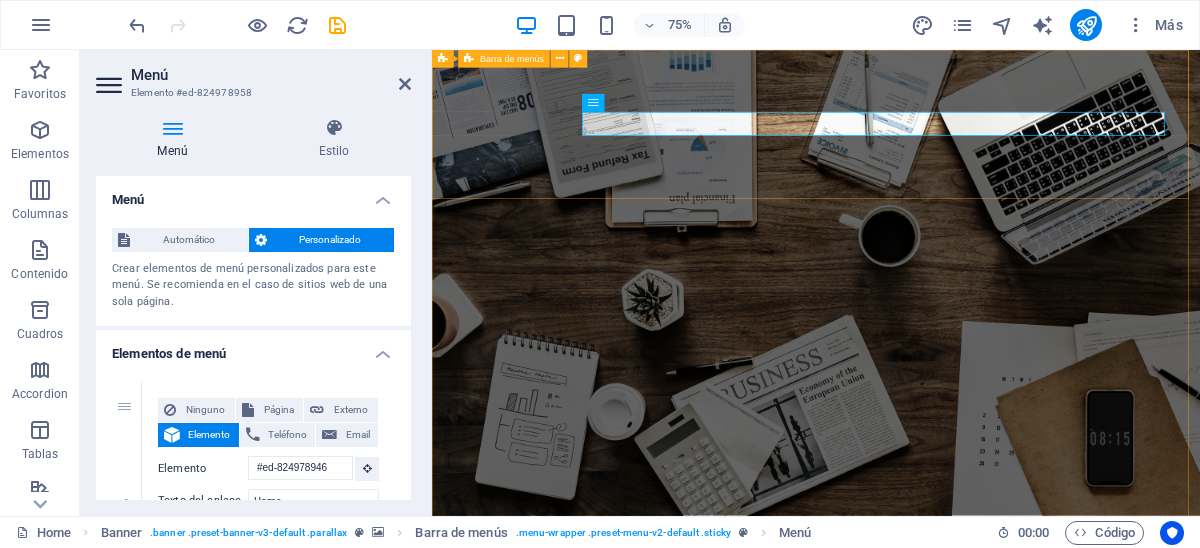 click on "Home About us Services Projects Contact" at bounding box center (944, 801) 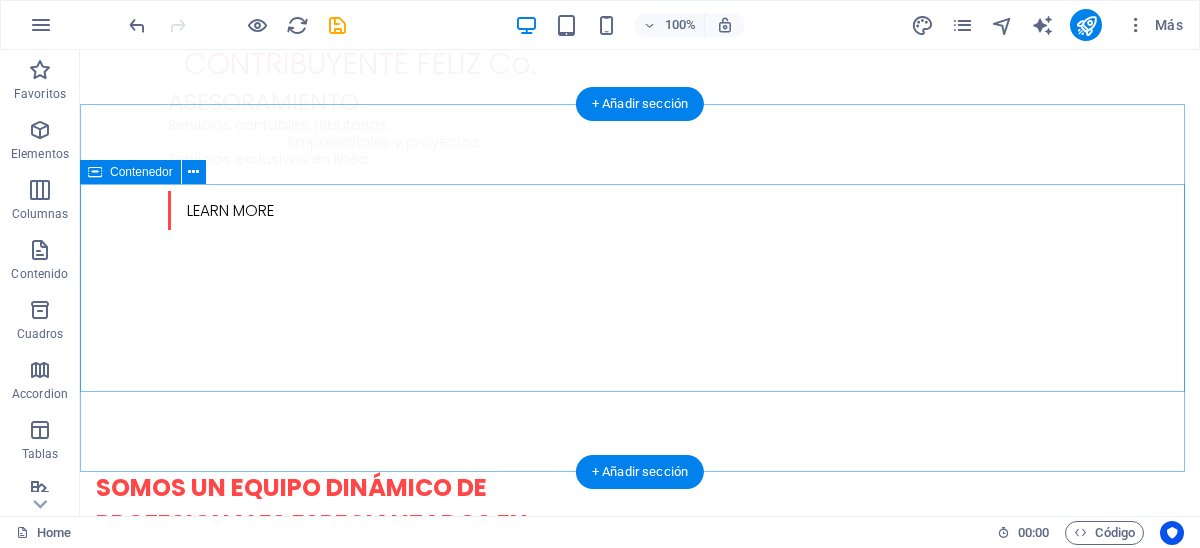 scroll, scrollTop: 899, scrollLeft: 0, axis: vertical 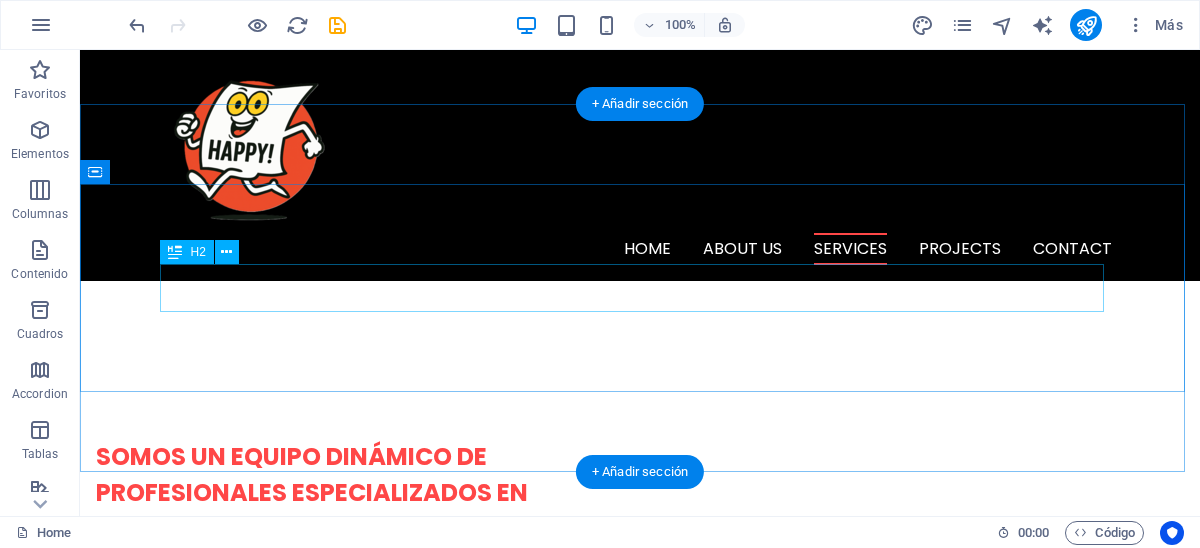 click on "nuestros servicios" at bounding box center [640, 1330] 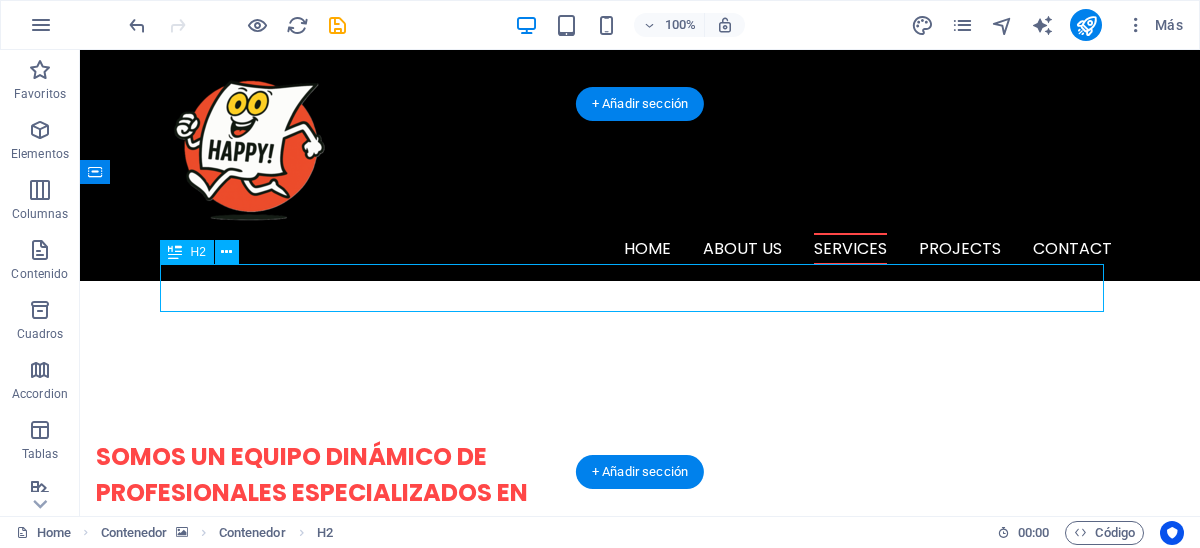 click on "nuestros servicios" at bounding box center (640, 1330) 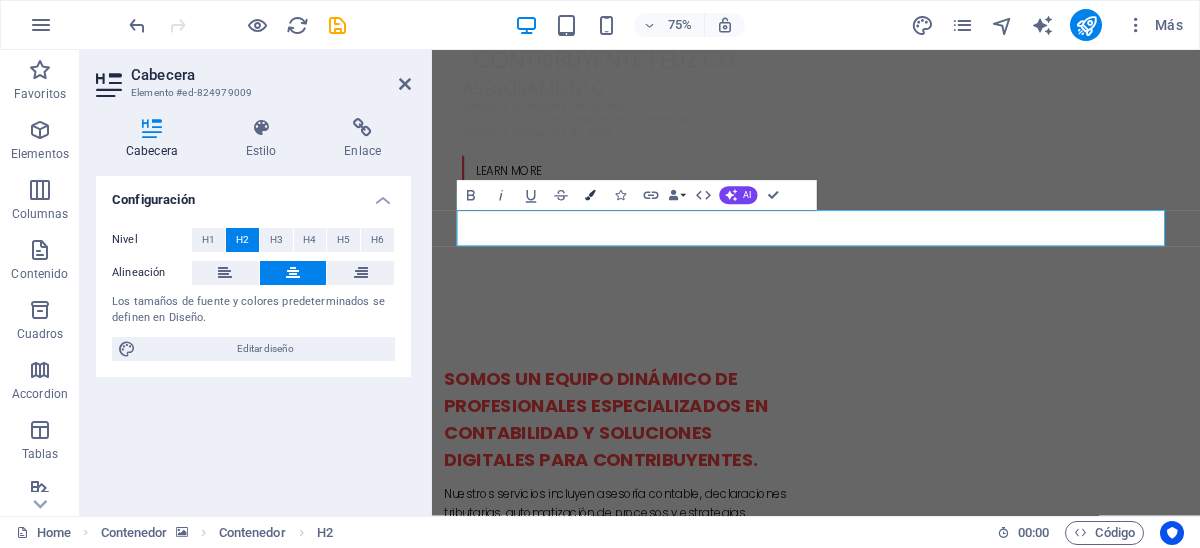 click at bounding box center [590, 196] 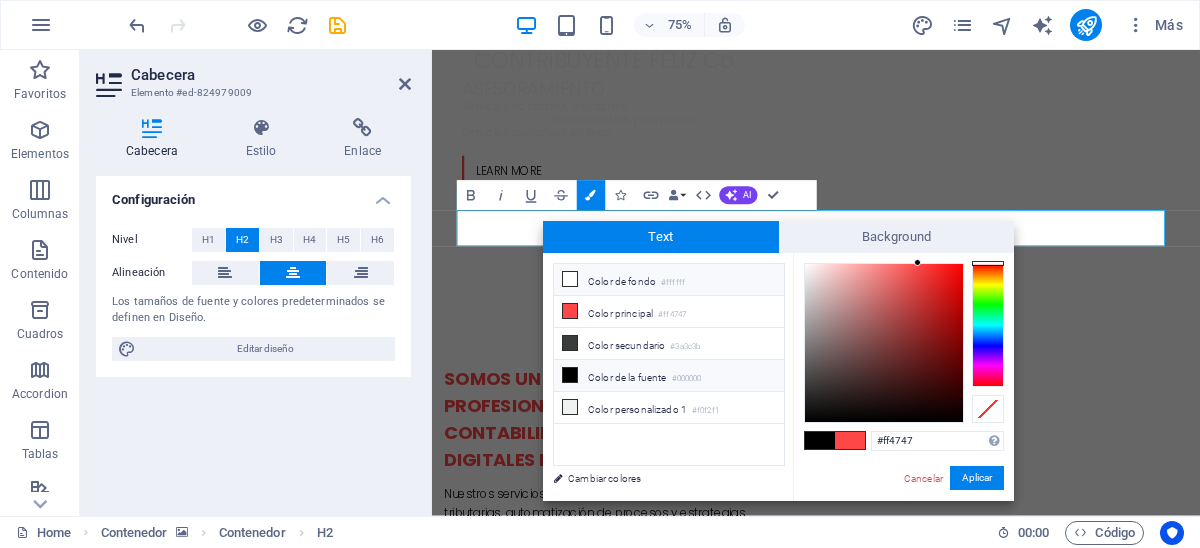 click at bounding box center [570, 279] 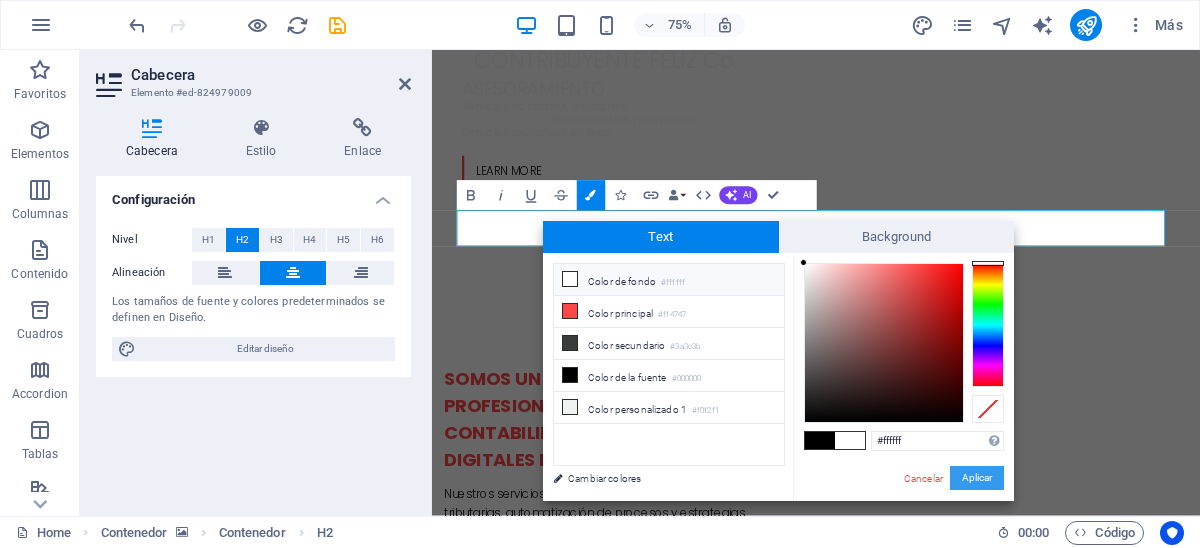 click on "Aplicar" at bounding box center [977, 478] 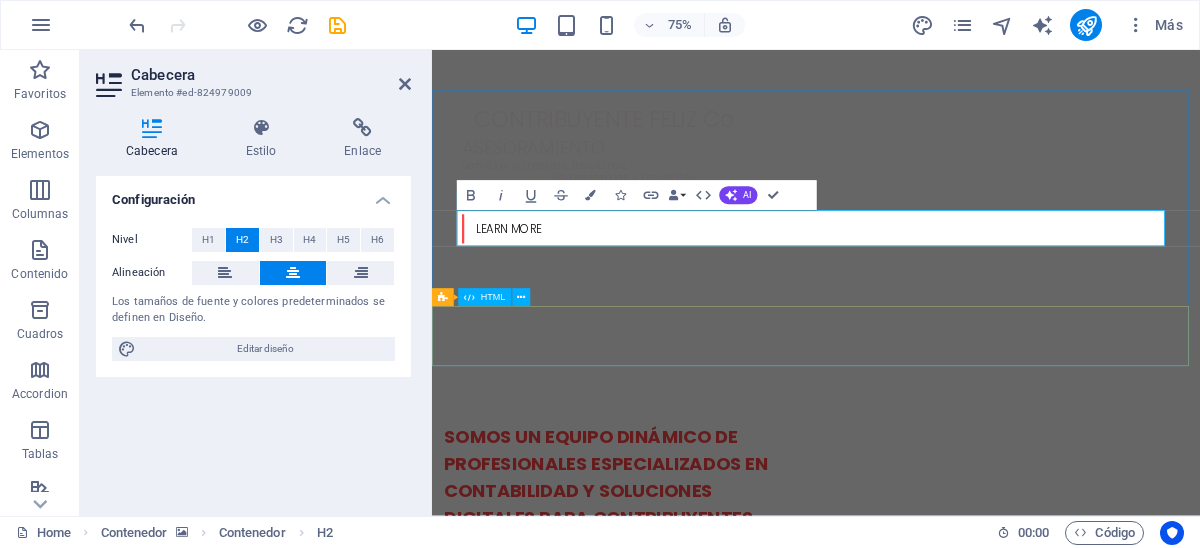 click at bounding box center [944, 1584] 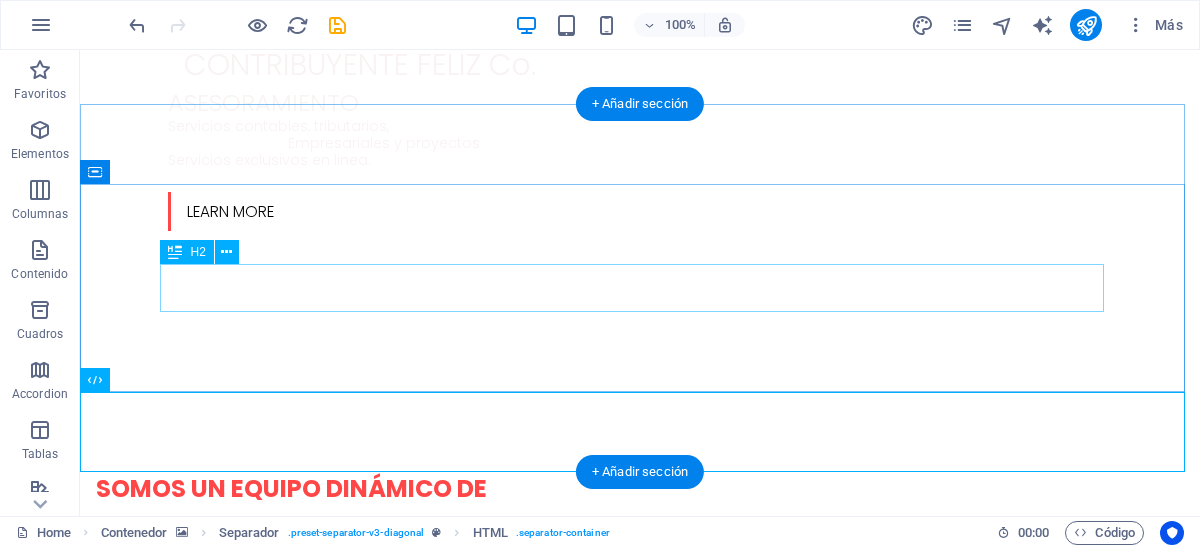 click on "nuestros servicios" at bounding box center [640, 1362] 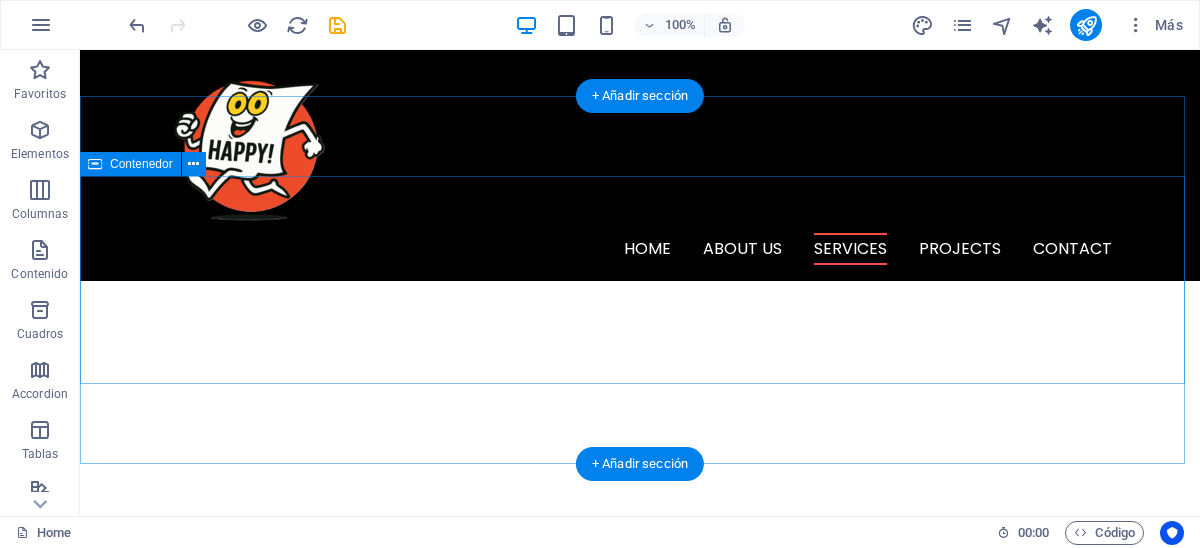 scroll, scrollTop: 1699, scrollLeft: 0, axis: vertical 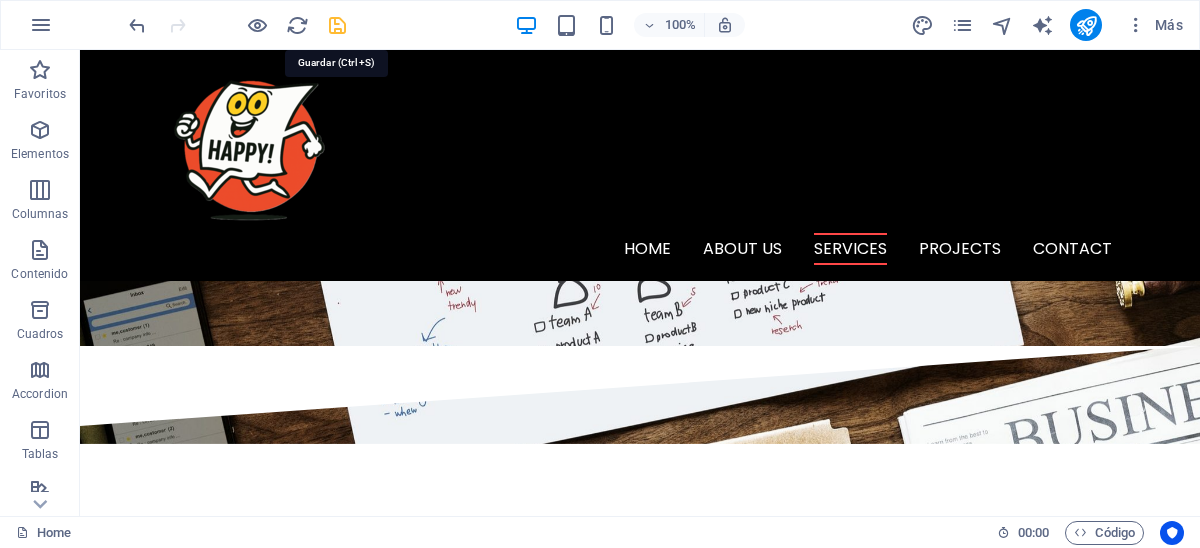 click at bounding box center (337, 25) 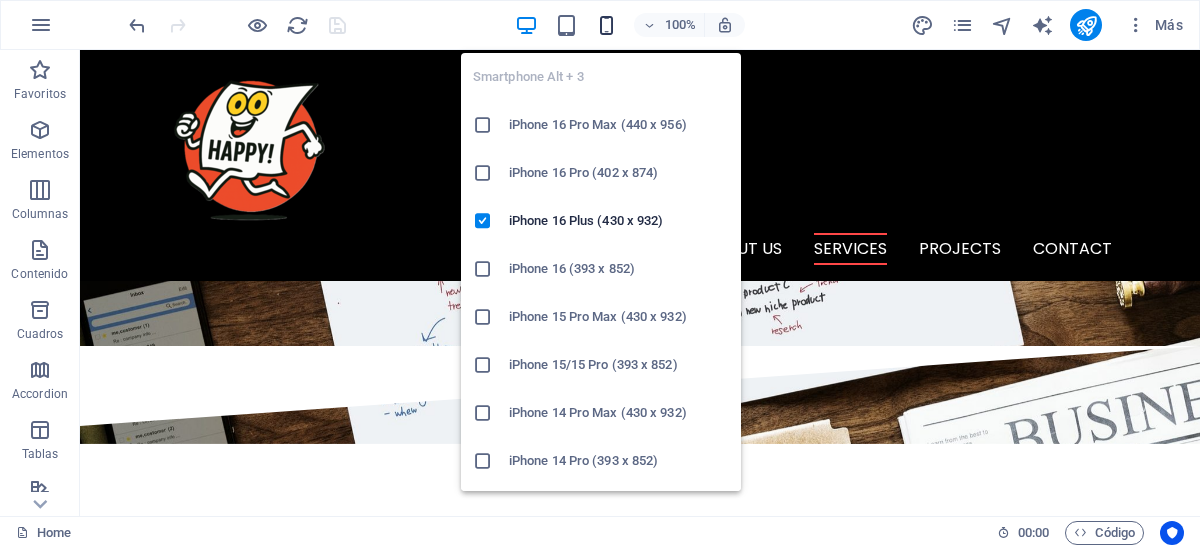 click at bounding box center [606, 25] 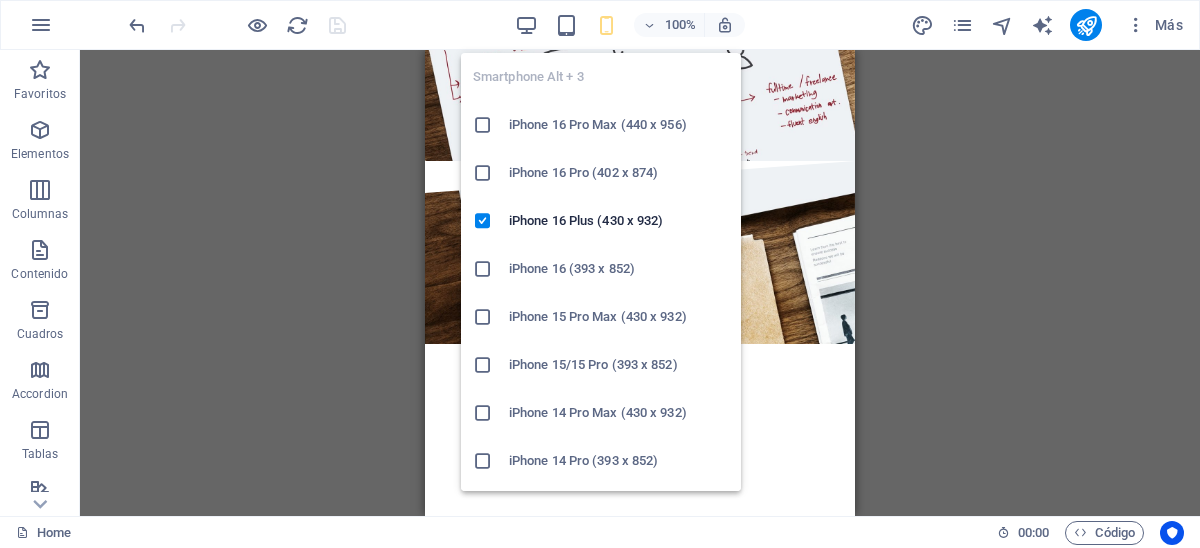 scroll, scrollTop: 1697, scrollLeft: 0, axis: vertical 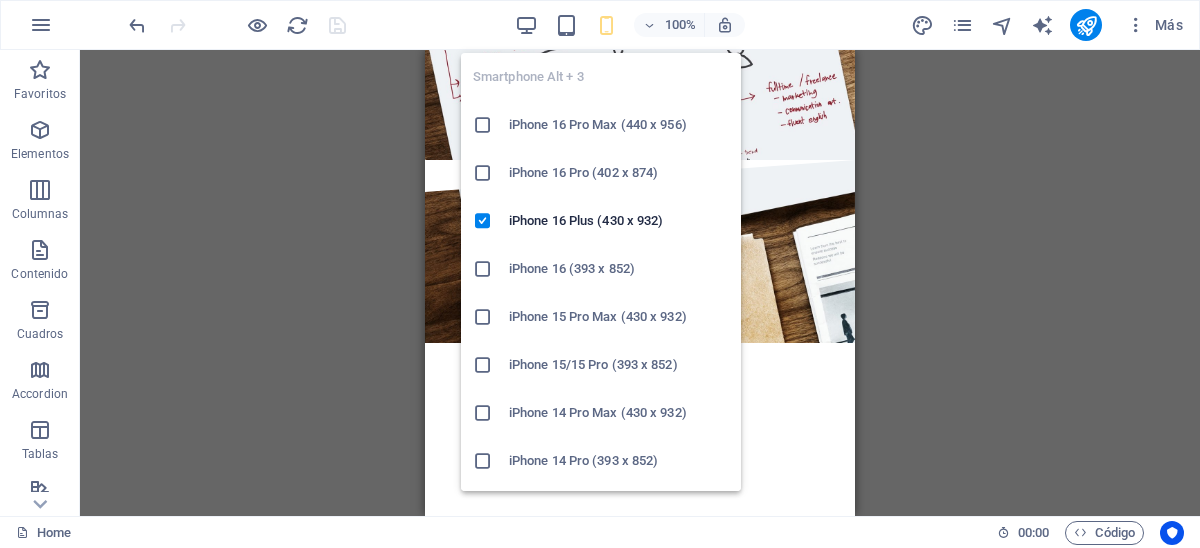 click at bounding box center (606, 25) 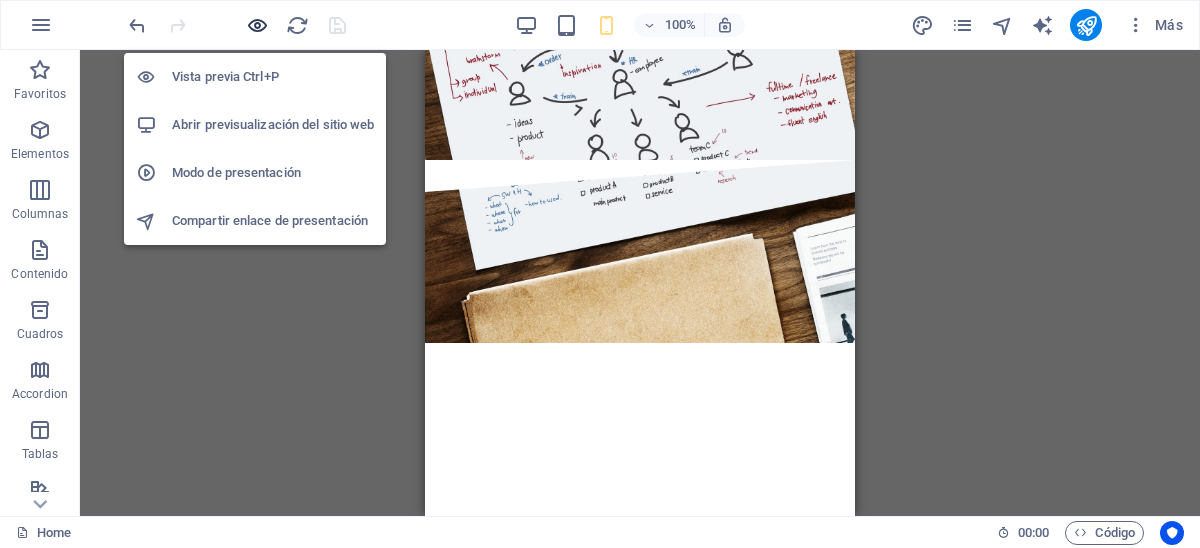 click at bounding box center (257, 25) 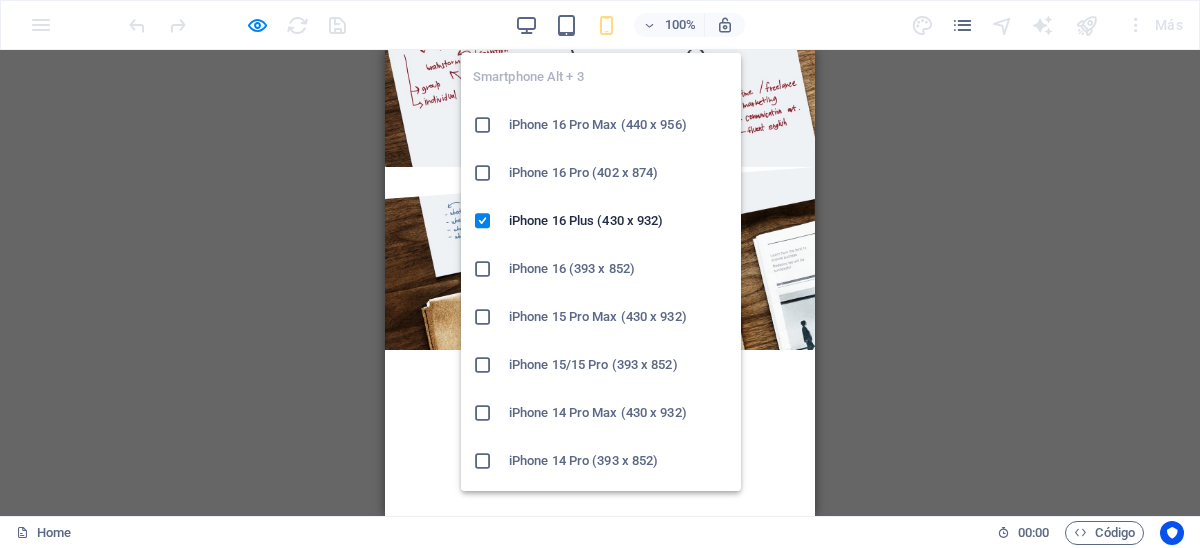 click at bounding box center [606, 25] 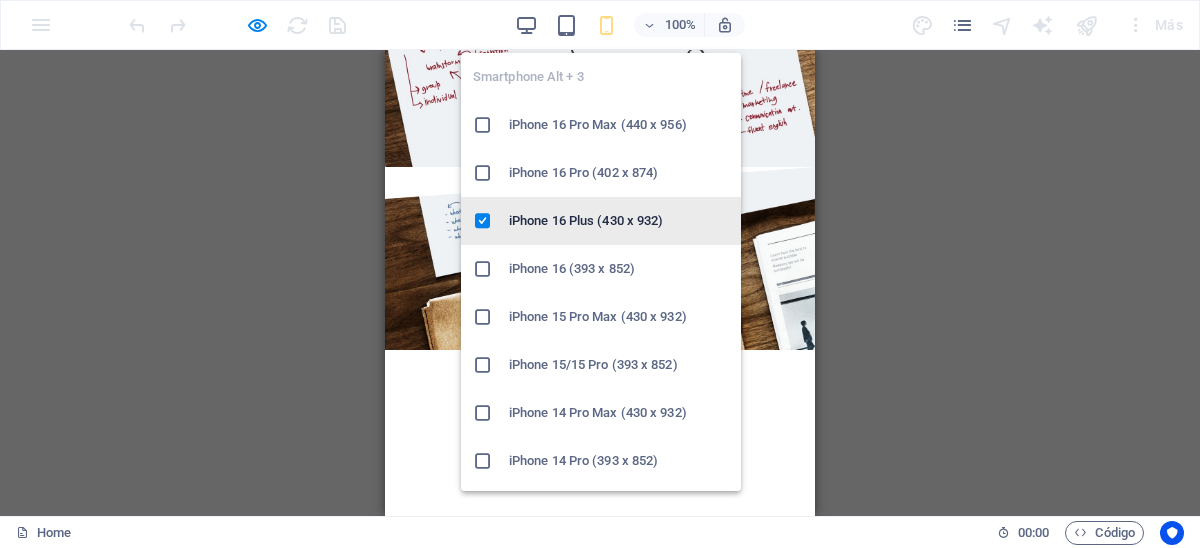 click on "iPhone 16 Plus (430 x 932)" at bounding box center [619, 221] 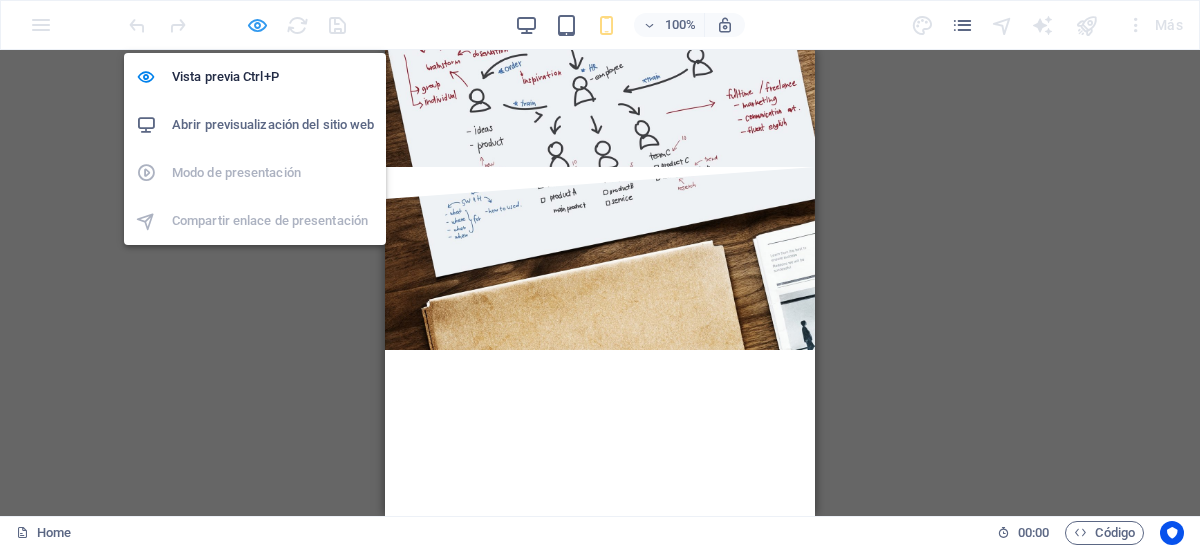 click at bounding box center (257, 25) 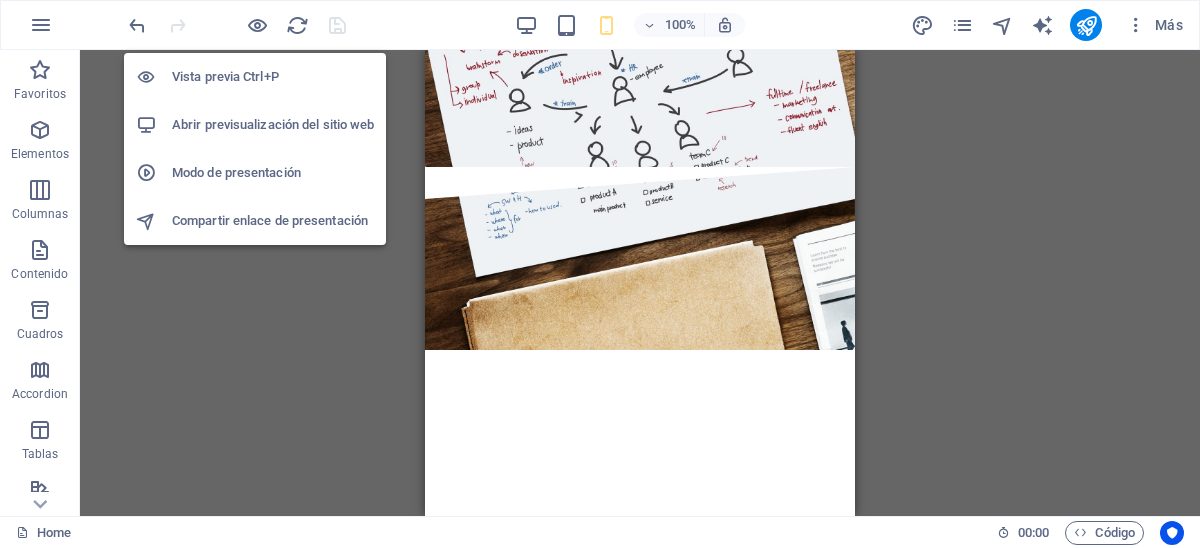 click on "Vista previa Ctrl+P" at bounding box center (273, 77) 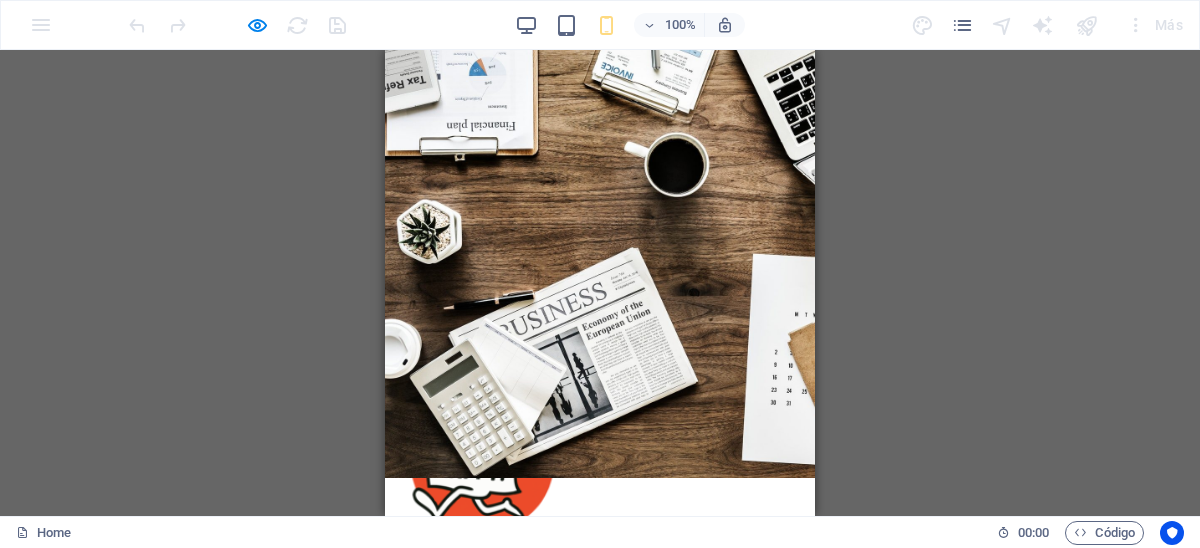 scroll, scrollTop: 399, scrollLeft: 0, axis: vertical 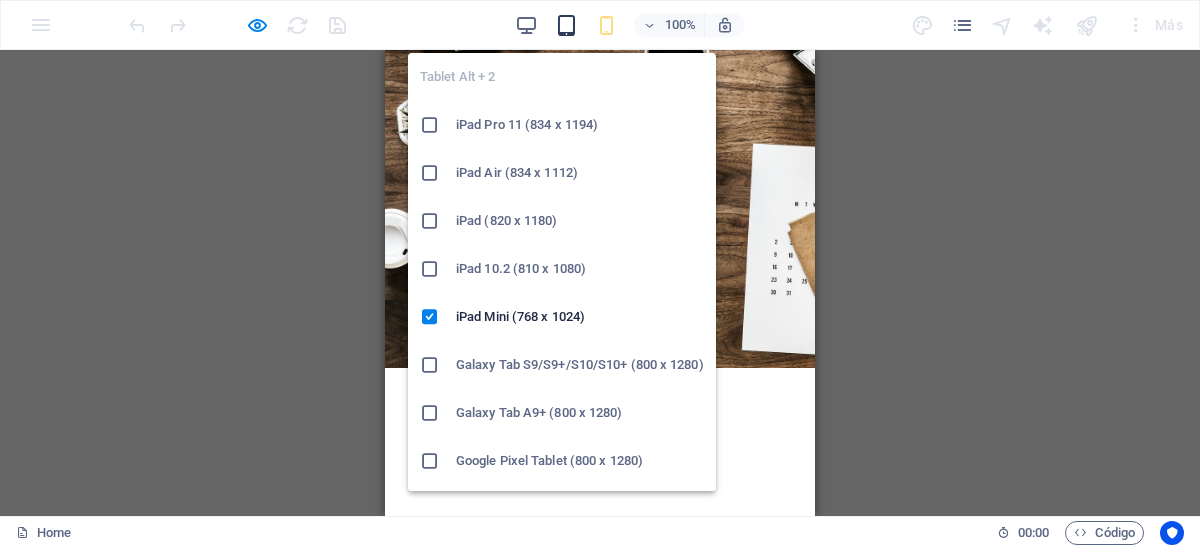 click at bounding box center [566, 25] 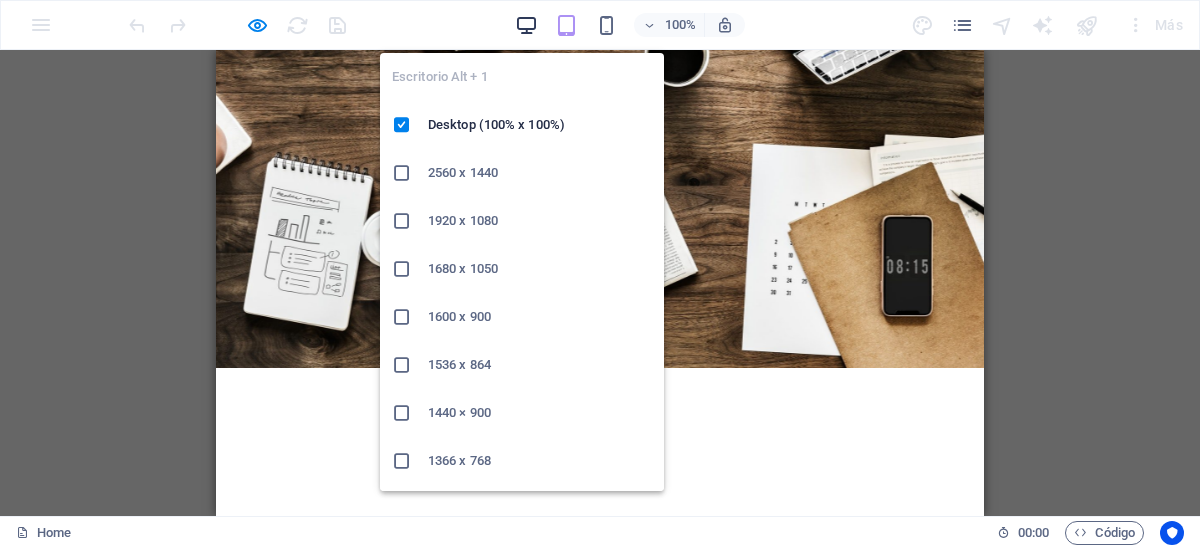 click at bounding box center (526, 25) 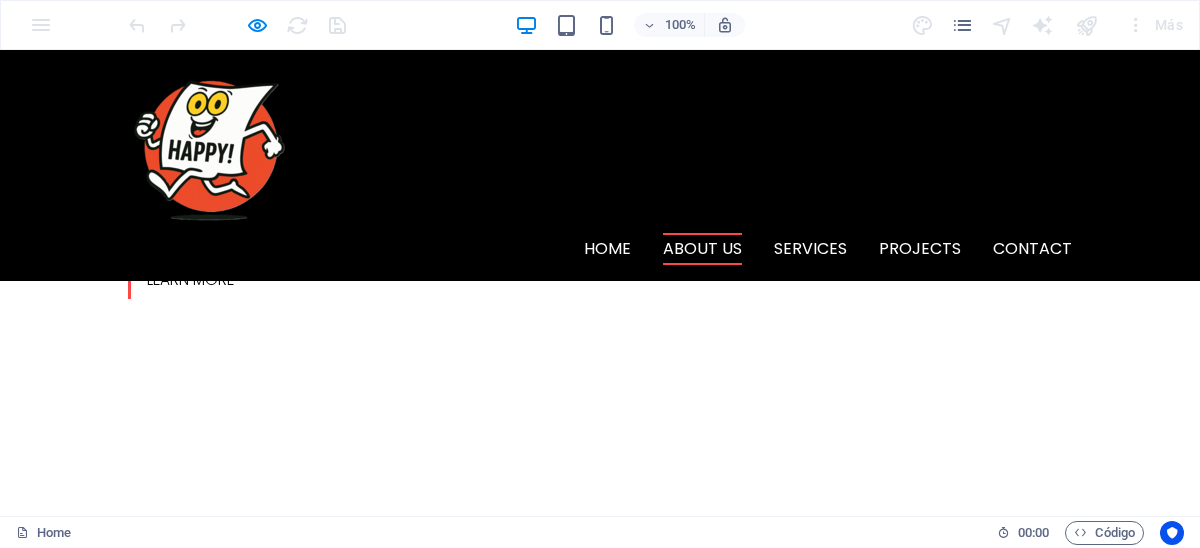 scroll, scrollTop: 399, scrollLeft: 0, axis: vertical 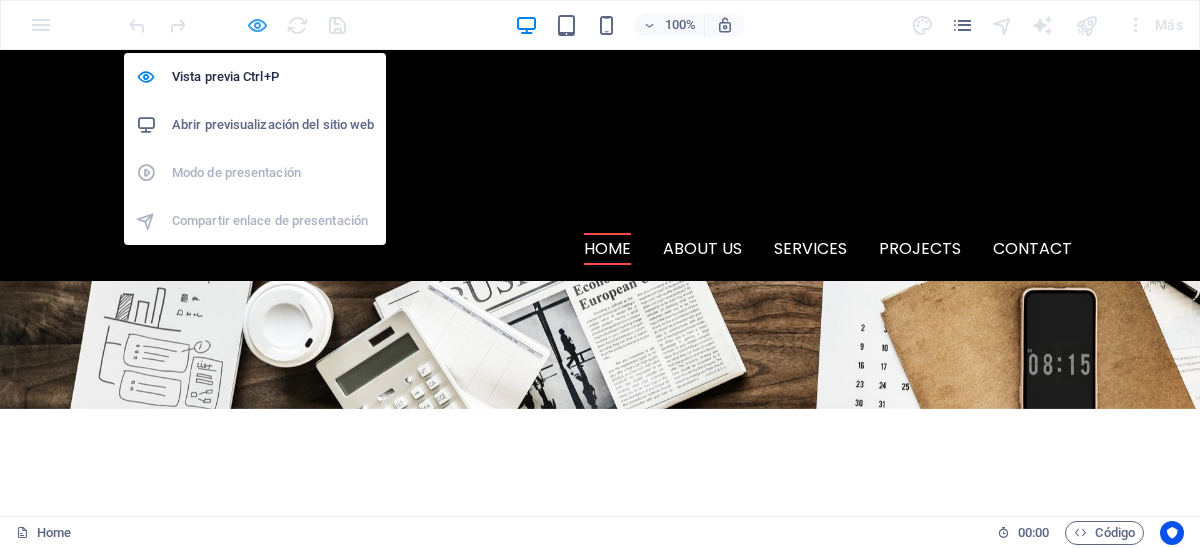 click at bounding box center (257, 25) 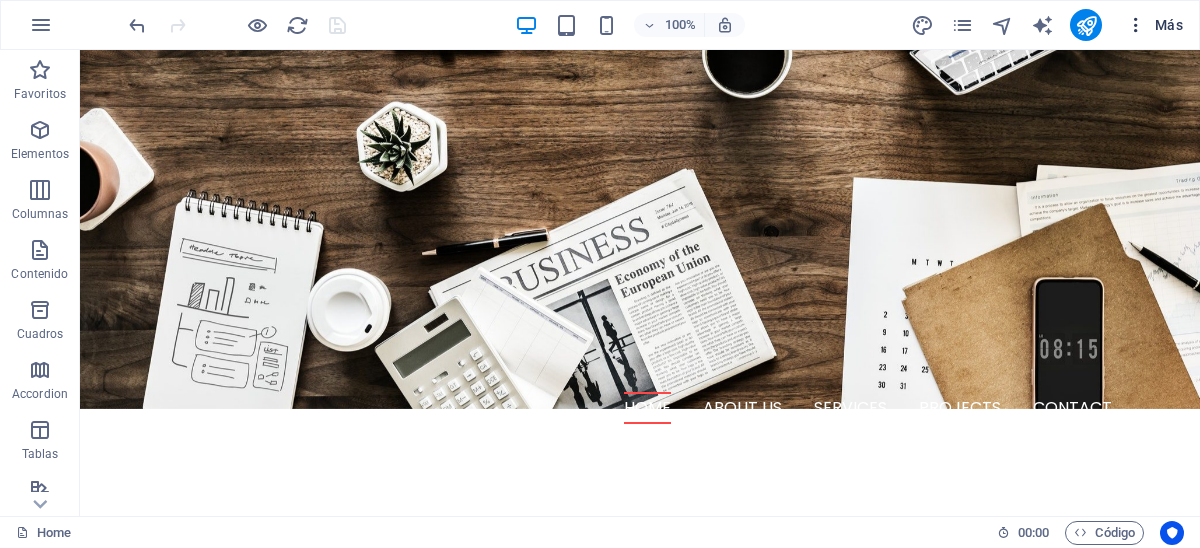 click on "Más" at bounding box center (1154, 25) 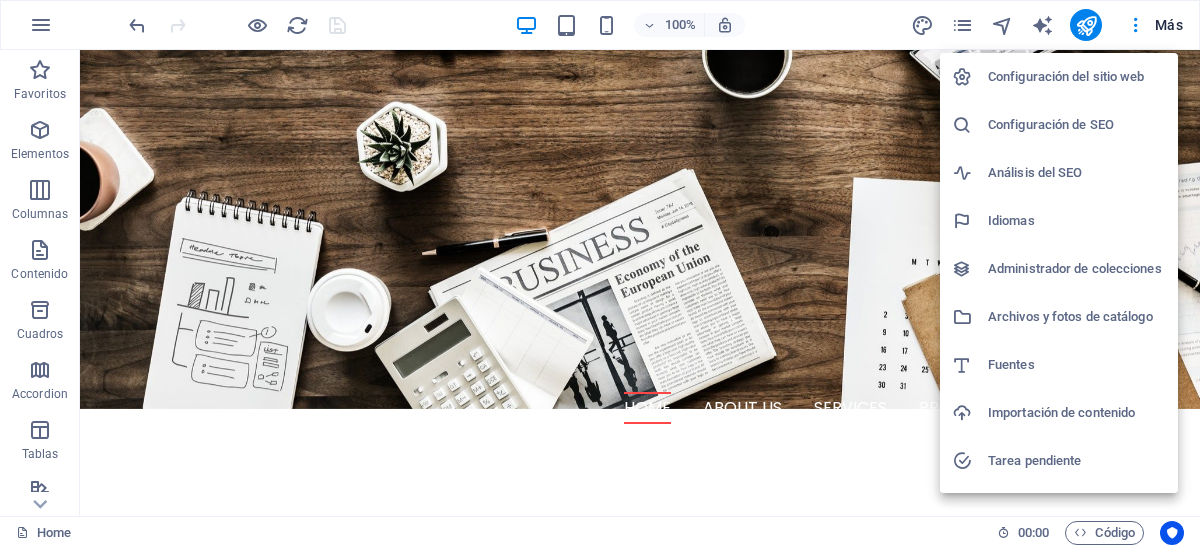 click on "Configuración del sitio web" at bounding box center (1077, 77) 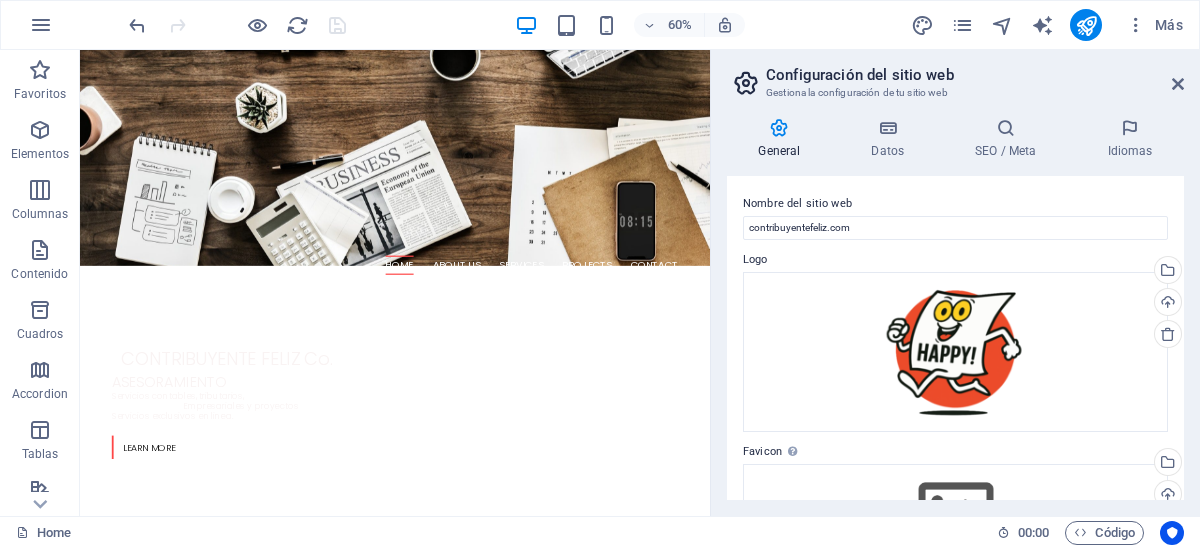 scroll, scrollTop: 300, scrollLeft: 0, axis: vertical 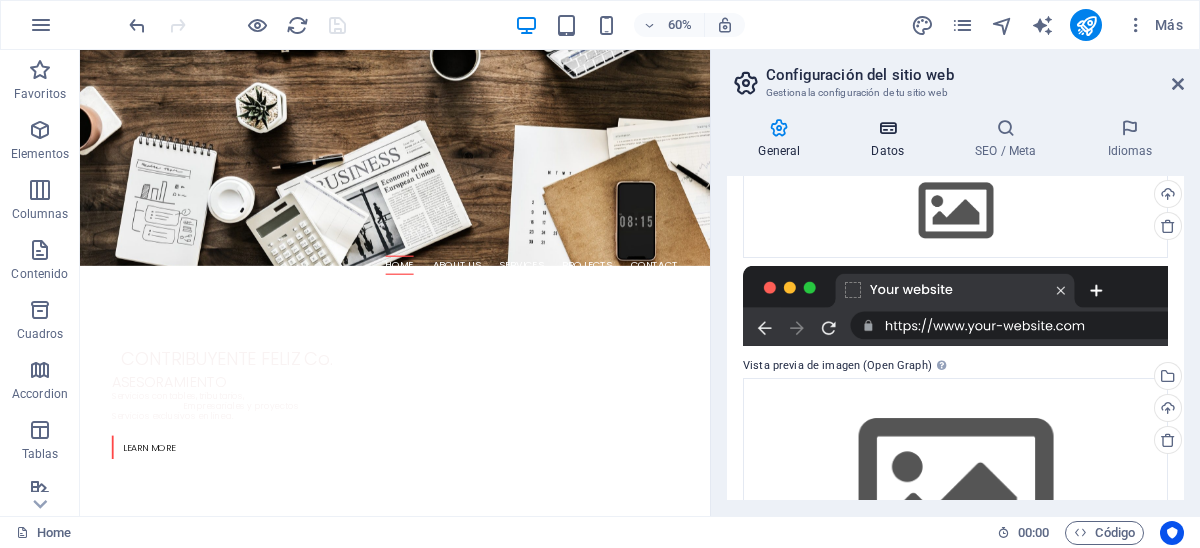 click at bounding box center [888, 128] 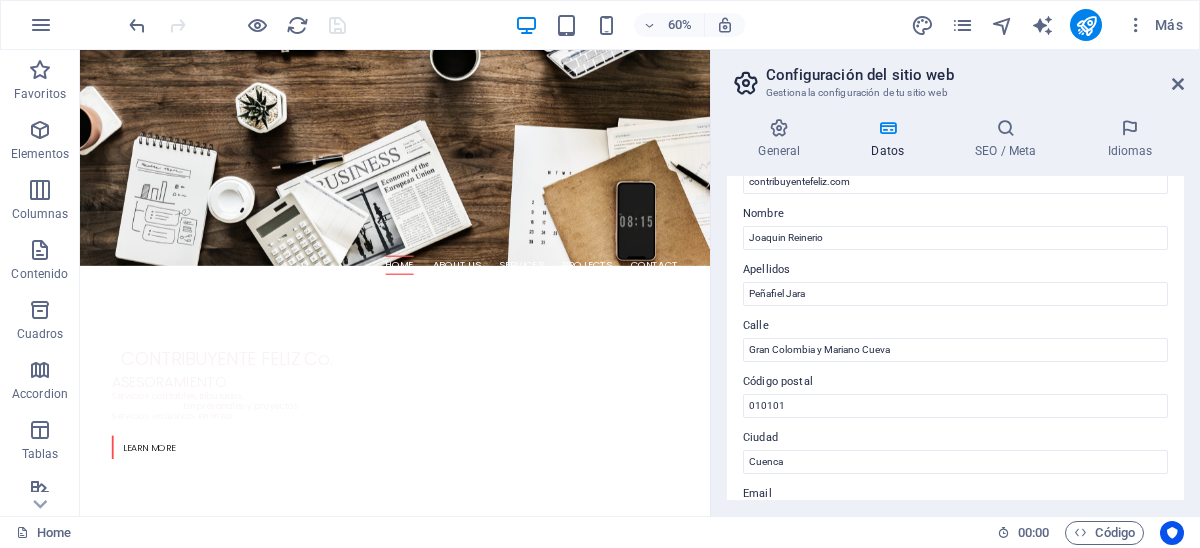 scroll, scrollTop: 99, scrollLeft: 0, axis: vertical 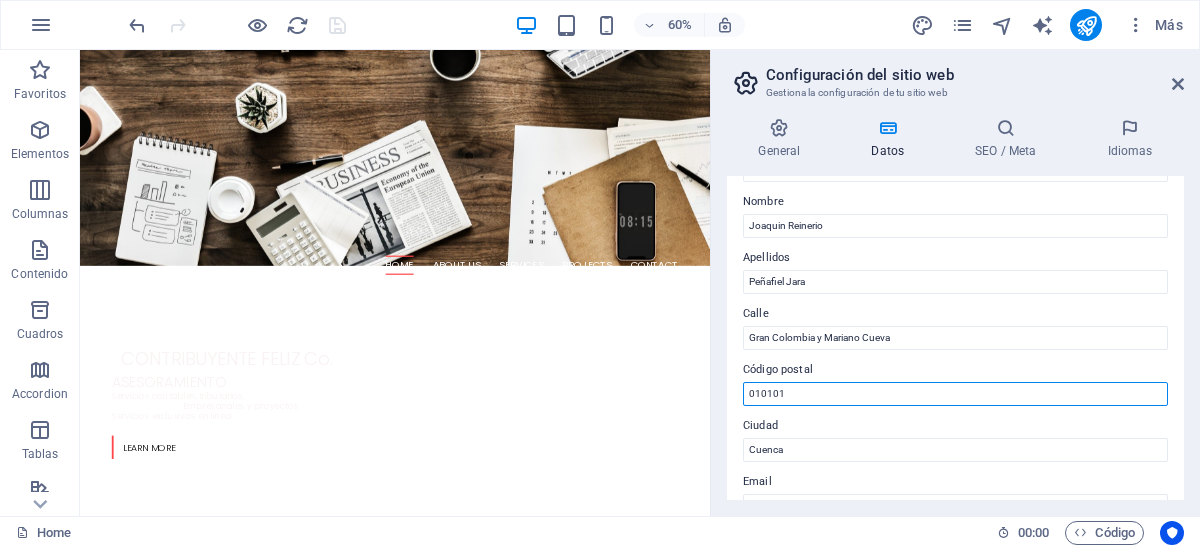 click on "010101" at bounding box center (955, 394) 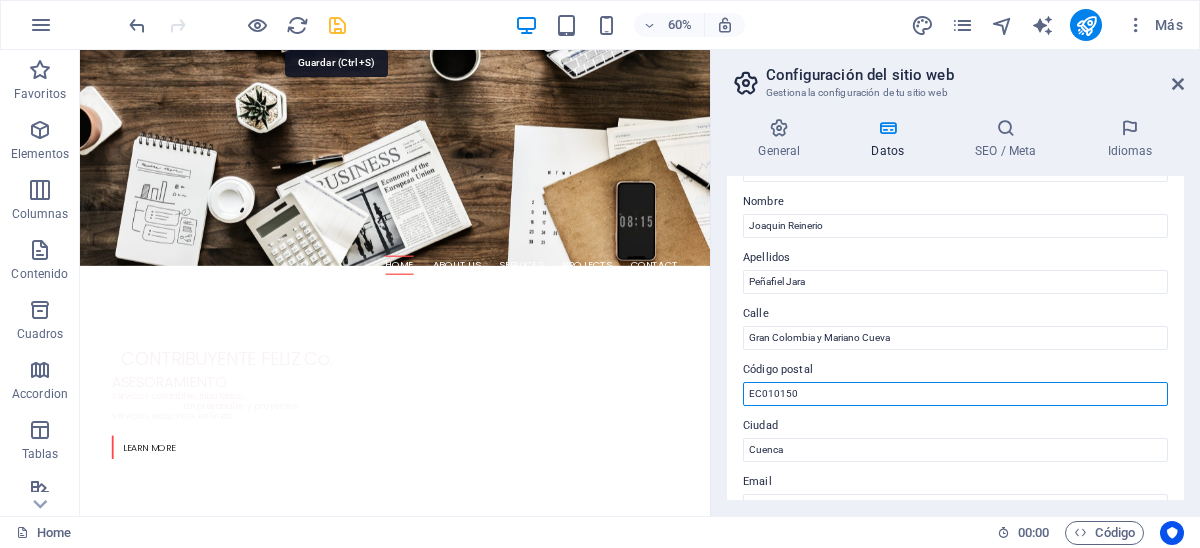 type on "EC010150" 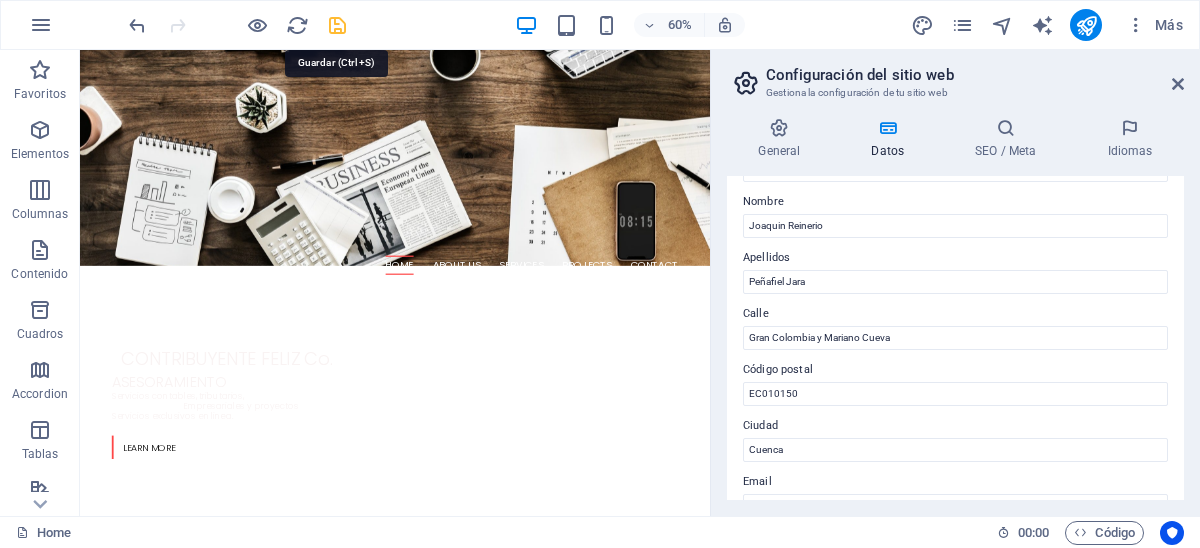 click at bounding box center [337, 25] 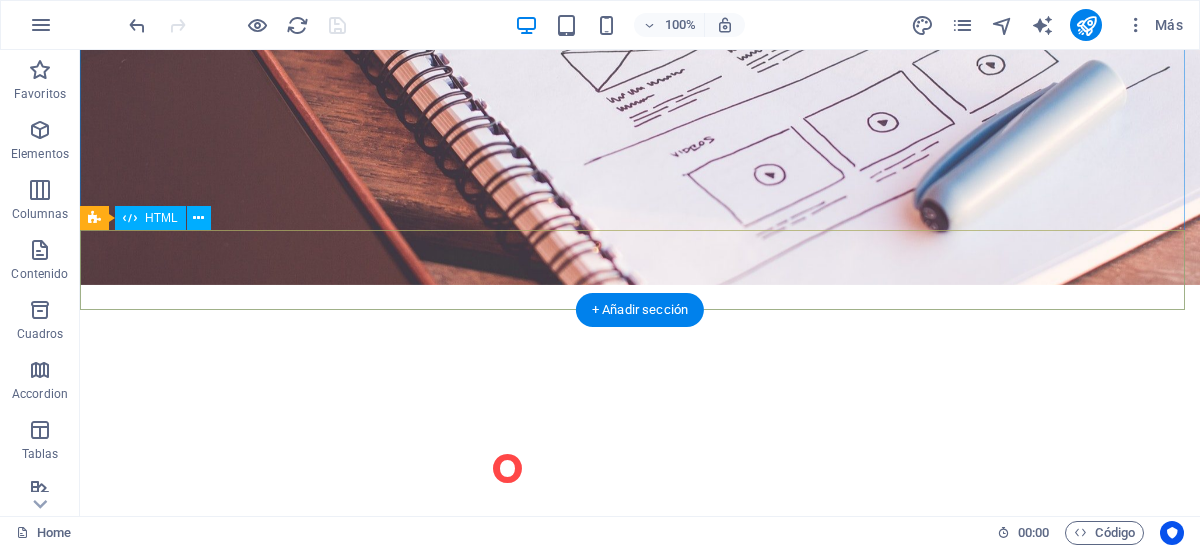 scroll, scrollTop: 3999, scrollLeft: 0, axis: vertical 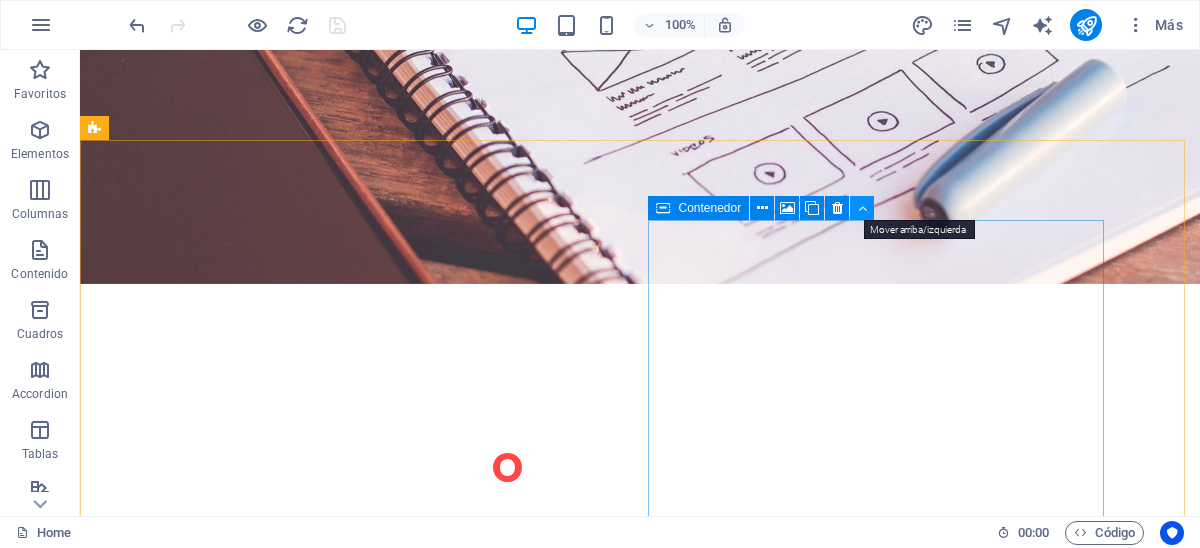 click at bounding box center [862, 208] 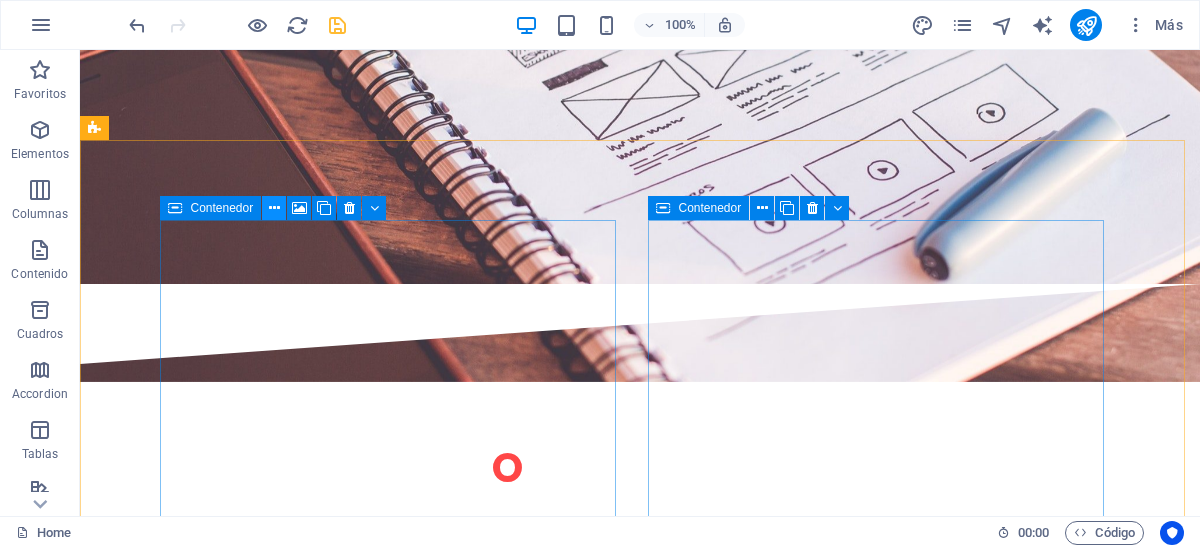 click at bounding box center (274, 208) 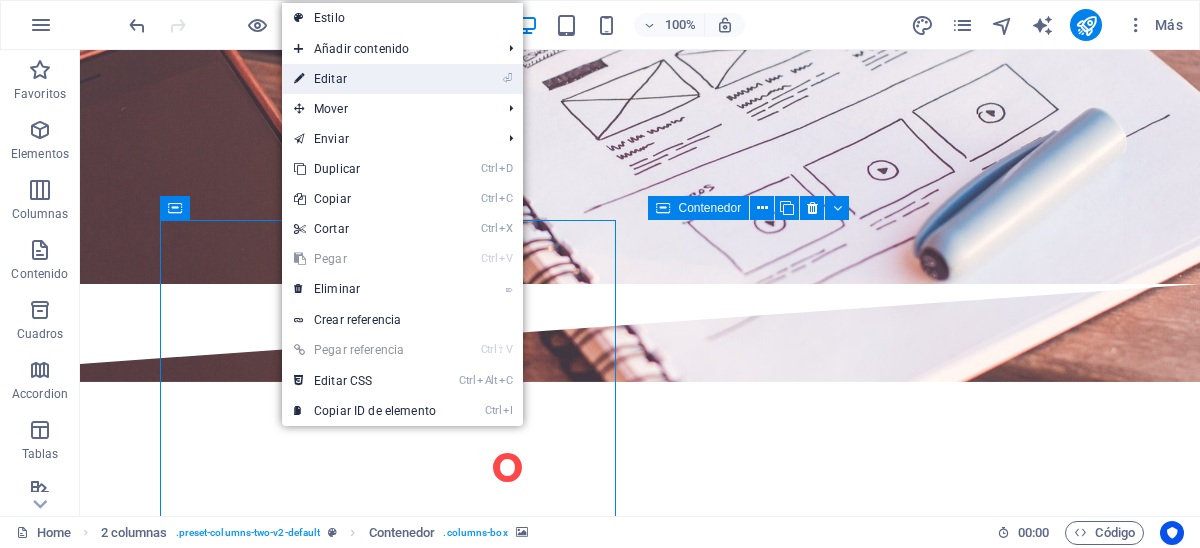 click on "⏎  Editar" at bounding box center [365, 79] 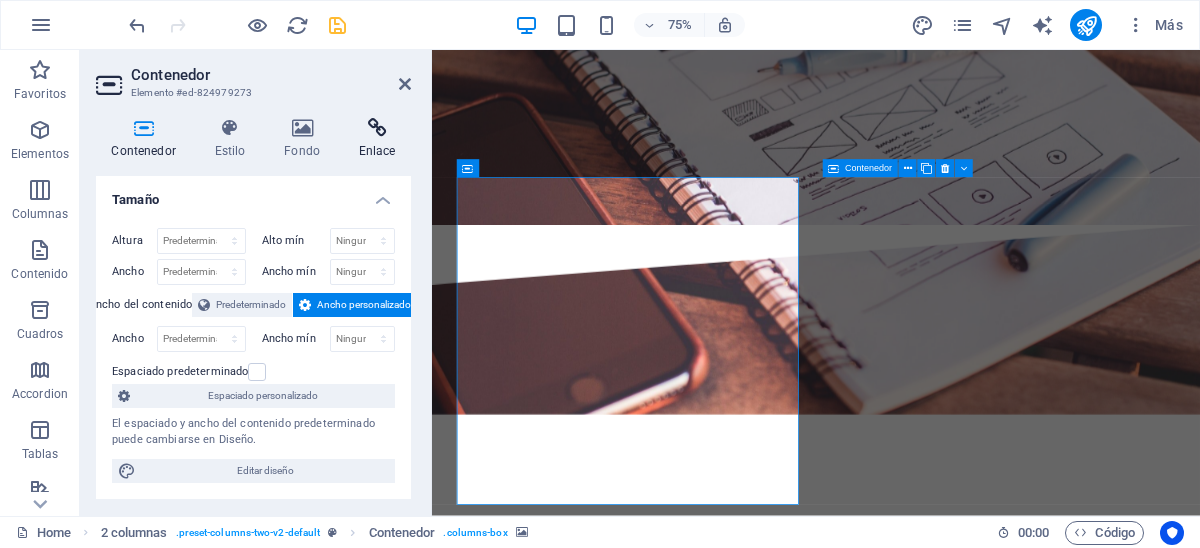 click at bounding box center [377, 128] 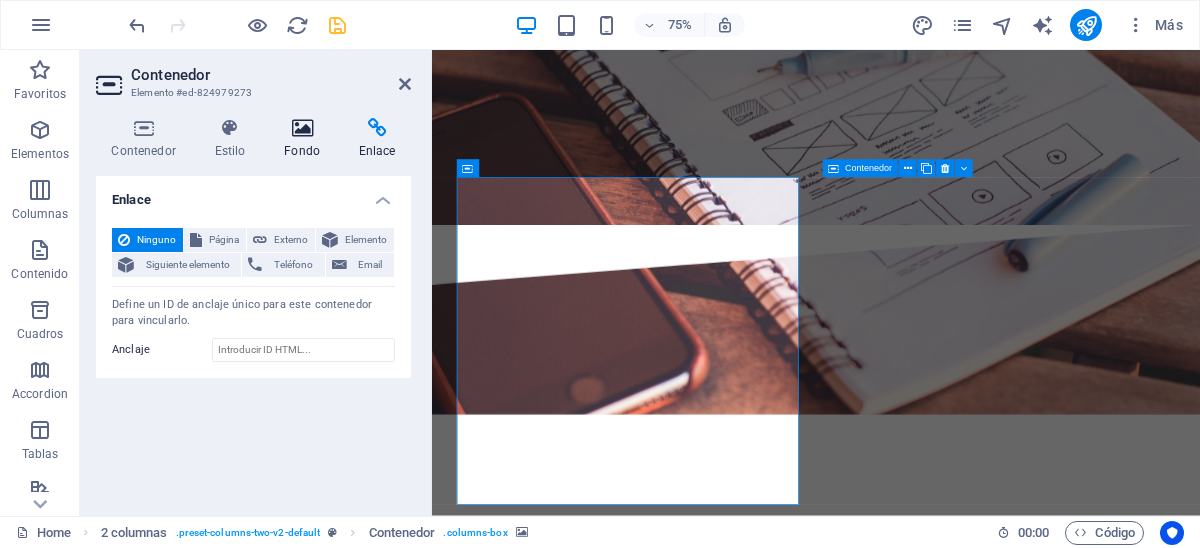 click at bounding box center (302, 128) 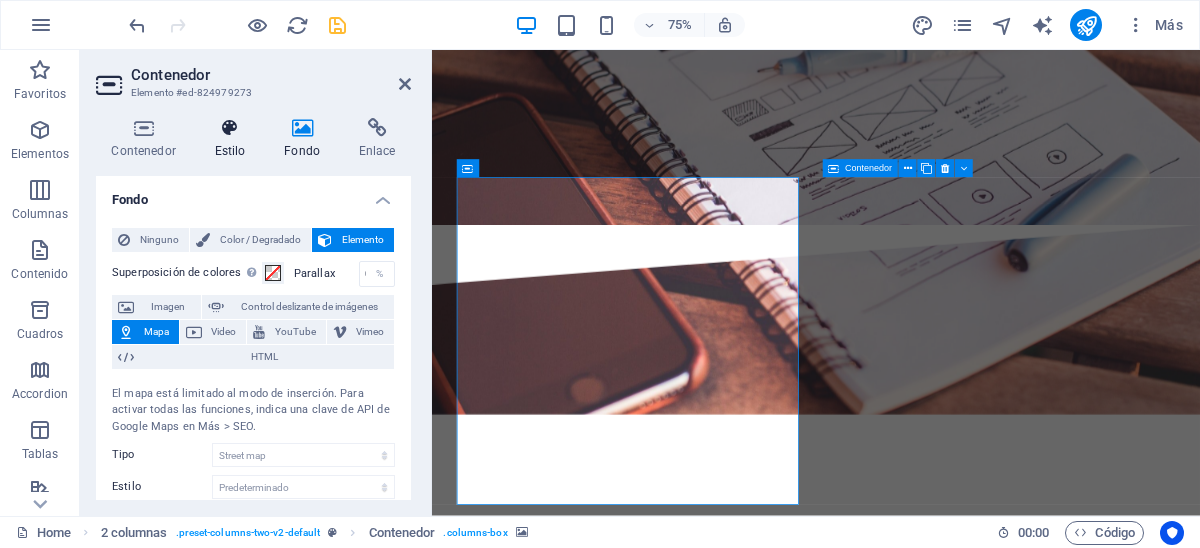click at bounding box center [230, 128] 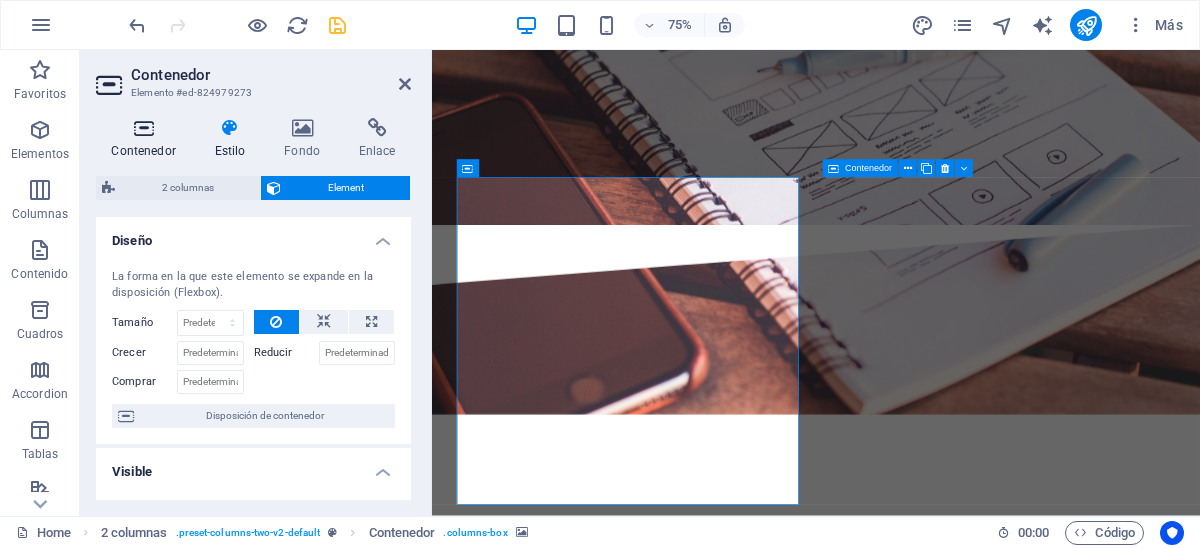 click on "Contenedor" at bounding box center [147, 139] 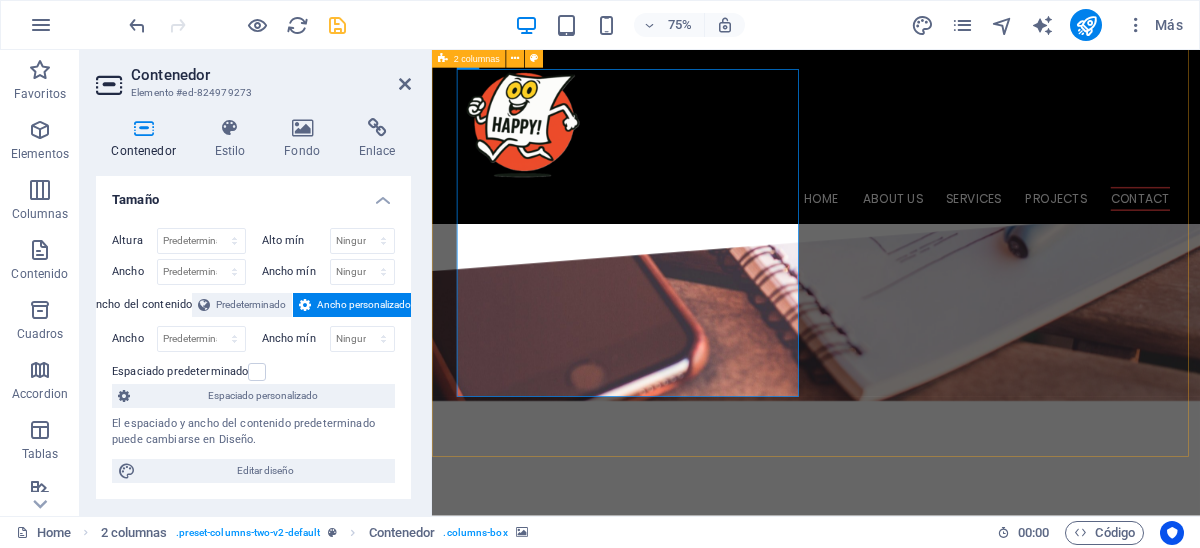 scroll, scrollTop: 3999, scrollLeft: 0, axis: vertical 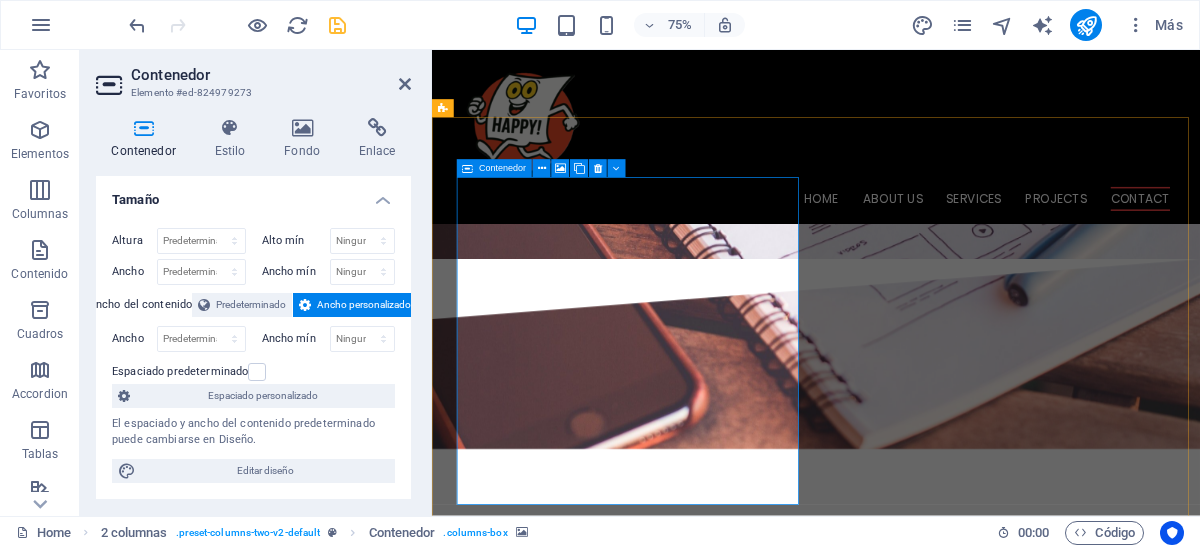 click on "Añadir elementos" at bounding box center [605, 3914] 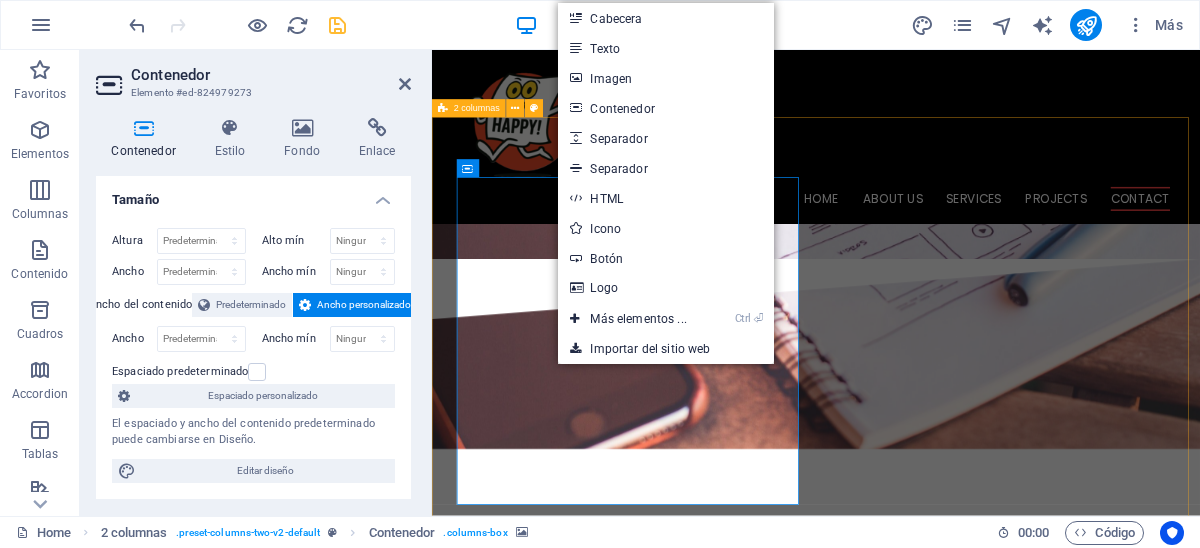 click on "Suelta el contenido aquí o  Añadir elementos  Pegar portapapeles   I have read and understand the privacy policy. ¿Ilegible? Cargar nuevo Submit" at bounding box center (944, 3897) 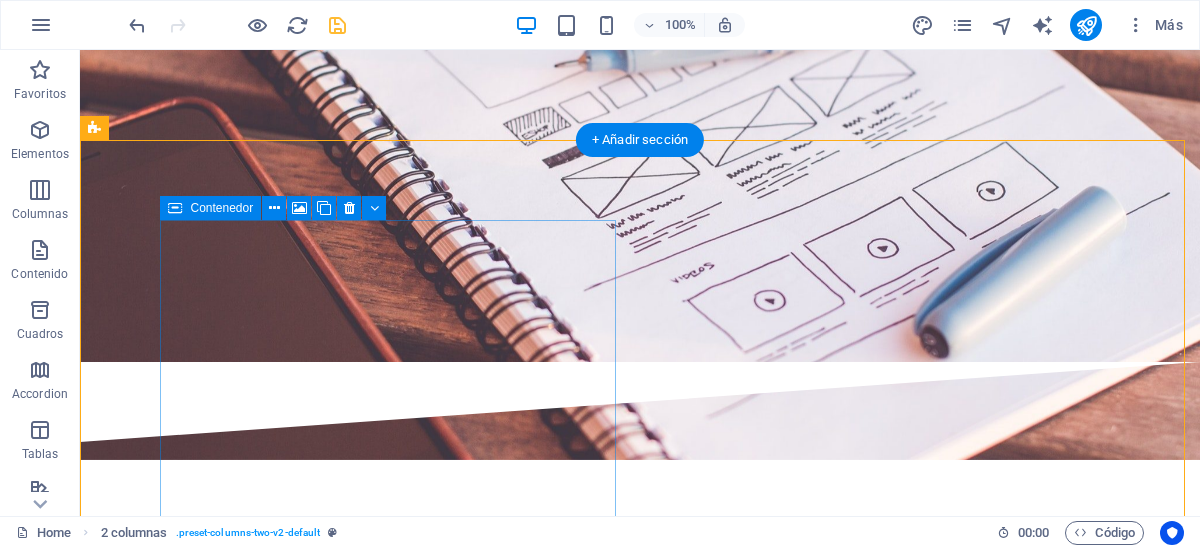 click on "Suelta el contenido aquí o  Añadir elementos  Pegar portapapeles" at bounding box center [324, 3916] 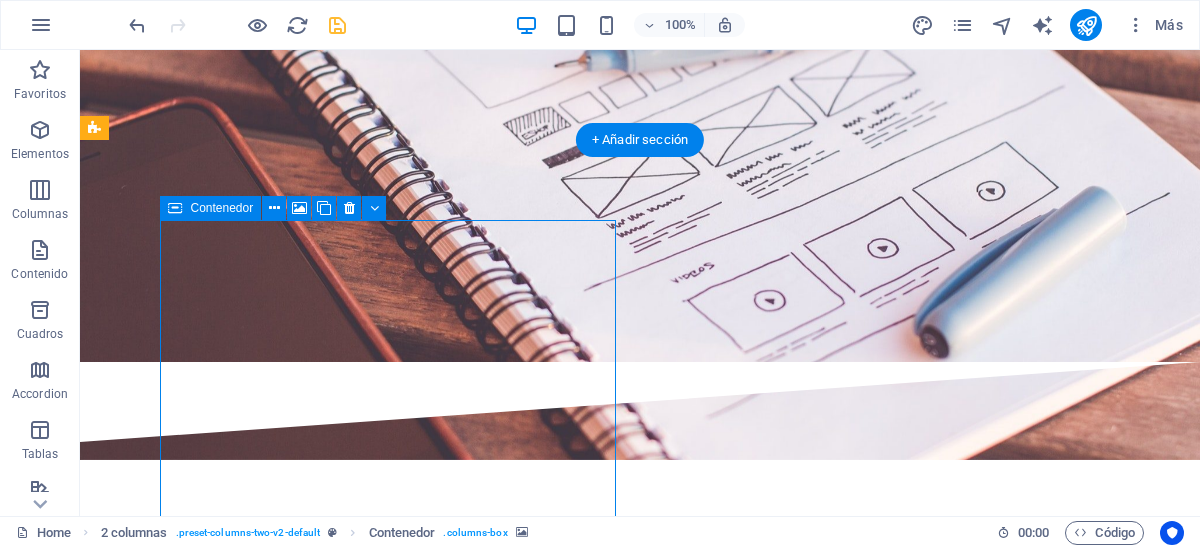 click on "Suelta el contenido aquí o  Añadir elementos  Pegar portapapeles" at bounding box center [324, 3916] 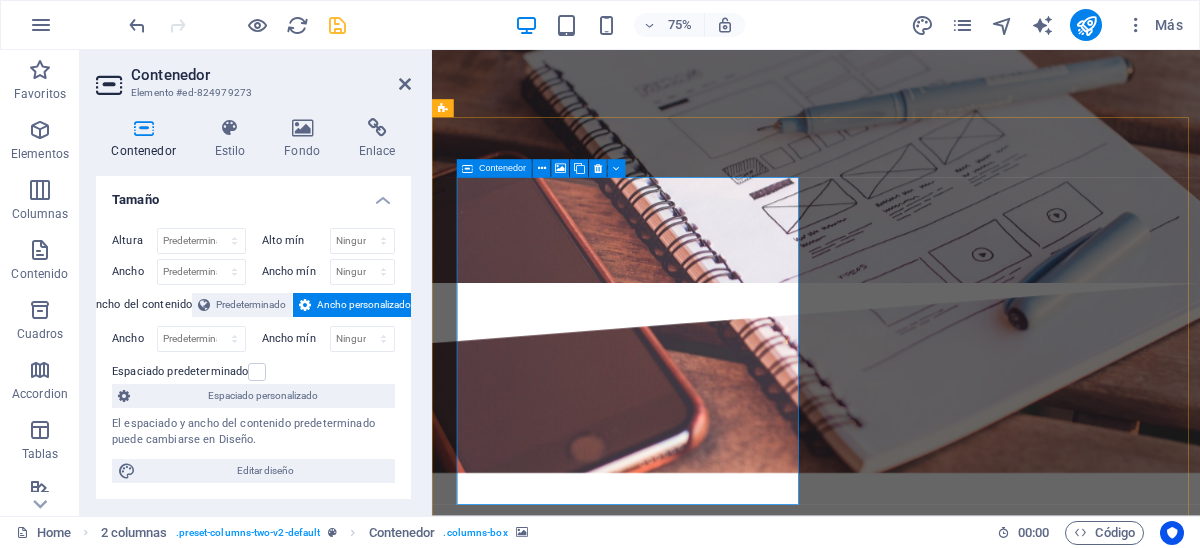 click on "Suelta el contenido aquí o  Añadir elementos  Pegar portapapeles" at bounding box center [676, 3916] 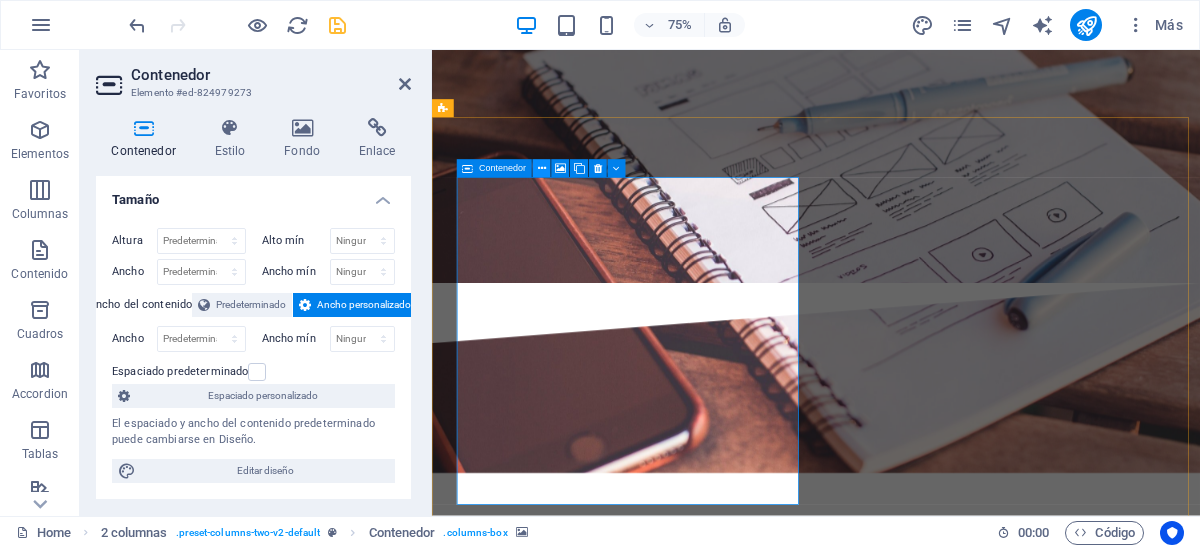click at bounding box center (542, 169) 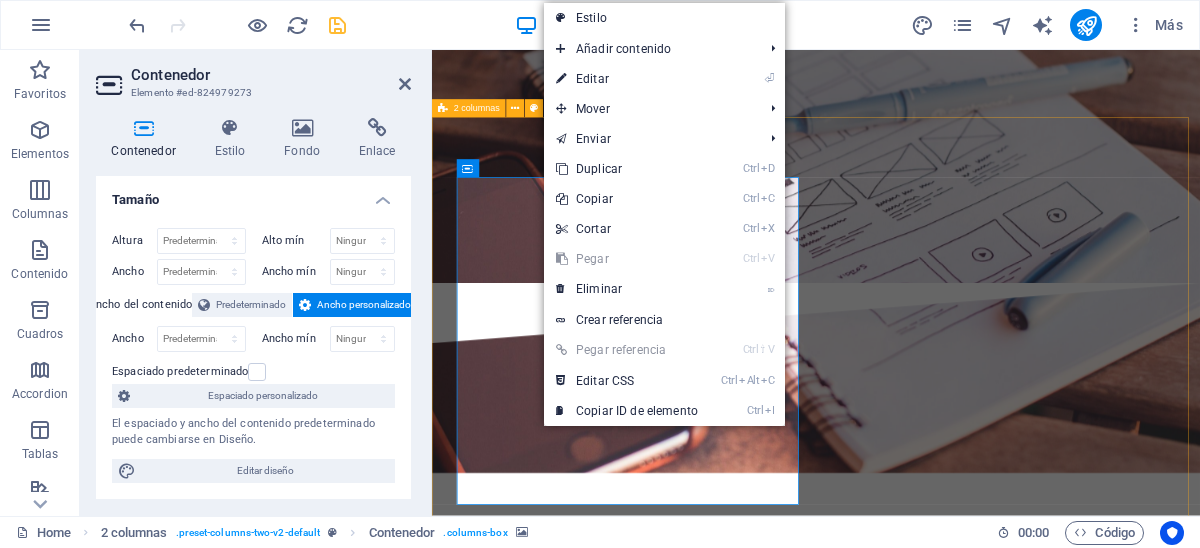 click on "Suelta el contenido aquí o  Añadir elementos  Pegar portapapeles   I have read and understand the privacy policy. ¿Ilegible? Cargar nuevo Submit" at bounding box center (944, 3929) 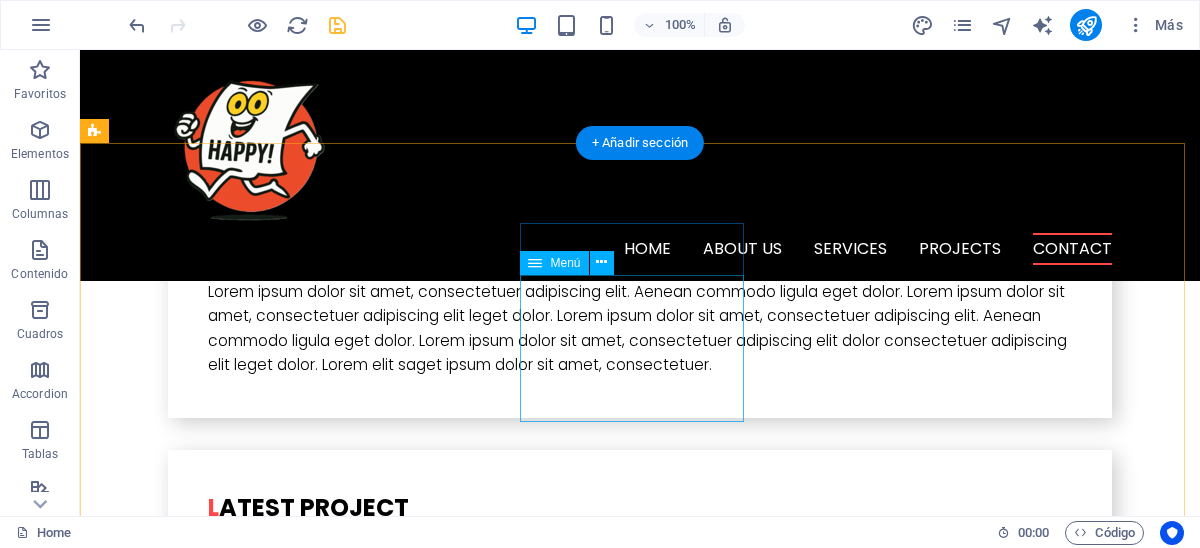 scroll, scrollTop: 4674, scrollLeft: 0, axis: vertical 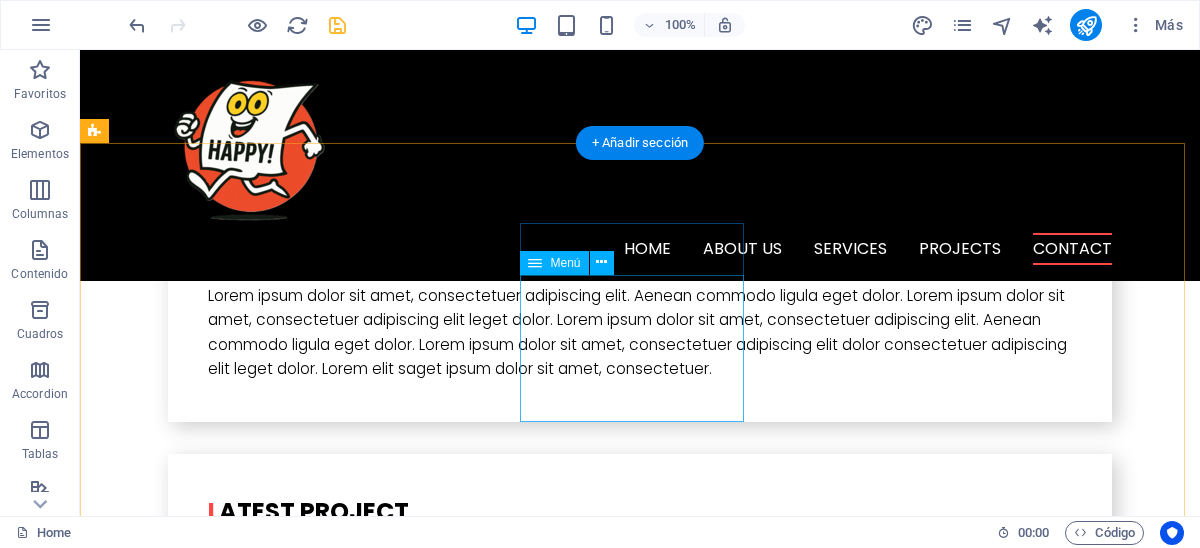 click on "Home About us Services Projects Team Contact" at bounding box center [208, 5348] 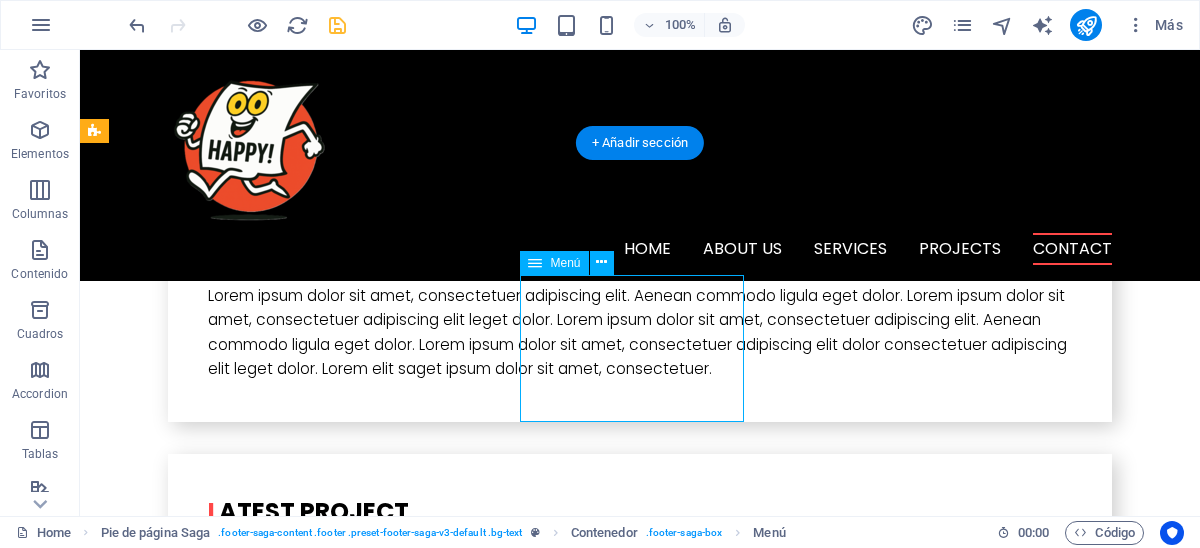 click on "Home About us Services Projects Team Contact" at bounding box center (208, 5348) 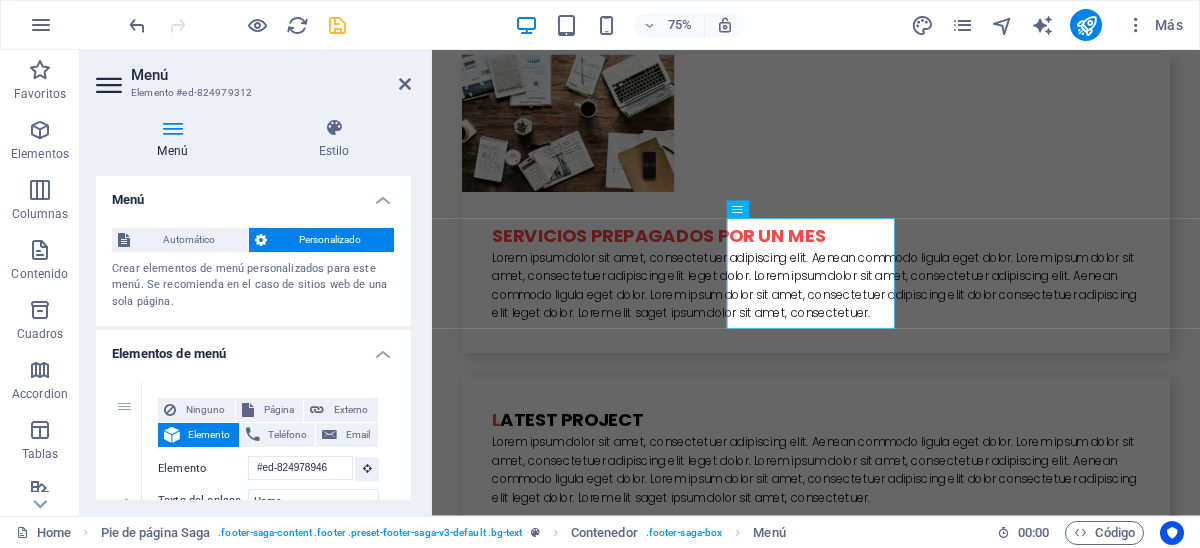 click at bounding box center (172, 128) 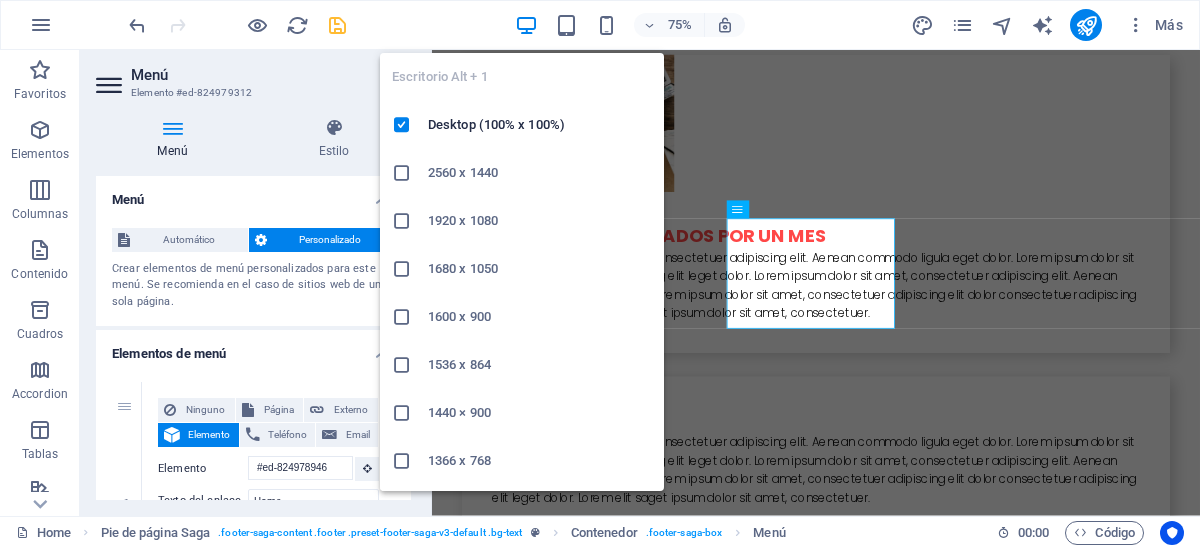 click at bounding box center (526, 25) 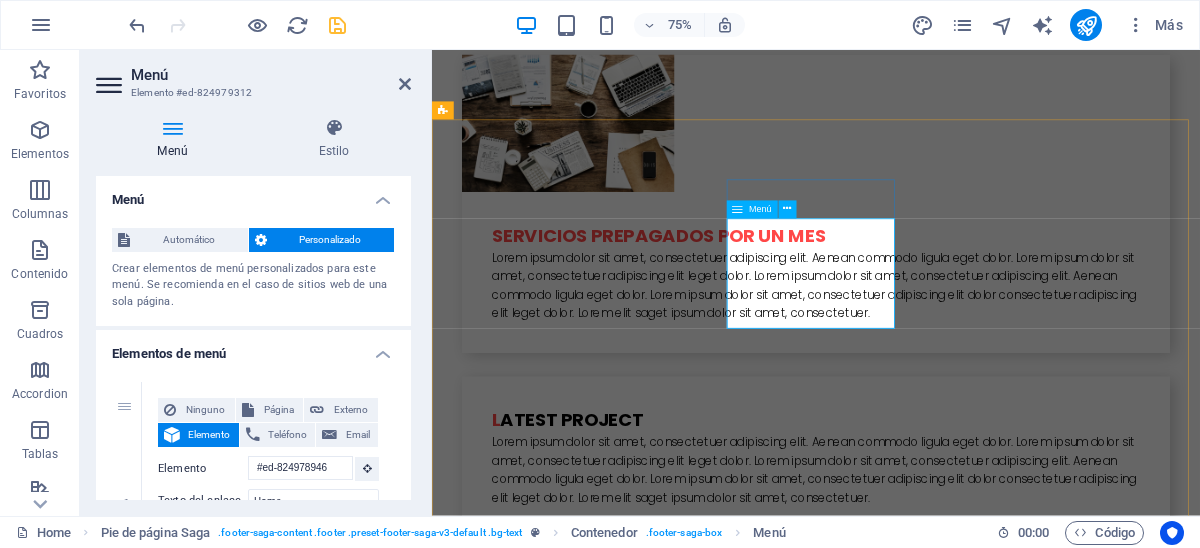 click on "Home About us Services Projects Team Contact" at bounding box center (560, 5284) 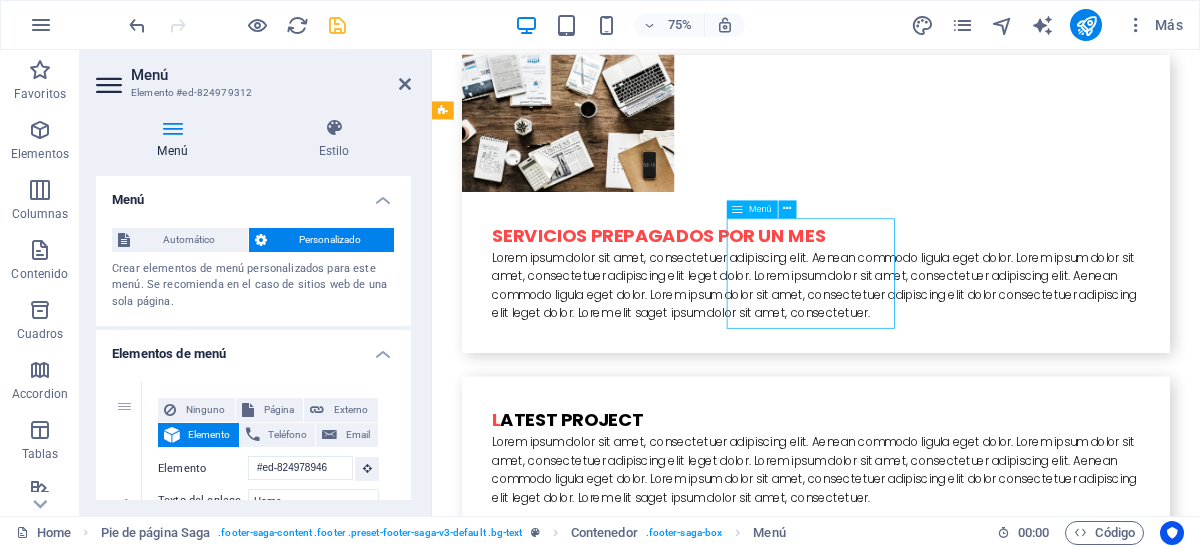 click on "Home About us Services Projects Team Contact" at bounding box center [560, 5284] 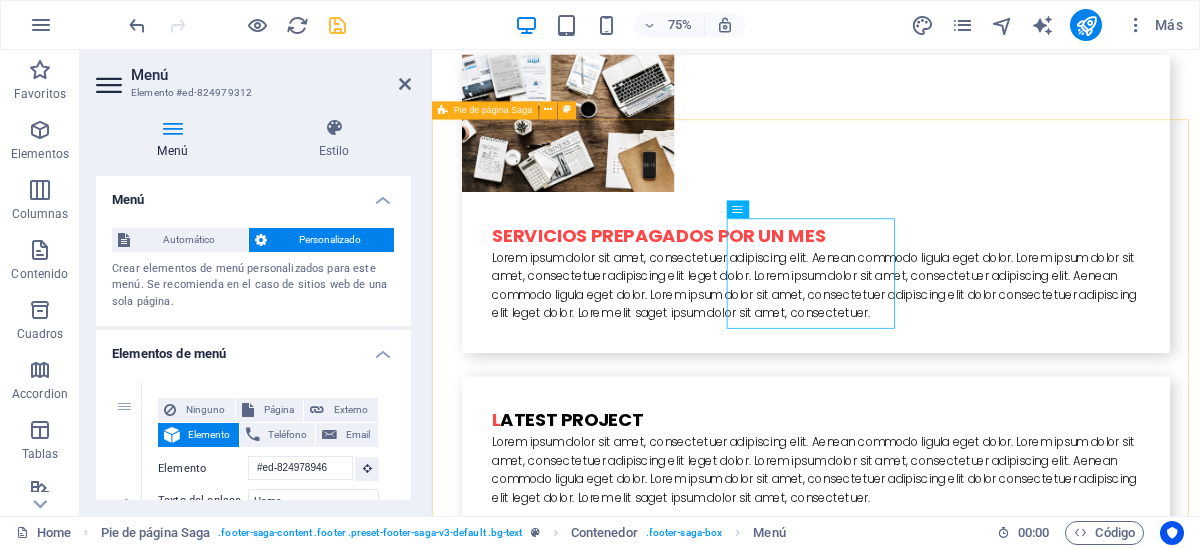 click on "[STREET] y [STREET] [POSTAL_CODE] [CITY] Legal Notice Privacy Policy Navigation Home About us Services Projects Team Contact Social Media Facebook Twitter Instagram" at bounding box center [944, 4752] 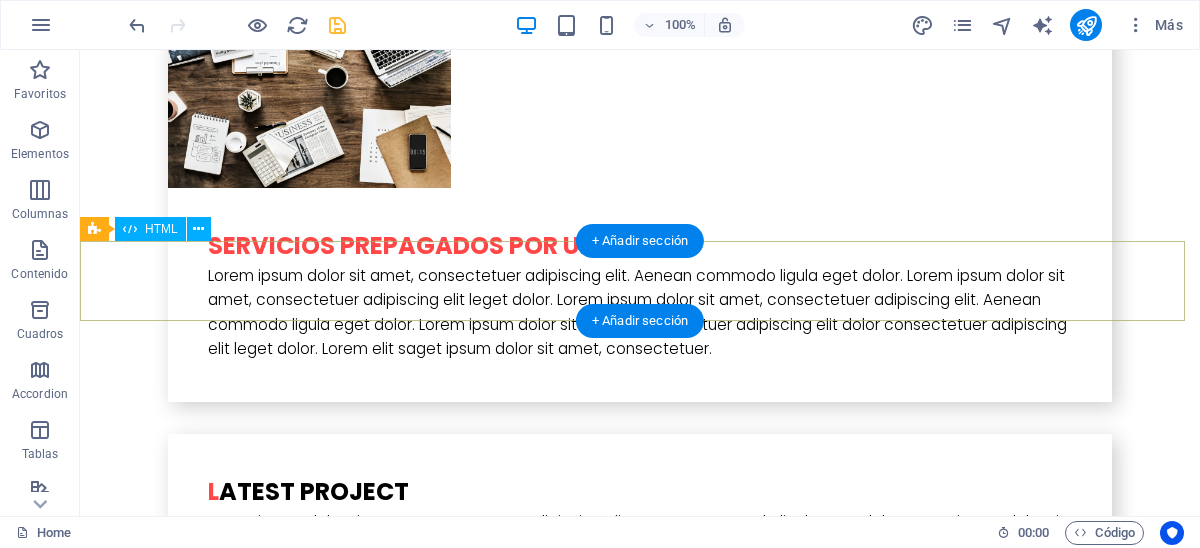 scroll, scrollTop: 4774, scrollLeft: 0, axis: vertical 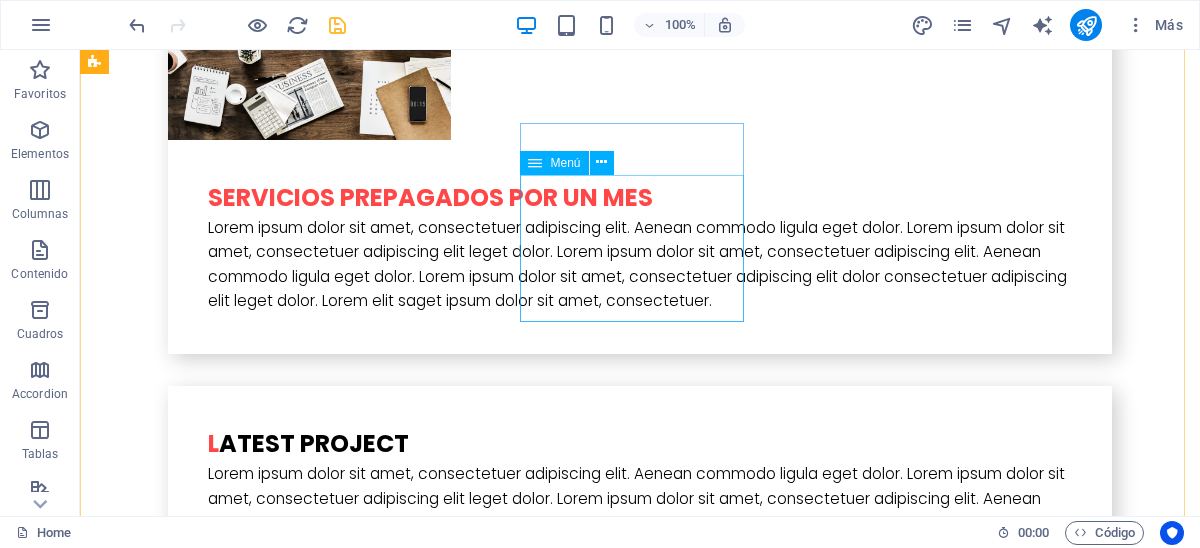 click at bounding box center [535, 163] 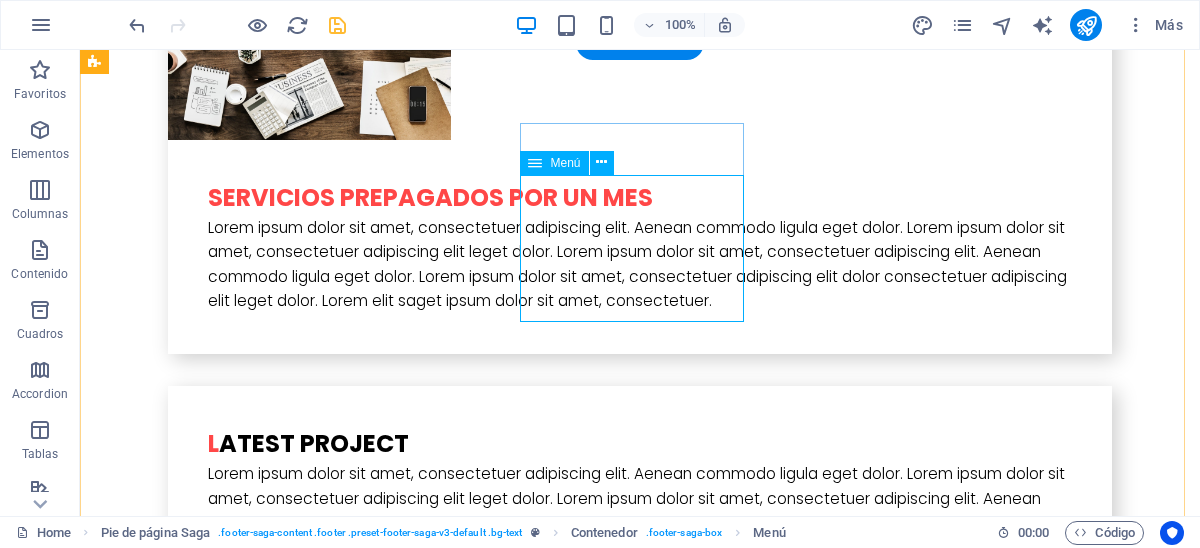 click on "Home About us Services Projects Team Contact" at bounding box center (208, 5280) 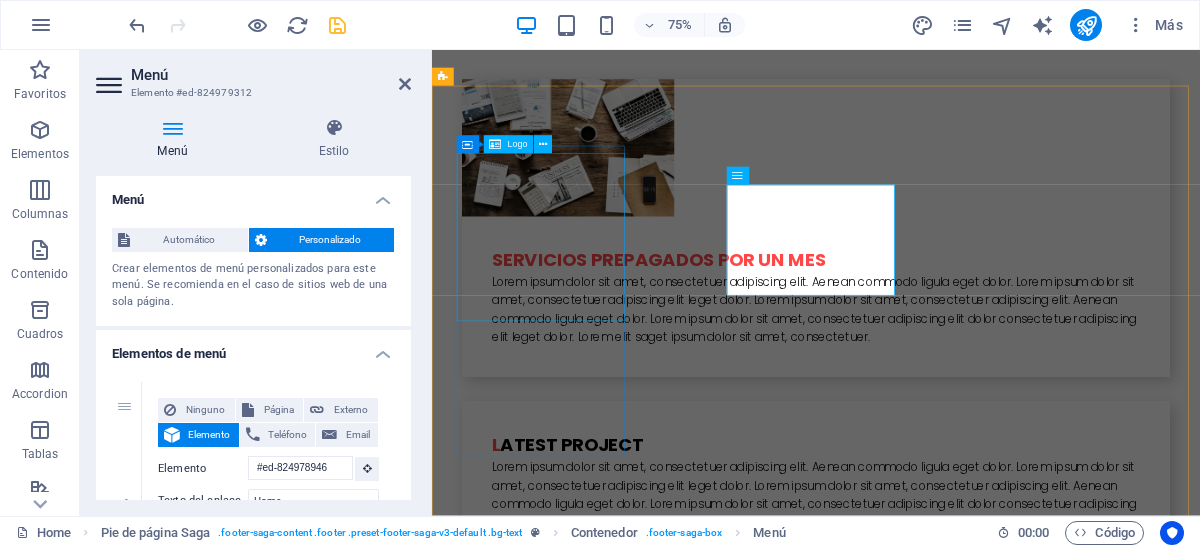 click at bounding box center [560, 4493] 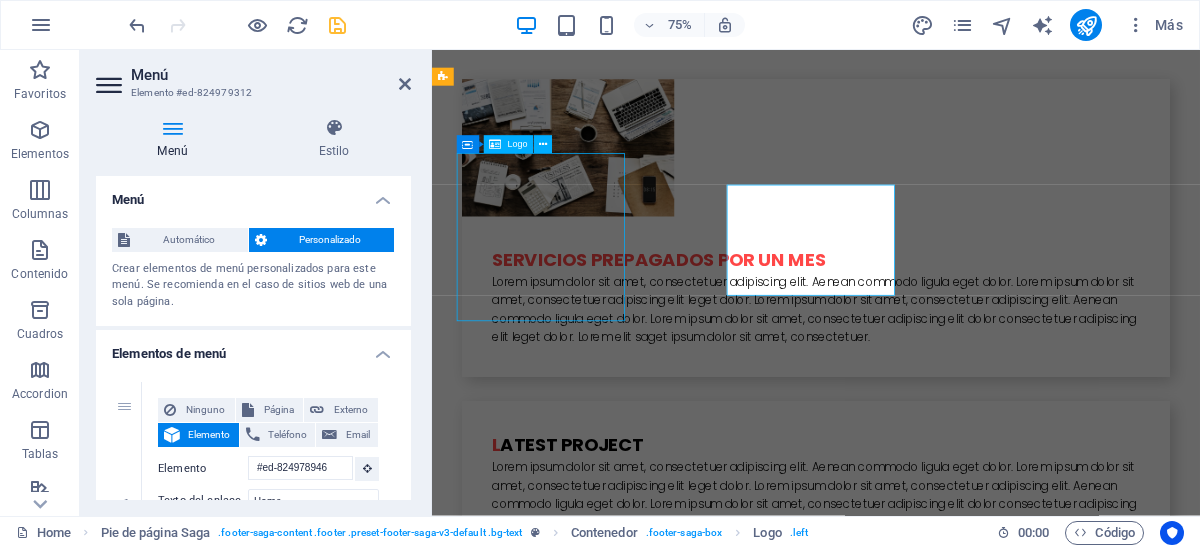 scroll, scrollTop: 4774, scrollLeft: 0, axis: vertical 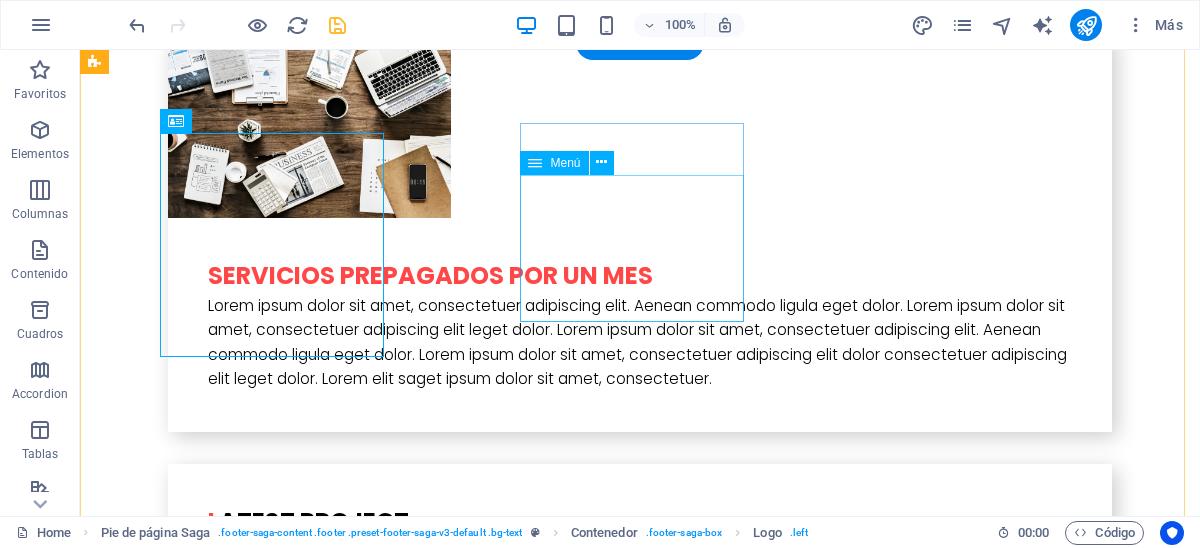 click on "Home About us Services Projects Team Contact" at bounding box center [208, 5358] 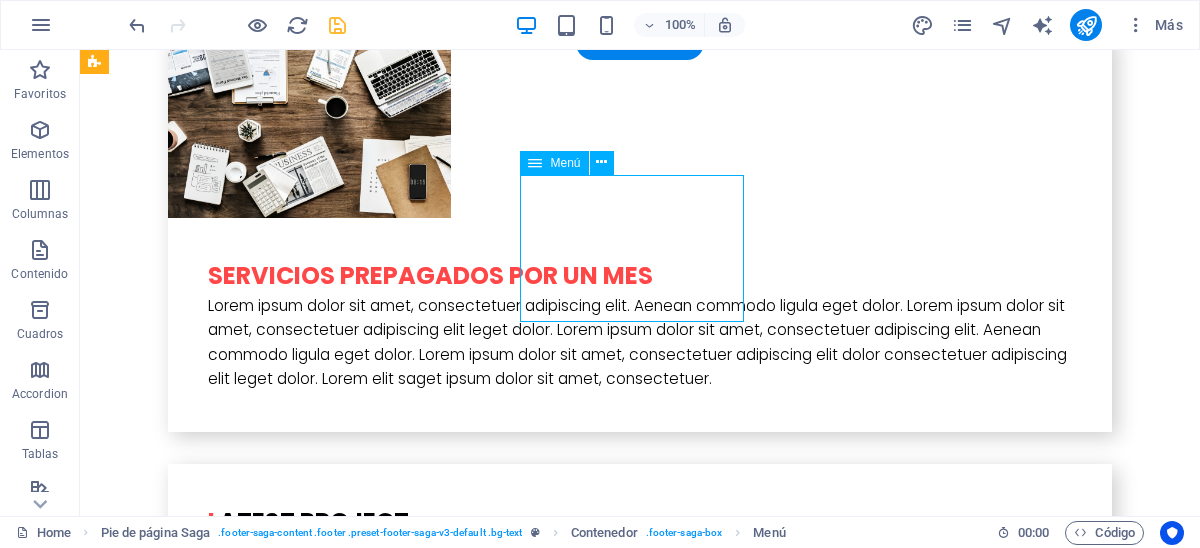 click on "Home About us Services Projects Team Contact" at bounding box center (208, 5358) 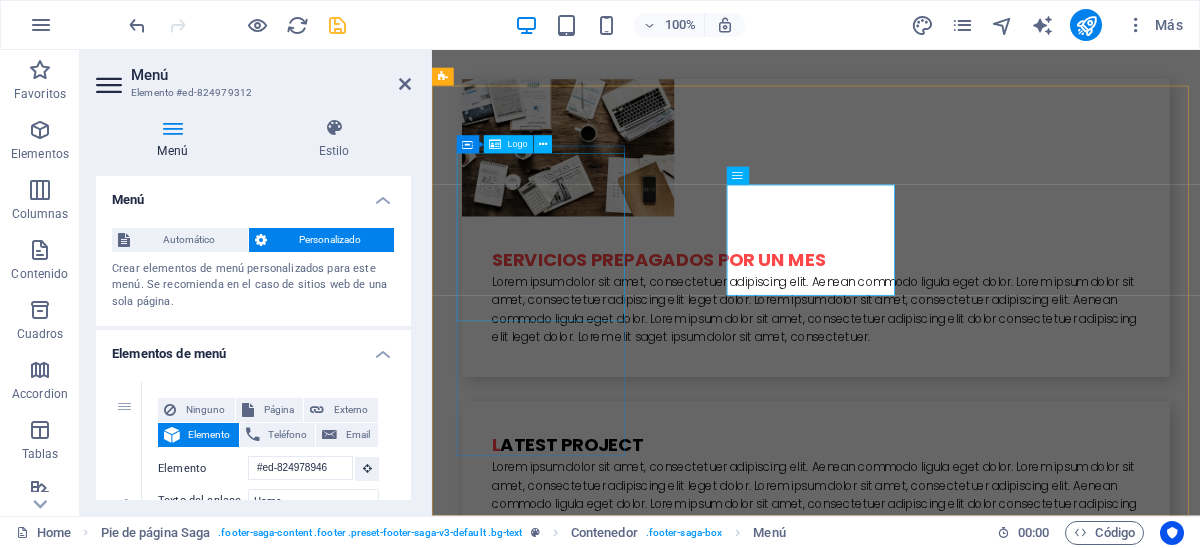 click at bounding box center (560, 4493) 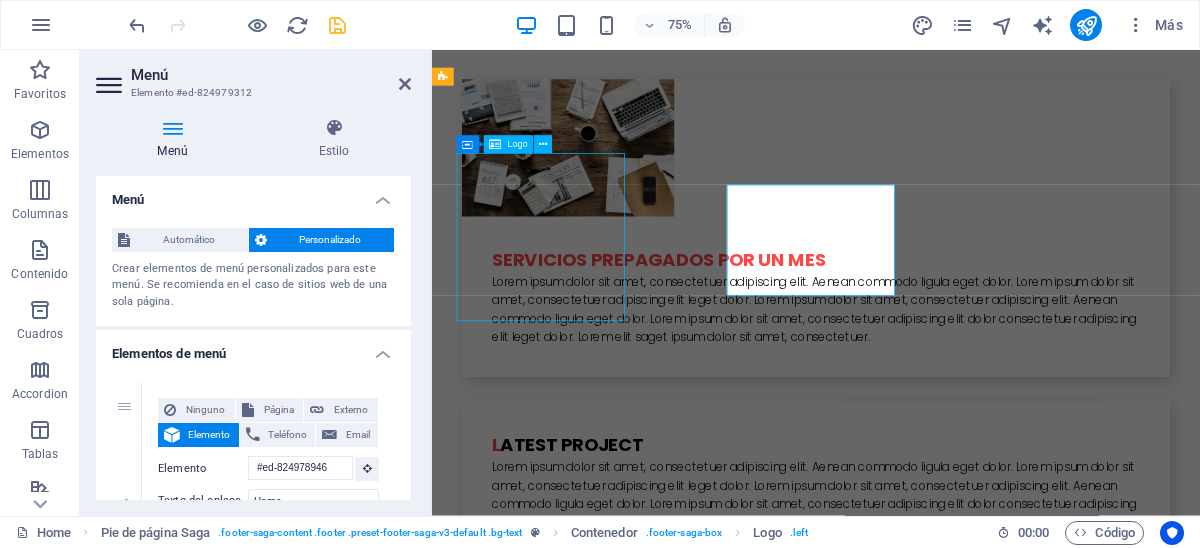 scroll, scrollTop: 4774, scrollLeft: 0, axis: vertical 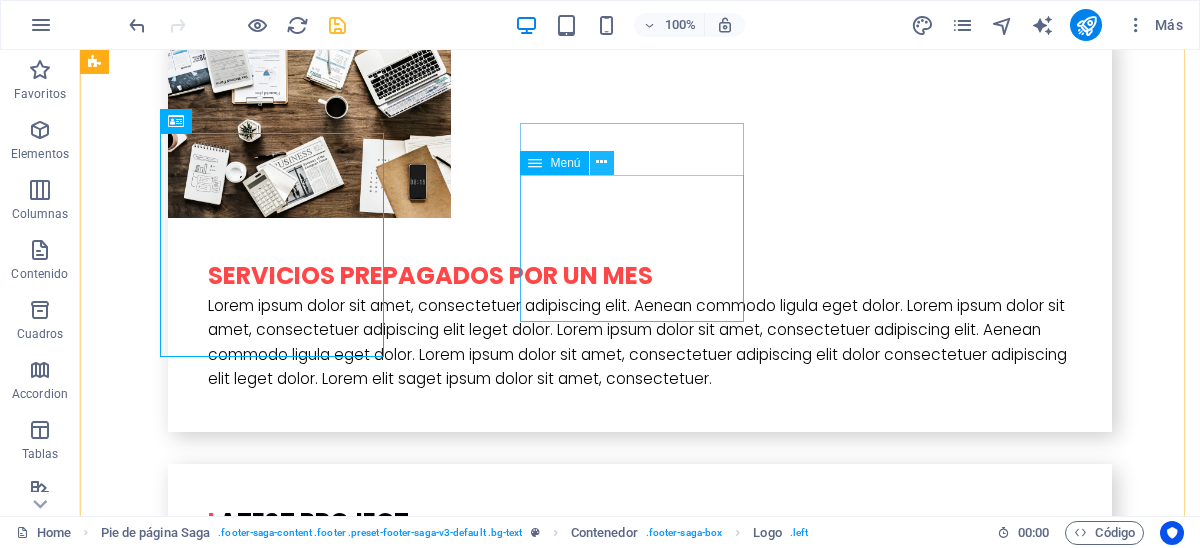 click at bounding box center [601, 162] 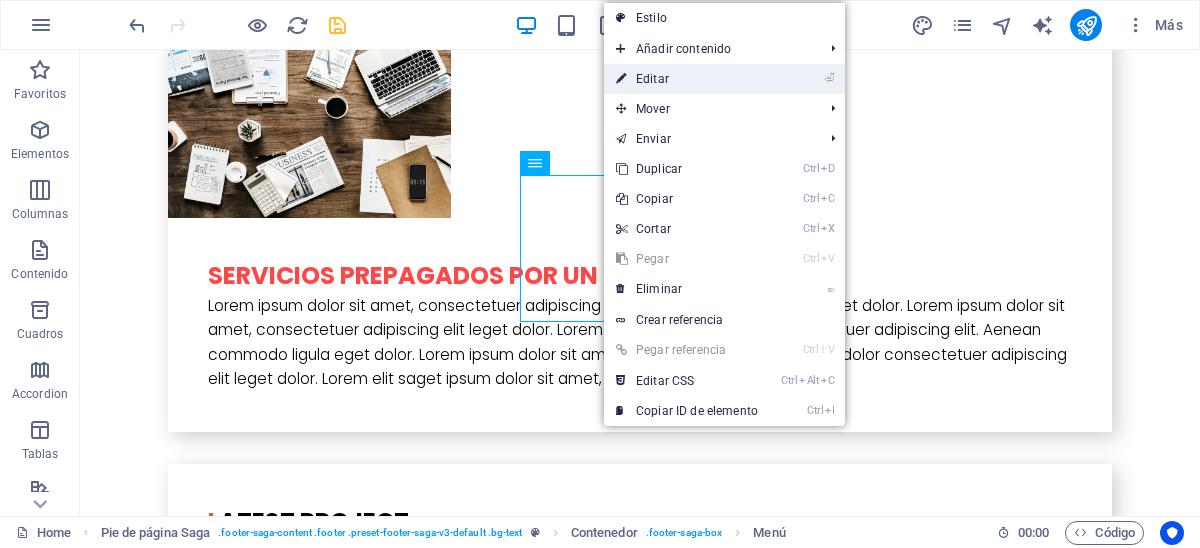 click on "⏎  Editar" at bounding box center [687, 79] 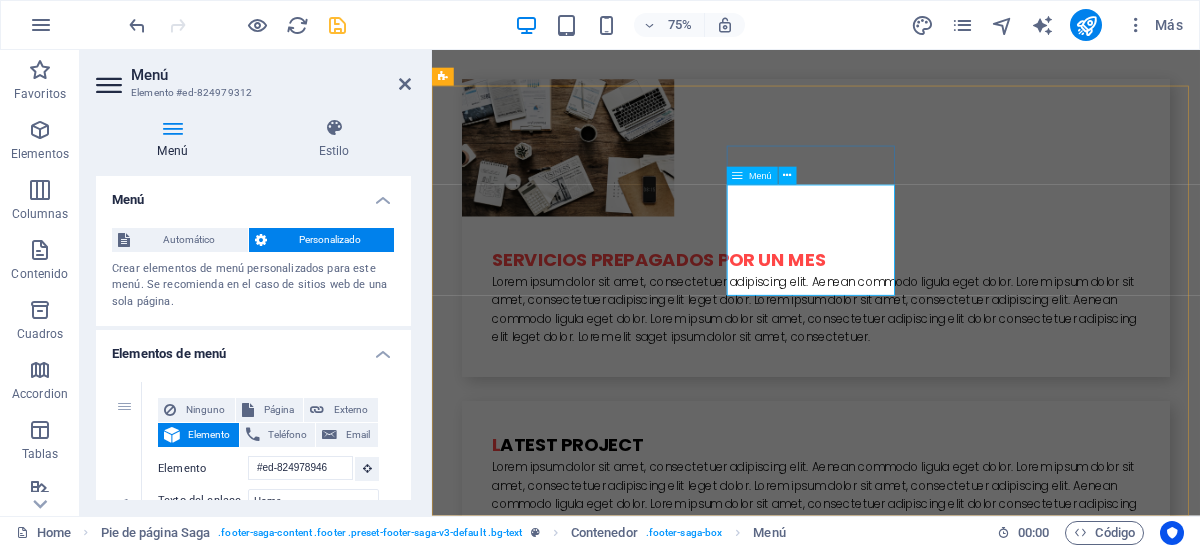 click on "Home About us Services Projects Team Contact" at bounding box center [560, 5317] 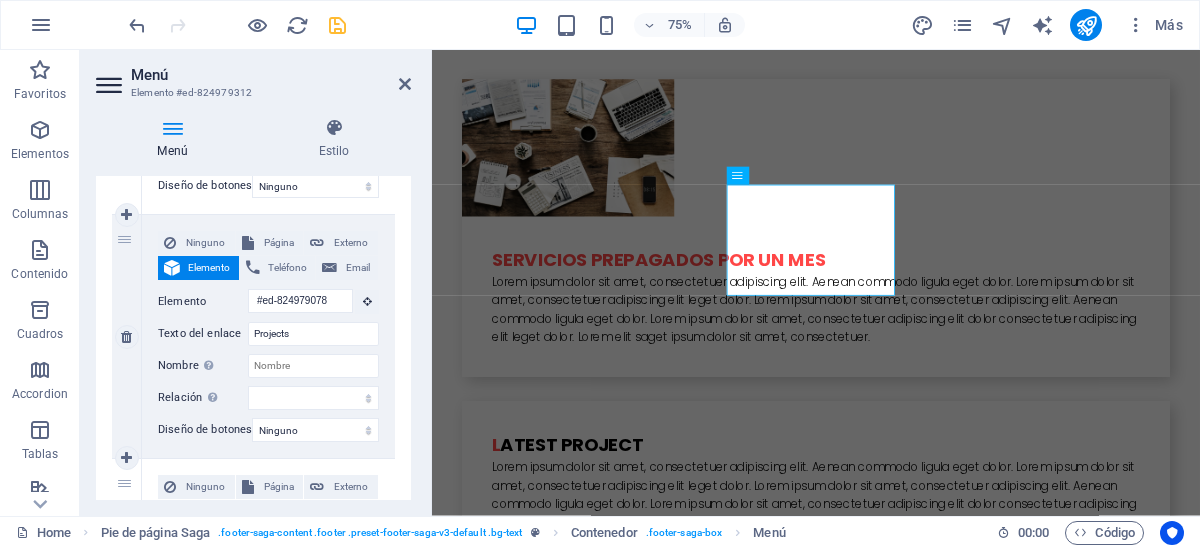 scroll, scrollTop: 1100, scrollLeft: 0, axis: vertical 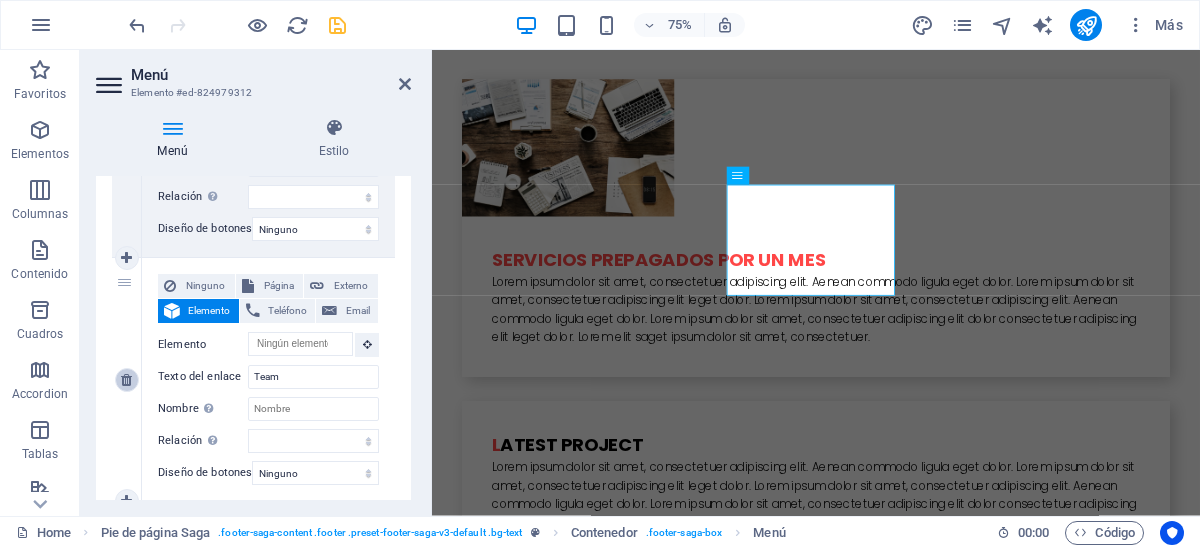 click at bounding box center (126, 380) 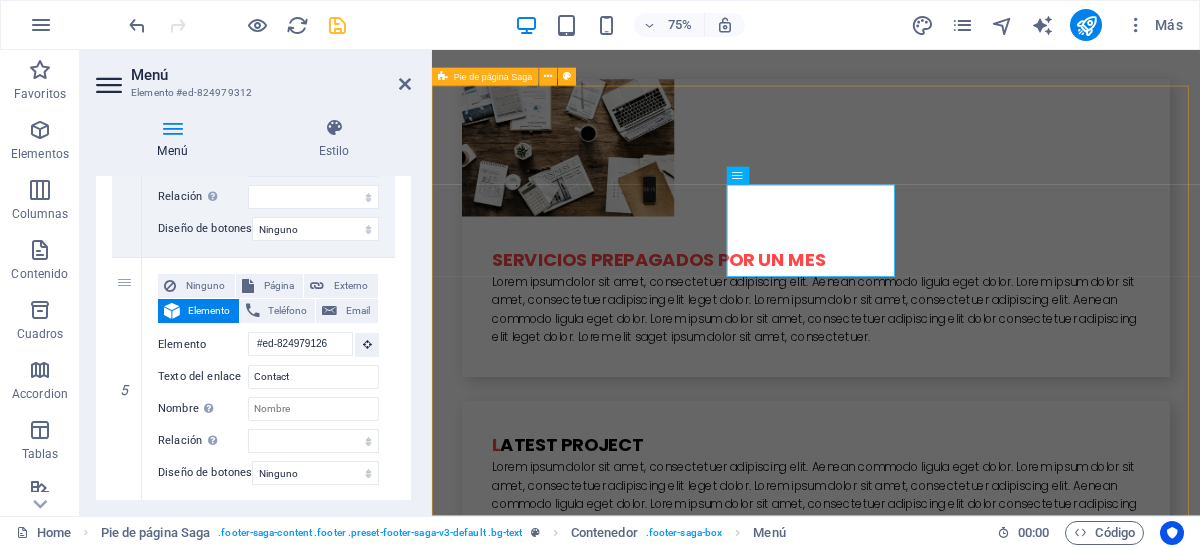 click on "[STREET] y [STREET] [POSTAL_CODE] [CITY] Legal Notice Privacy Policy Navigation Home About us Services Projects Contact Social Media Facebook Twitter Instagram" at bounding box center [944, 4773] 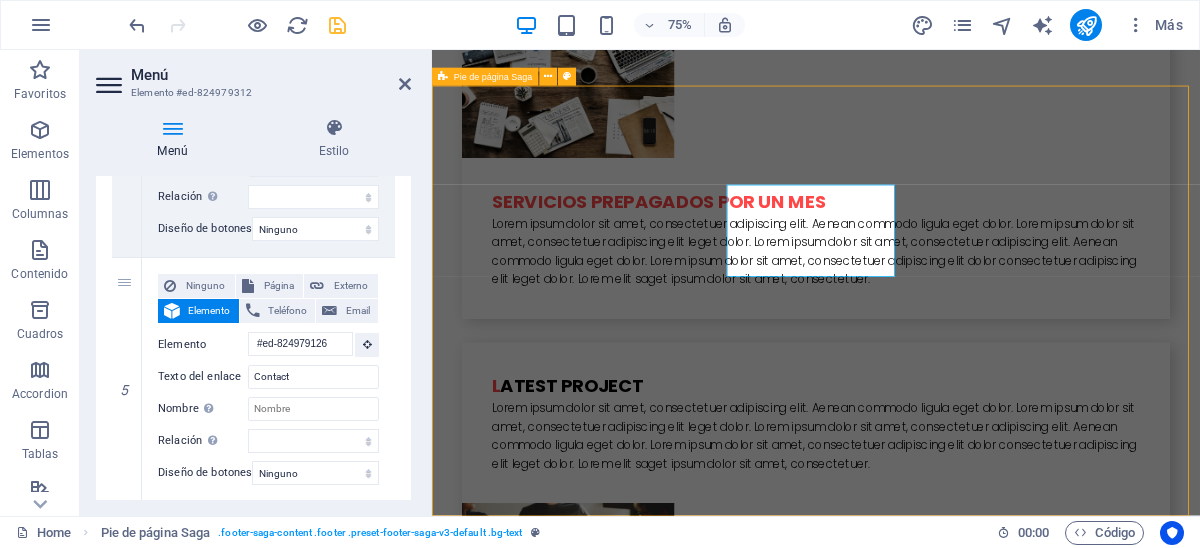 scroll, scrollTop: 4774, scrollLeft: 0, axis: vertical 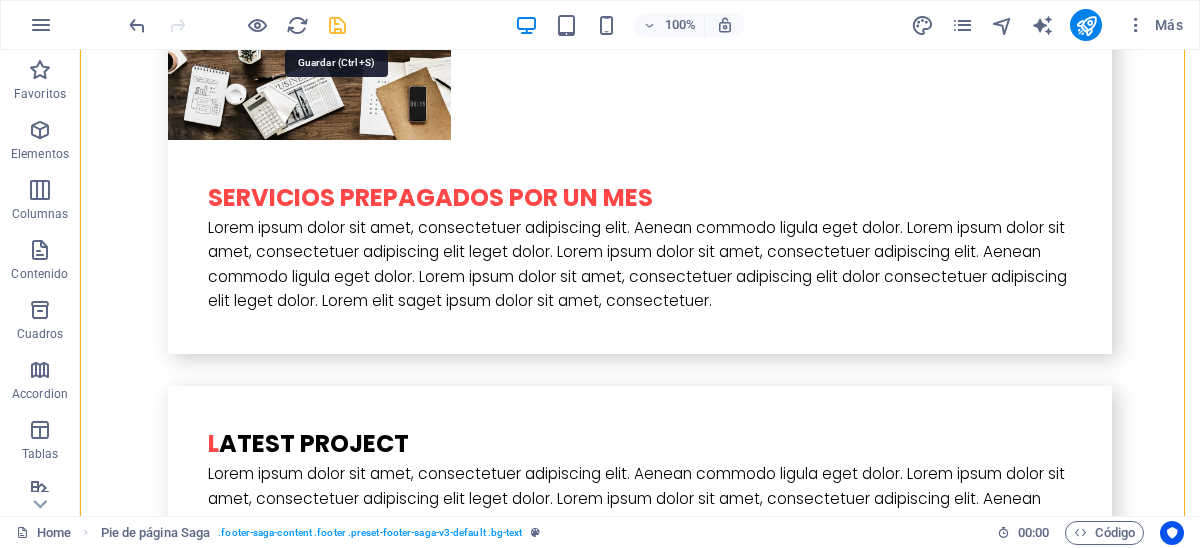 click at bounding box center (337, 25) 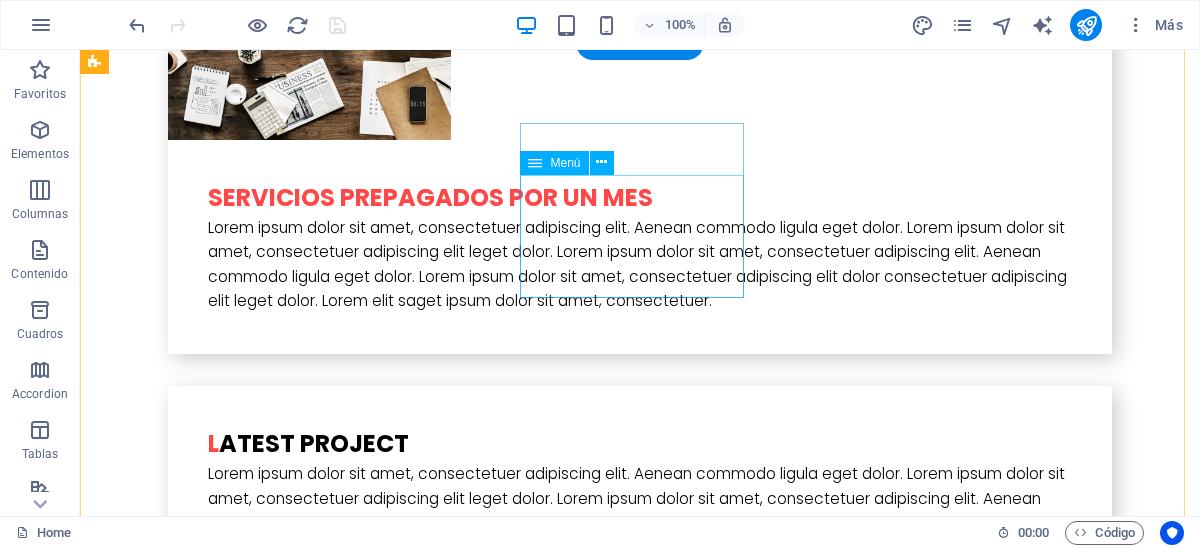 click on "Home About us Services Projects Contact" at bounding box center (208, 5268) 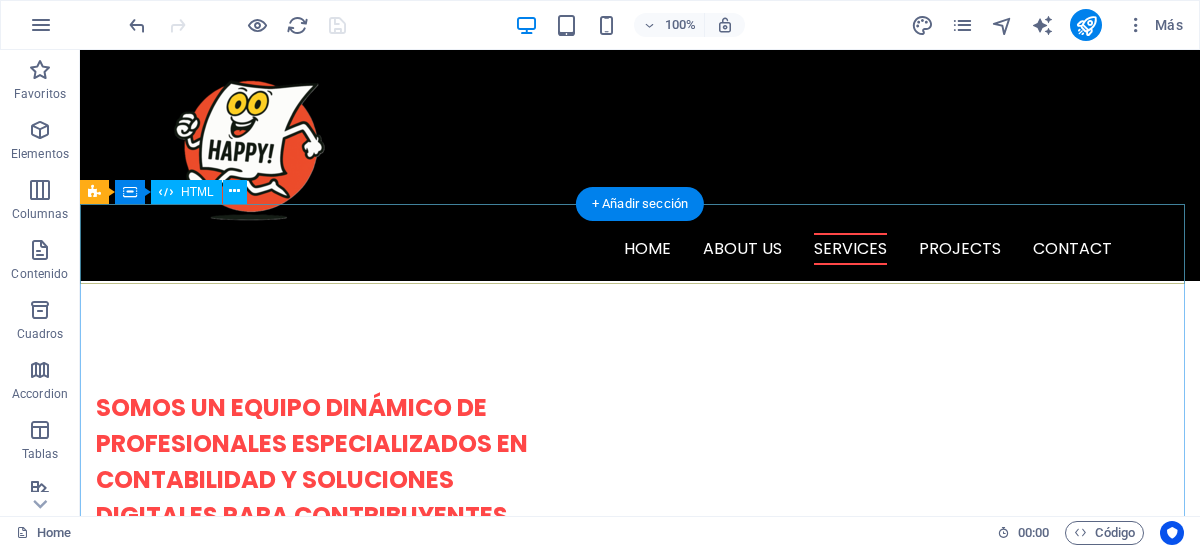scroll, scrollTop: 774, scrollLeft: 0, axis: vertical 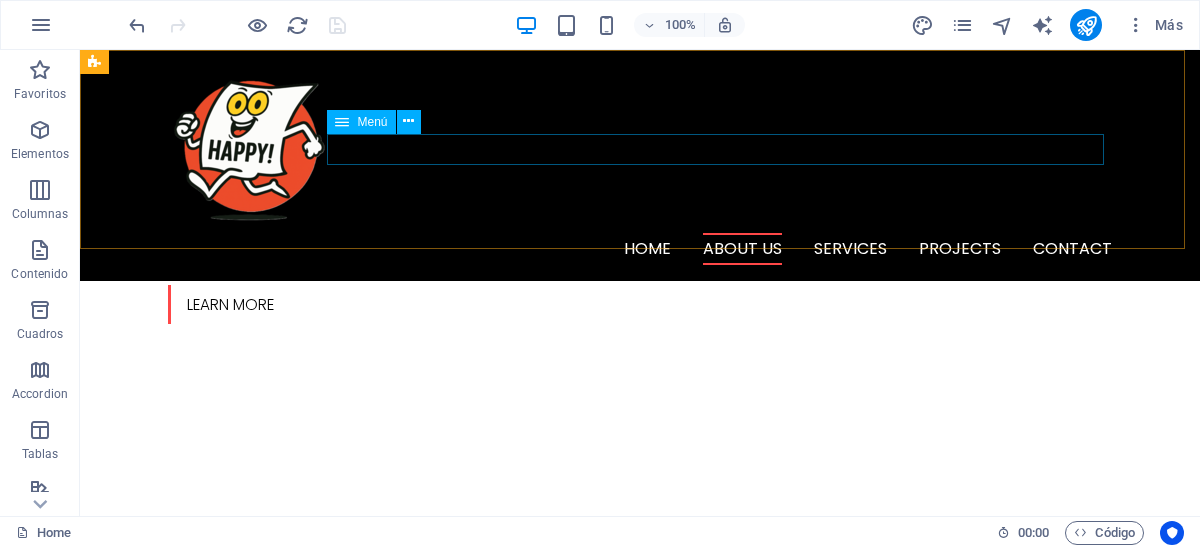 click on "Home About us Services Projects Contact" at bounding box center (640, 249) 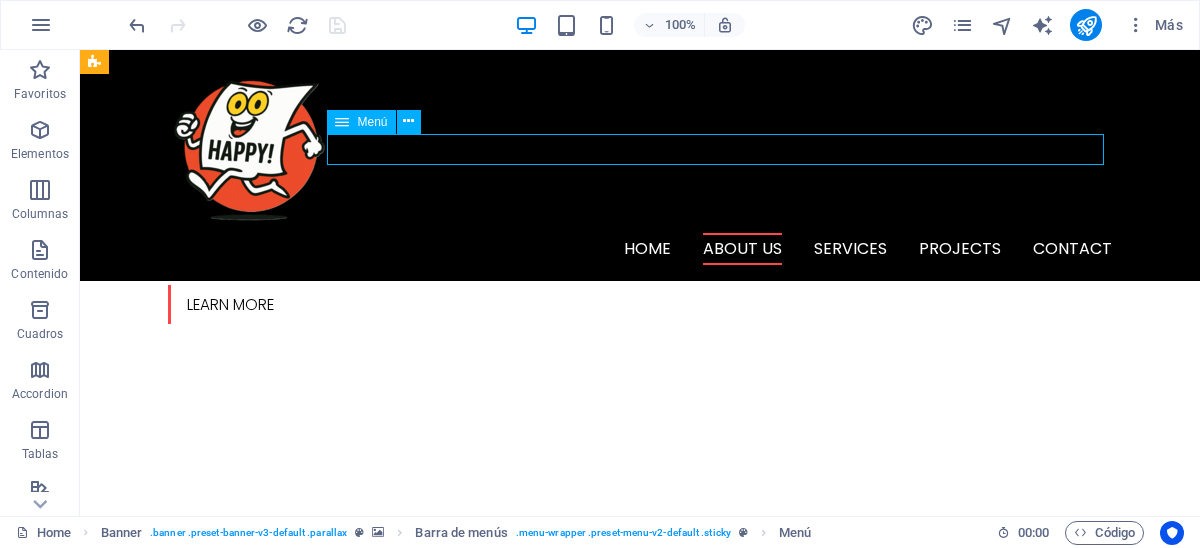 click on "Home About us Services Projects Contact" at bounding box center [640, 249] 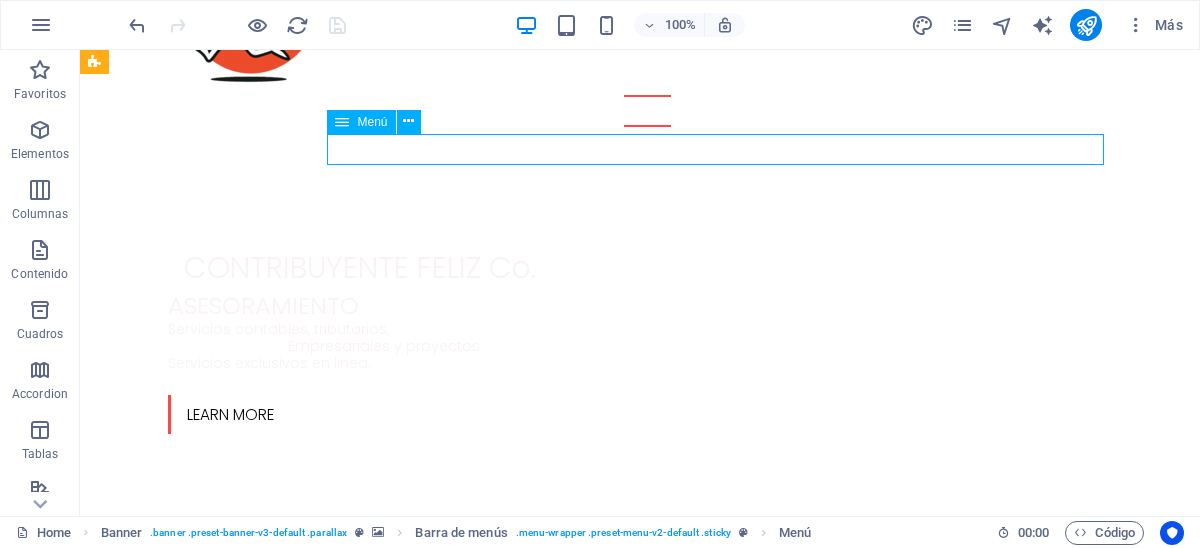 scroll, scrollTop: 0, scrollLeft: 0, axis: both 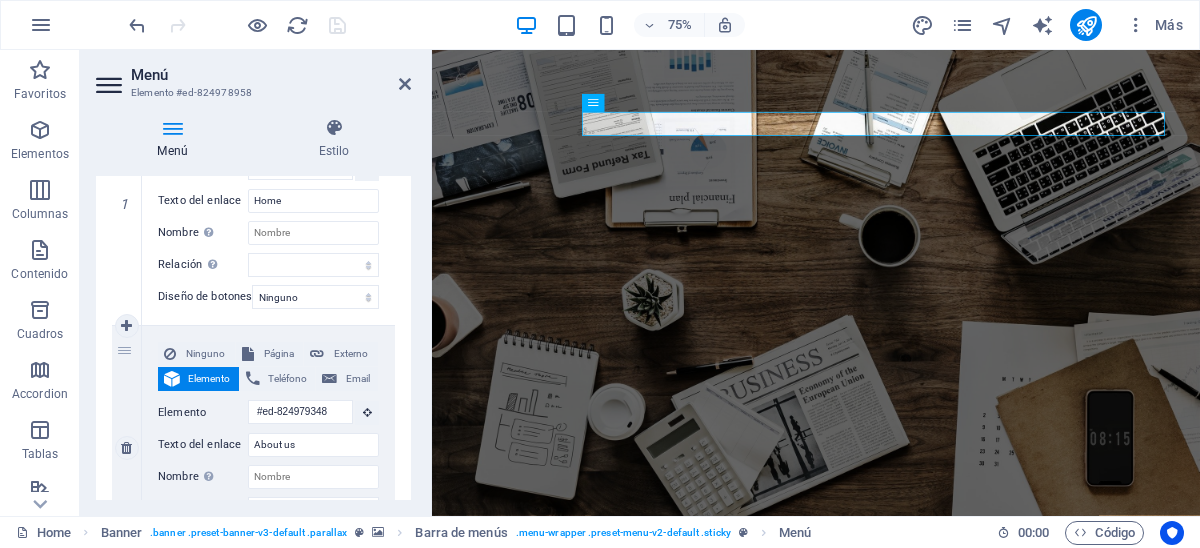 click on "2" at bounding box center (127, 447) 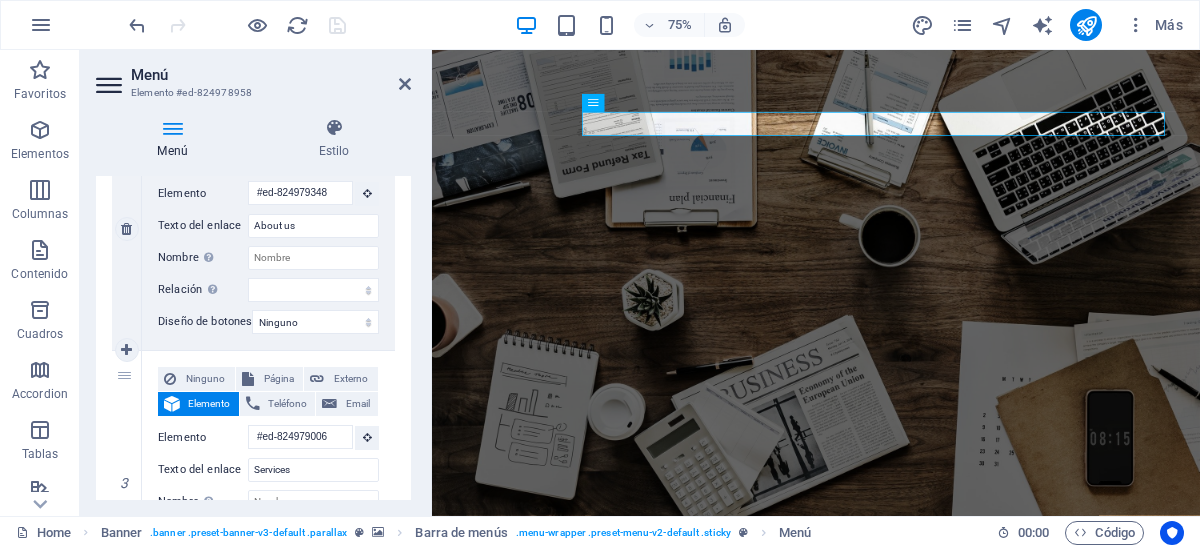 scroll, scrollTop: 600, scrollLeft: 0, axis: vertical 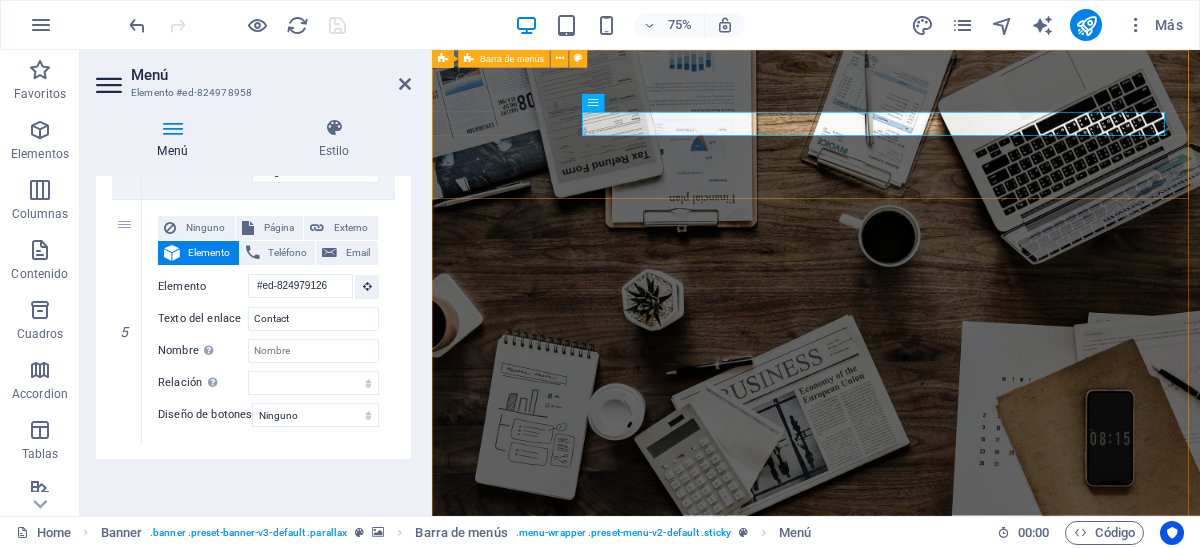 click on "Home About us Services Projects Contact" at bounding box center (944, 801) 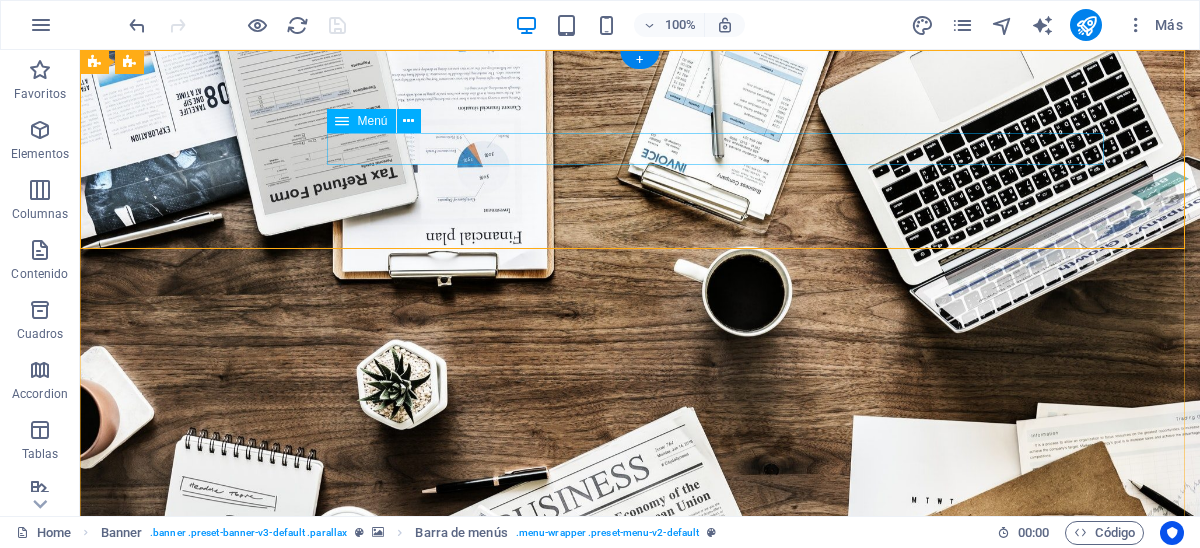 click on "Home About us Services Projects Contact" at bounding box center [640, 885] 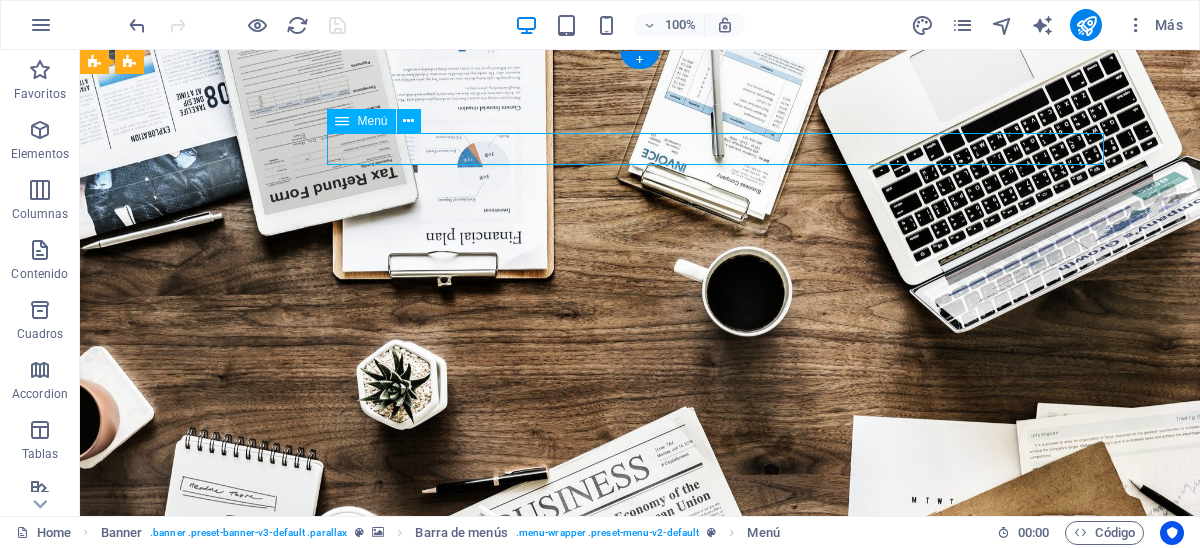 click on "Home About us Services Projects Contact" at bounding box center [640, 885] 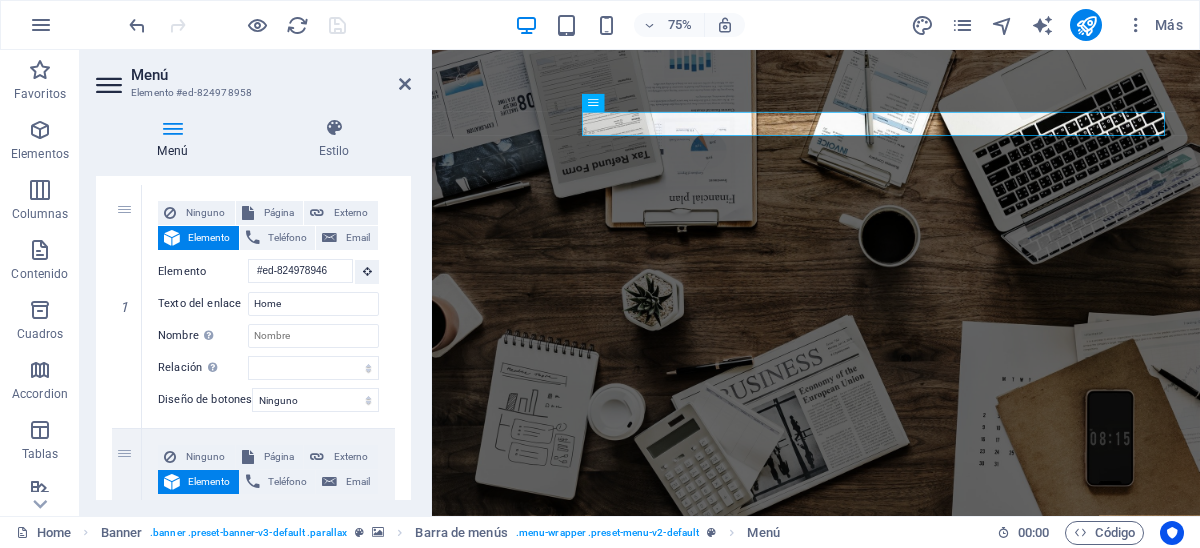 scroll, scrollTop: 199, scrollLeft: 0, axis: vertical 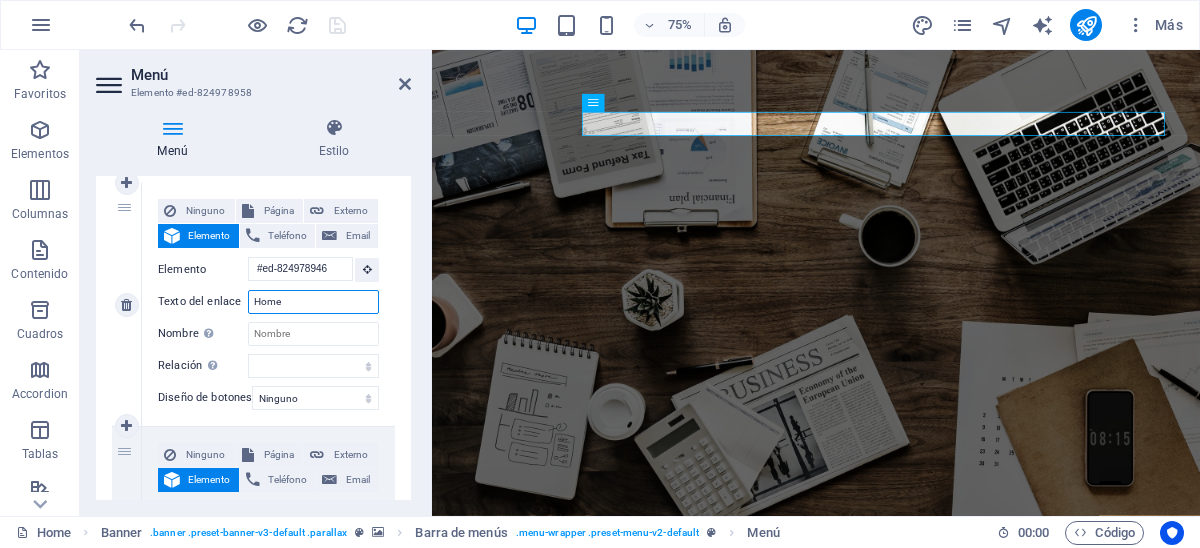 click on "Home" at bounding box center (313, 302) 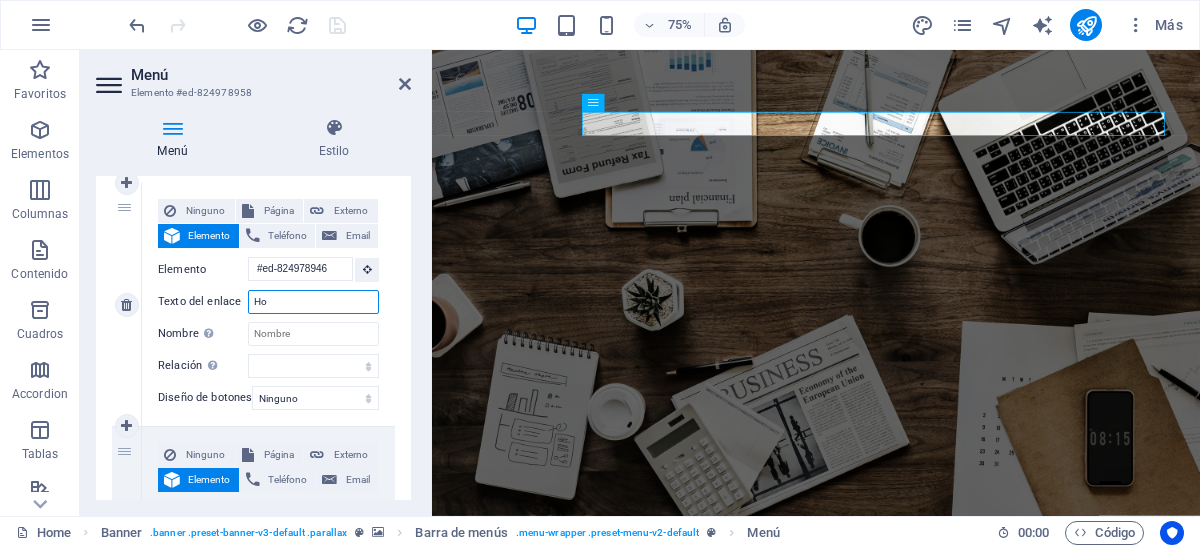 type on "H" 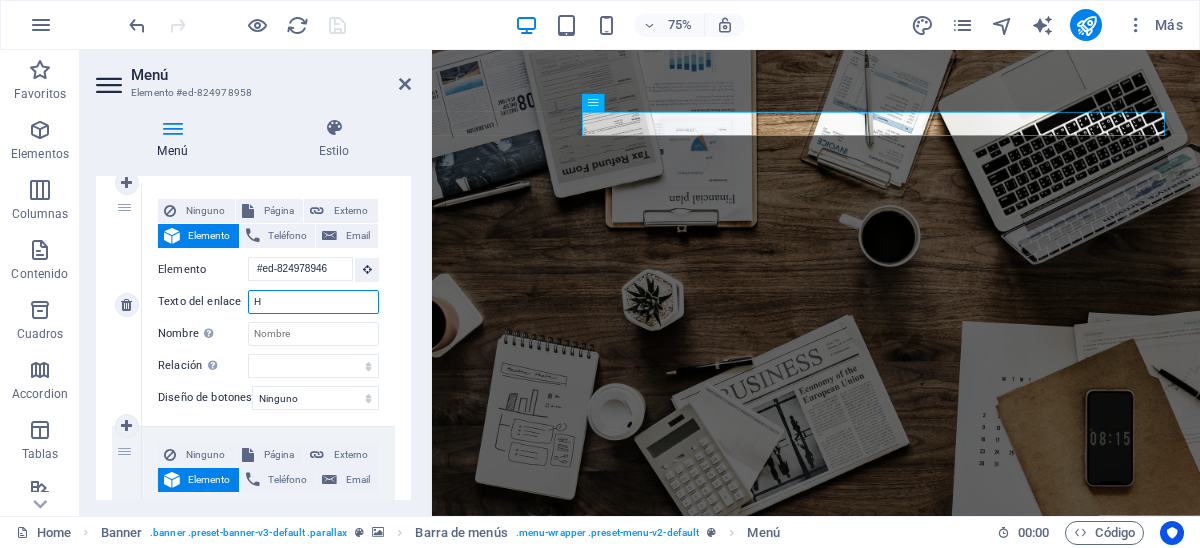 type 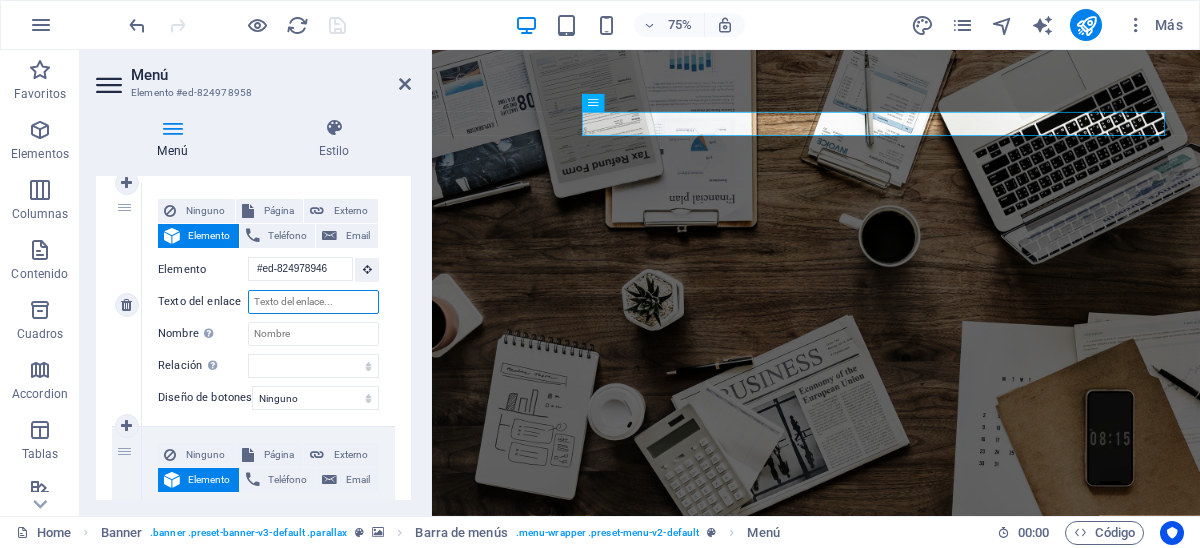 select 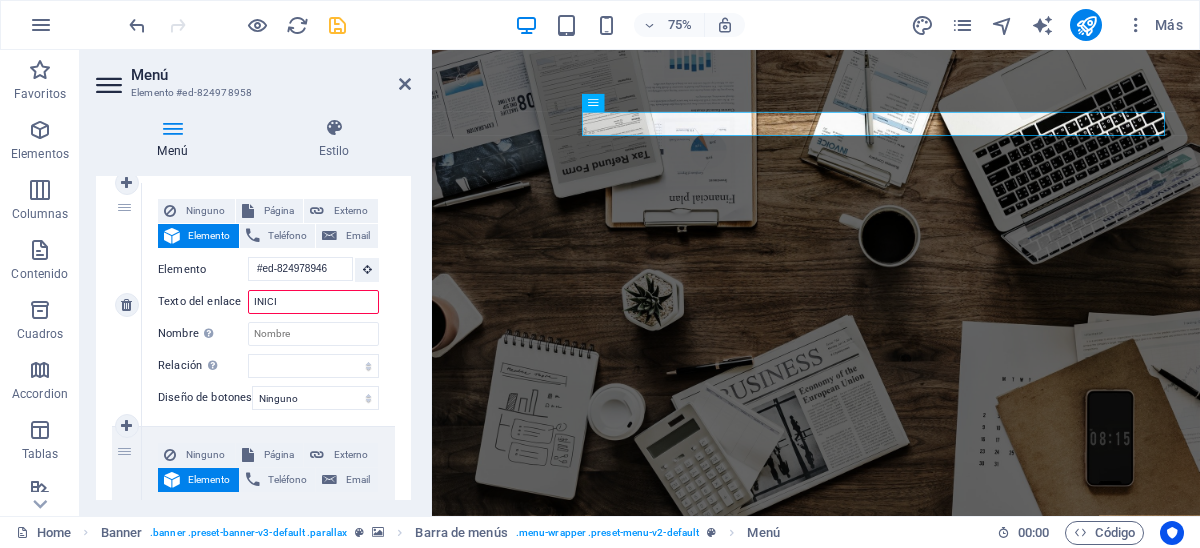 type on "INICIO" 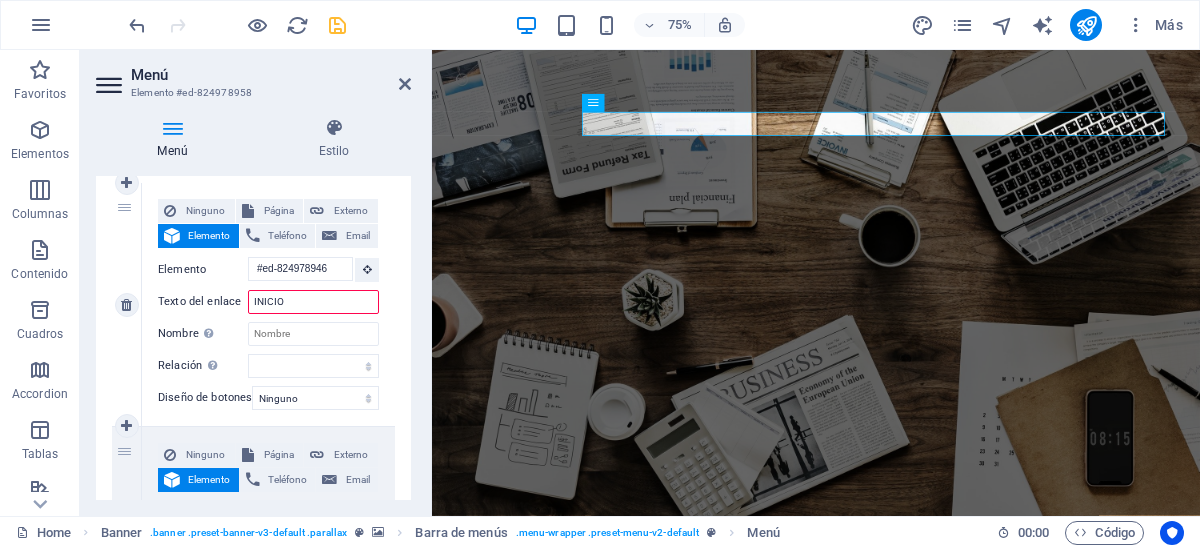 select 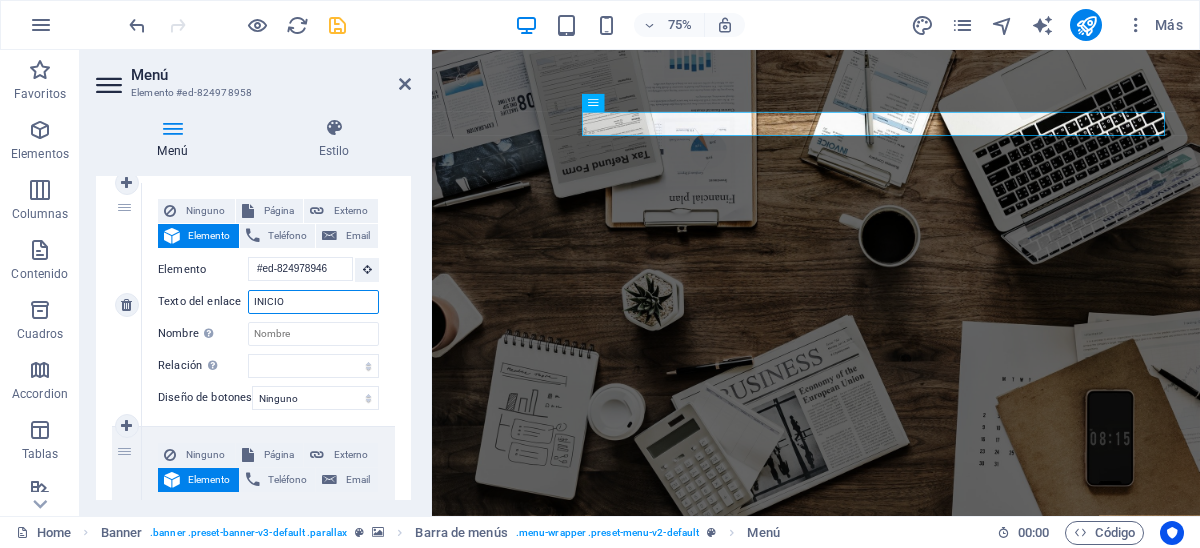type on "INICIO" 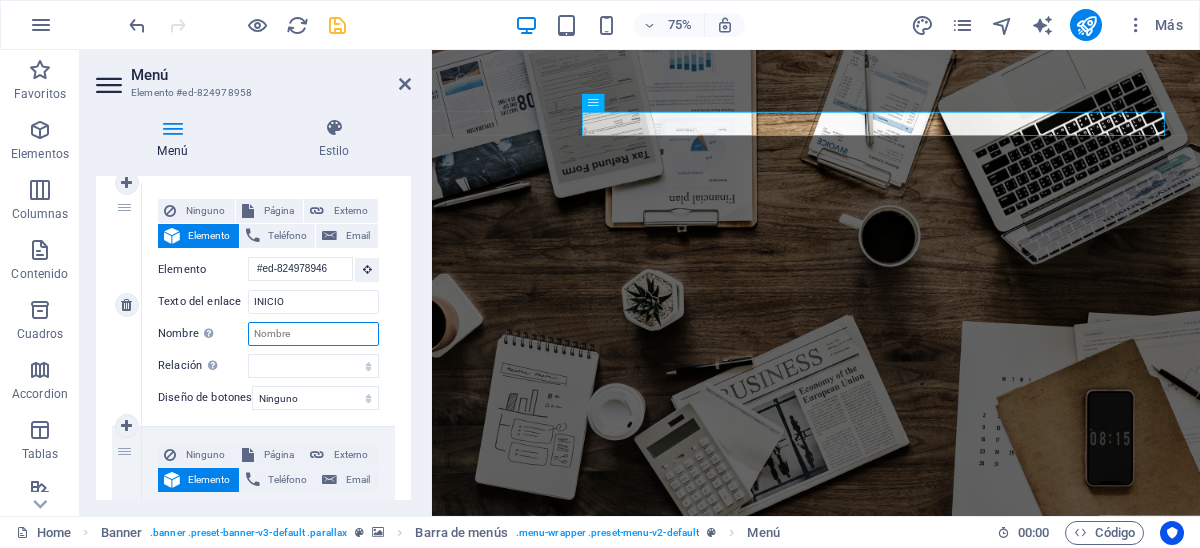 select 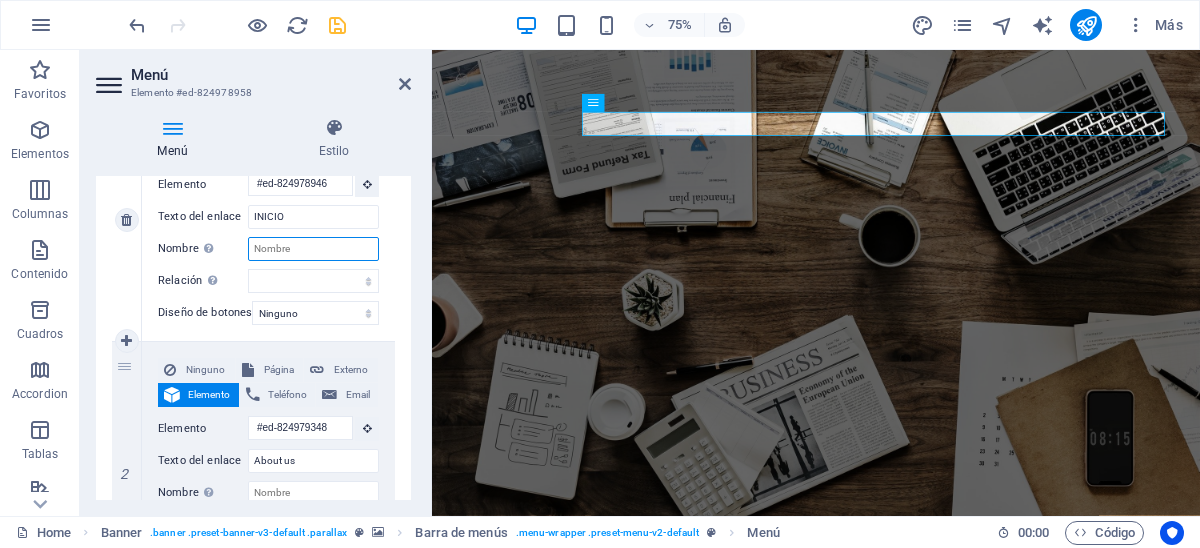 scroll, scrollTop: 300, scrollLeft: 0, axis: vertical 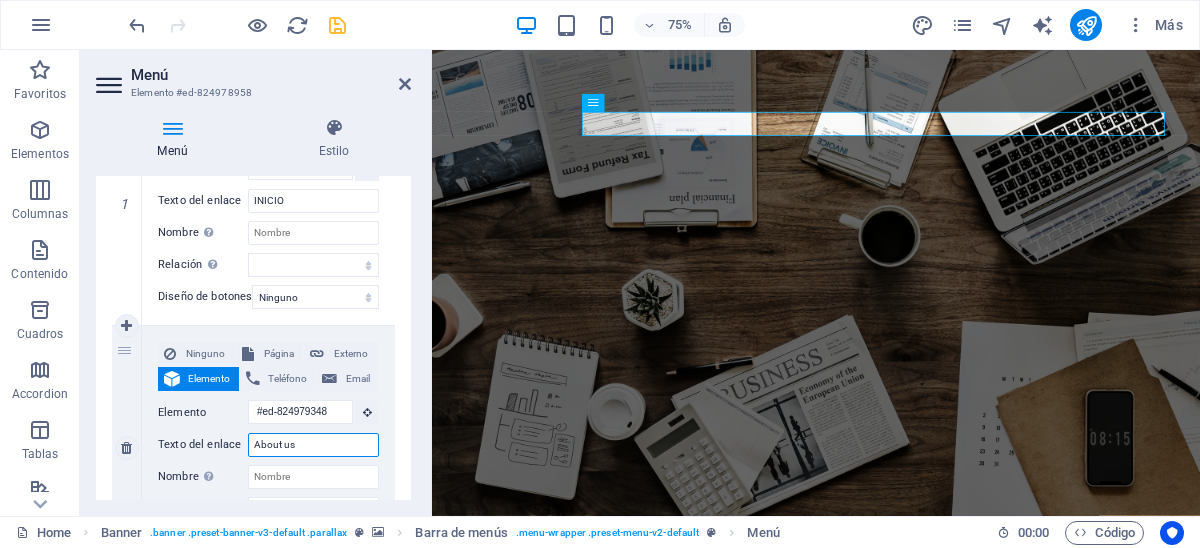 click on "About us" at bounding box center (313, 445) 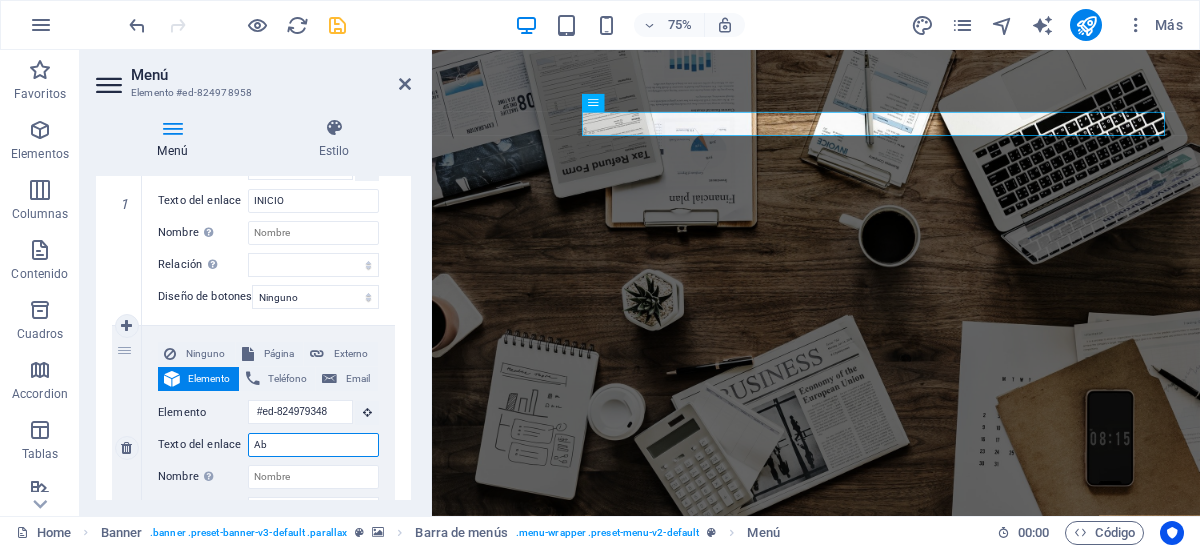 type on "A" 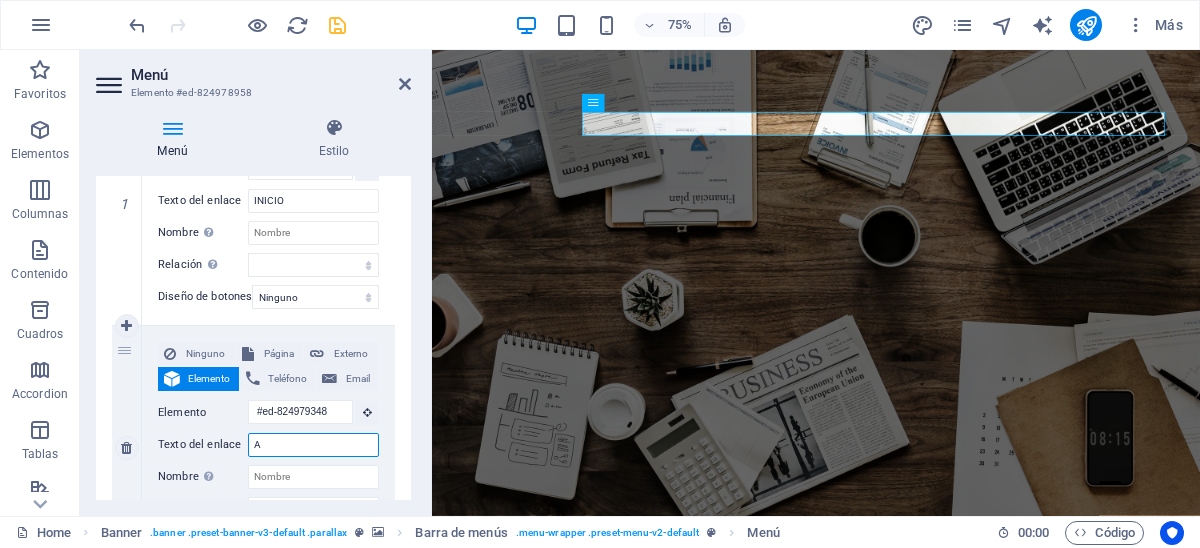 type 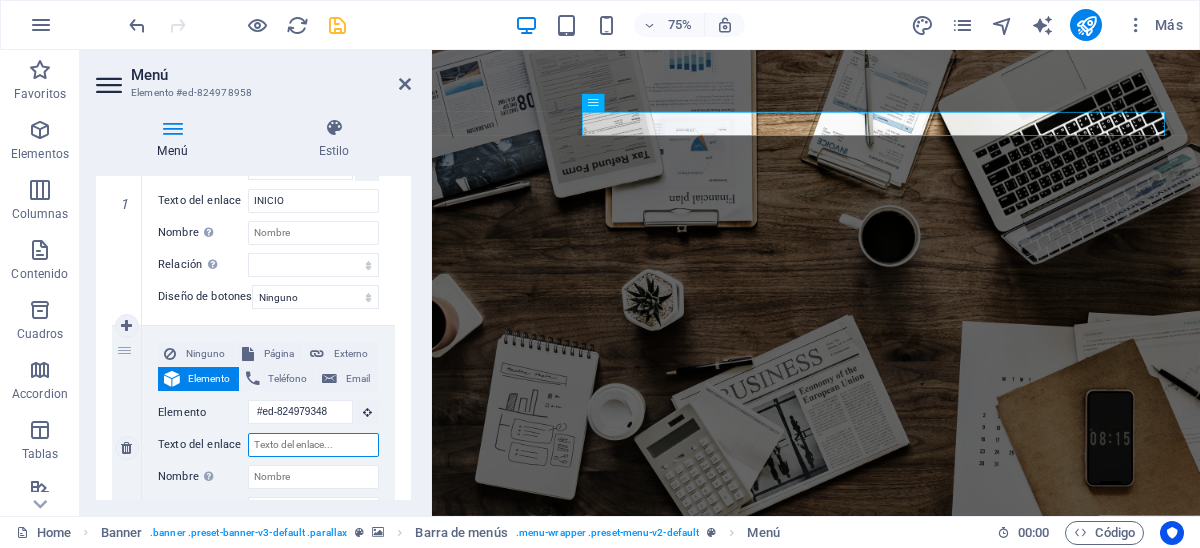 select 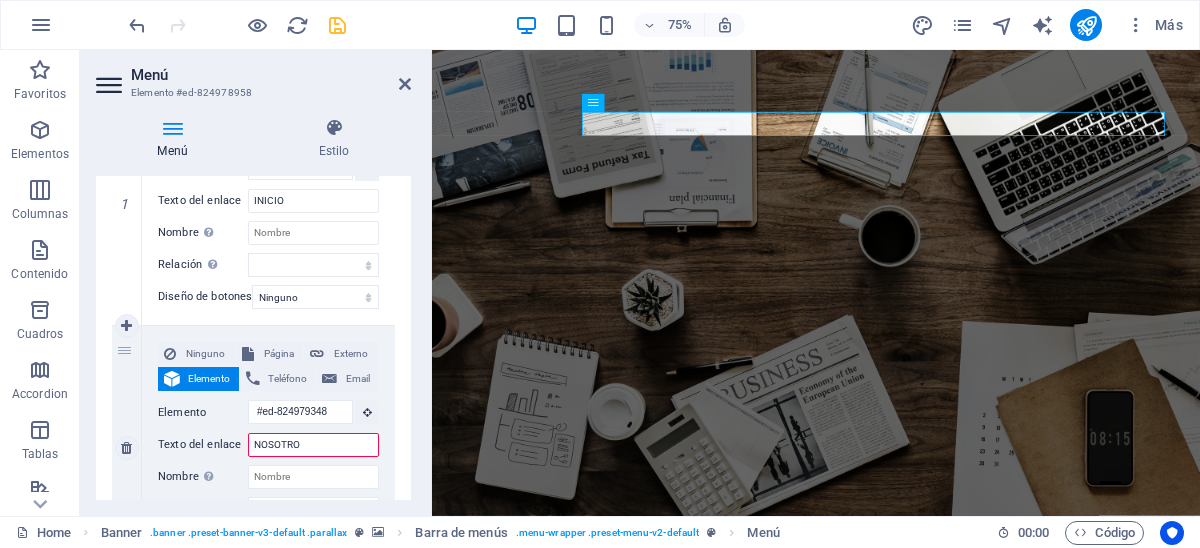 type on "NOSOTROS" 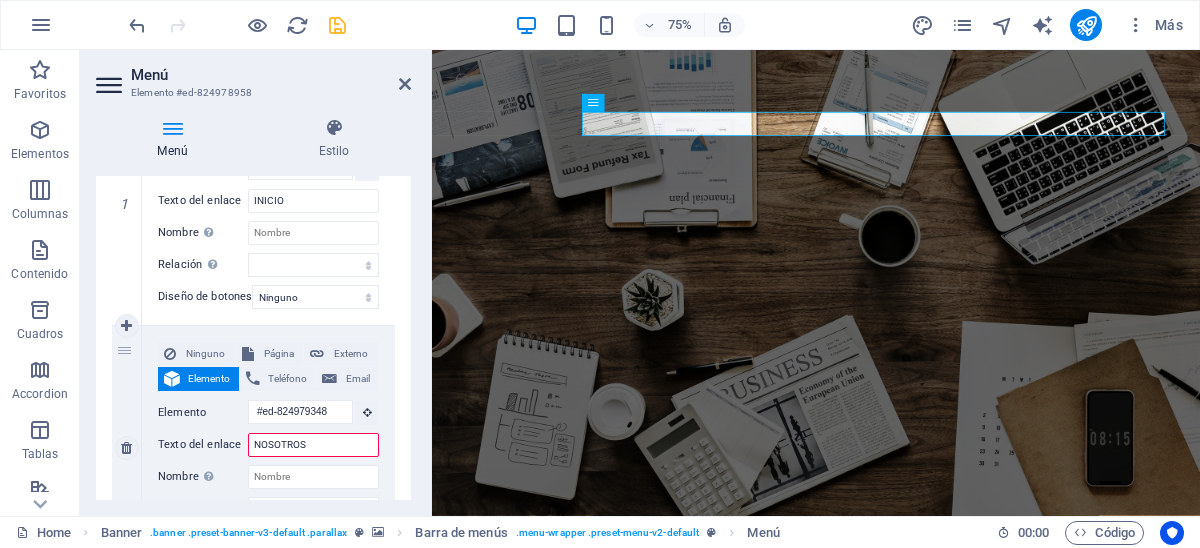 select 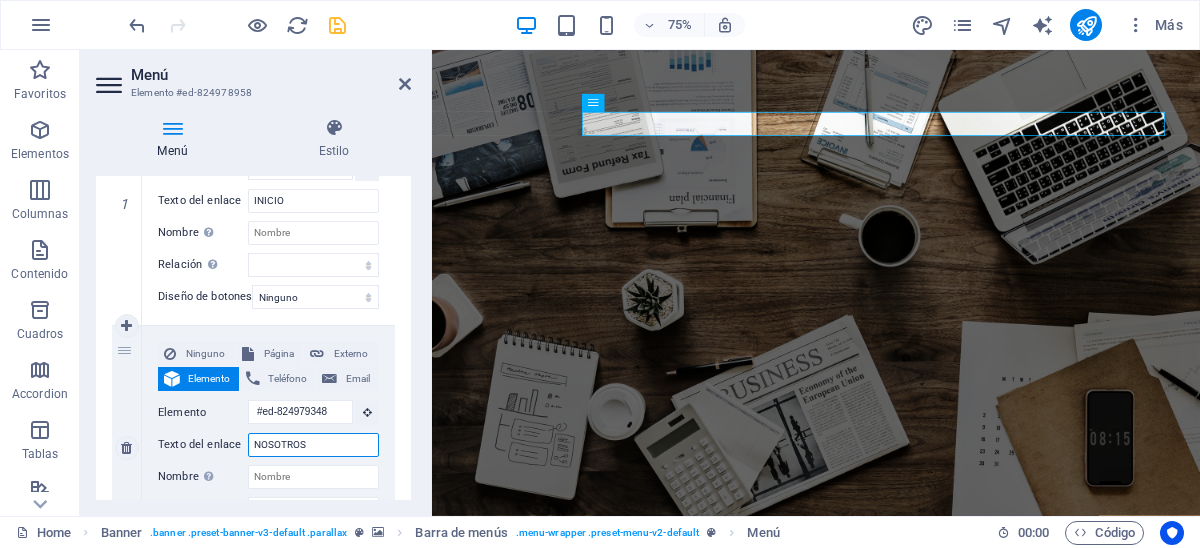 type on "NOSOTROS" 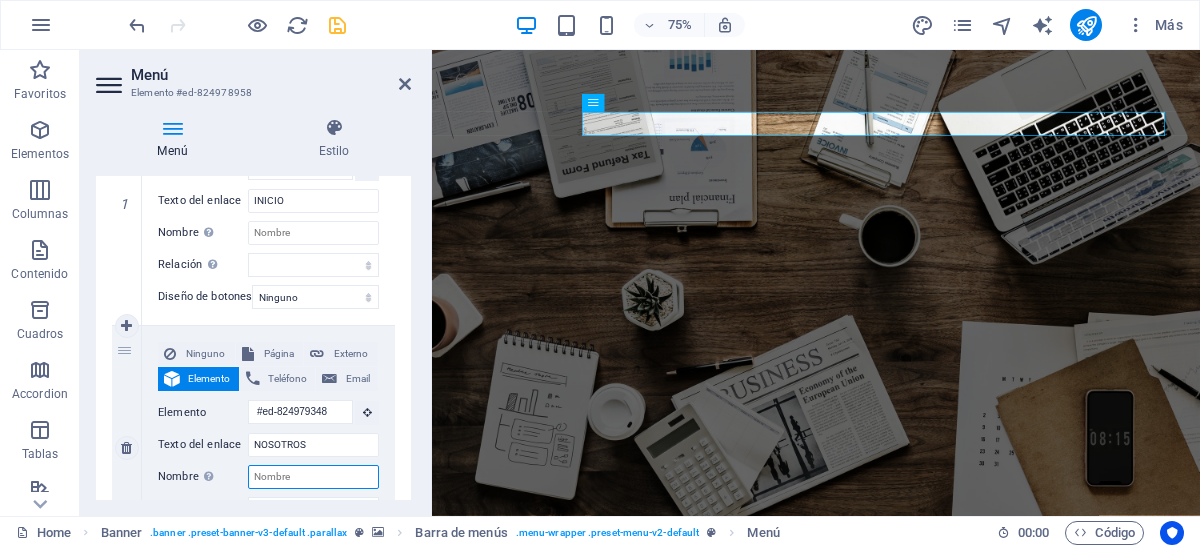 select 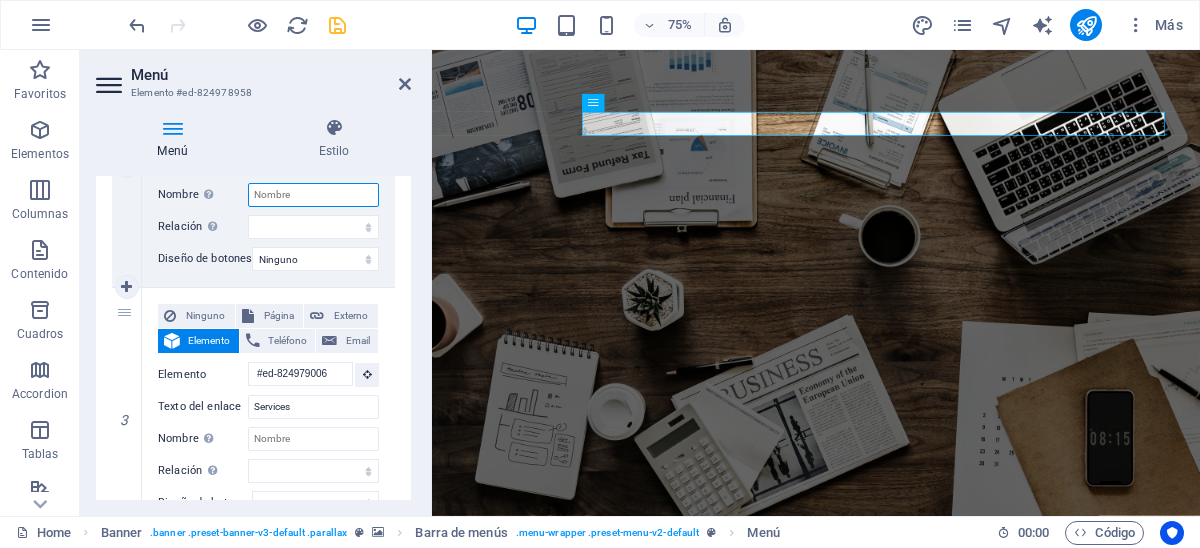 scroll, scrollTop: 600, scrollLeft: 0, axis: vertical 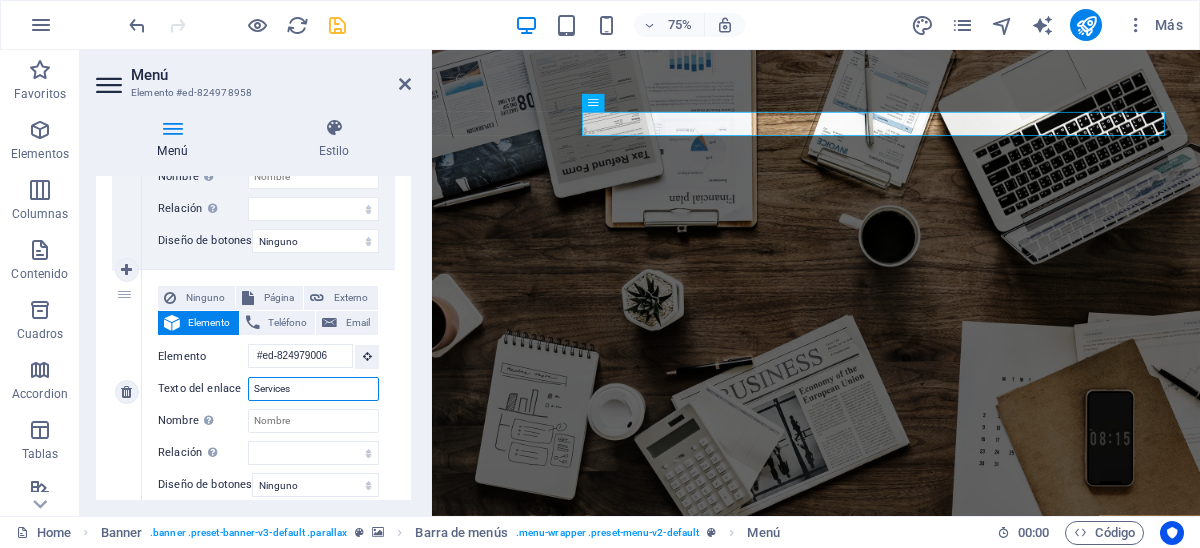 click on "Services" at bounding box center [313, 389] 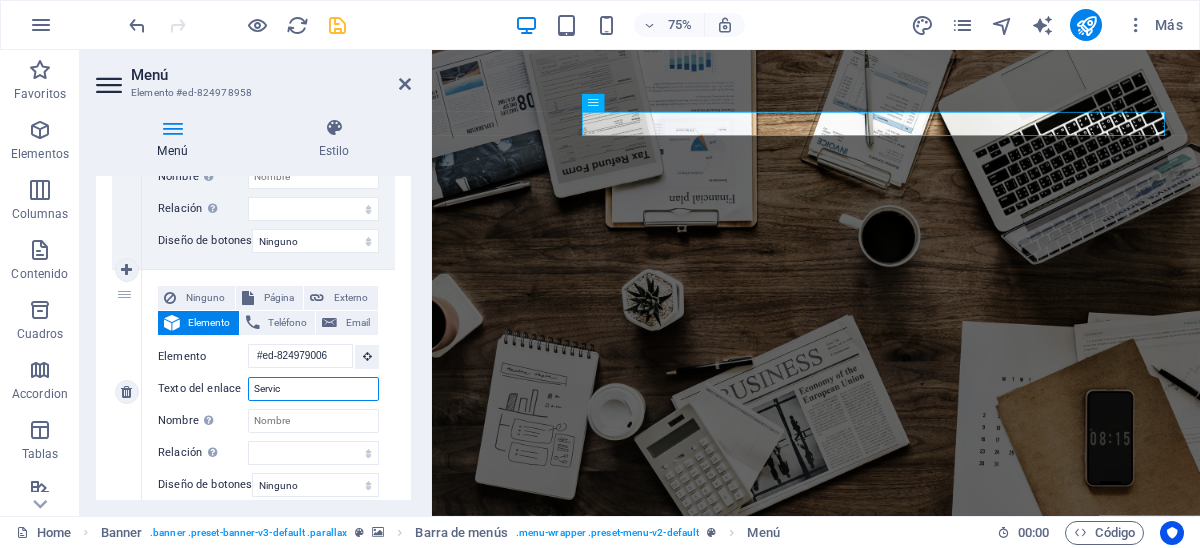type on "Servi" 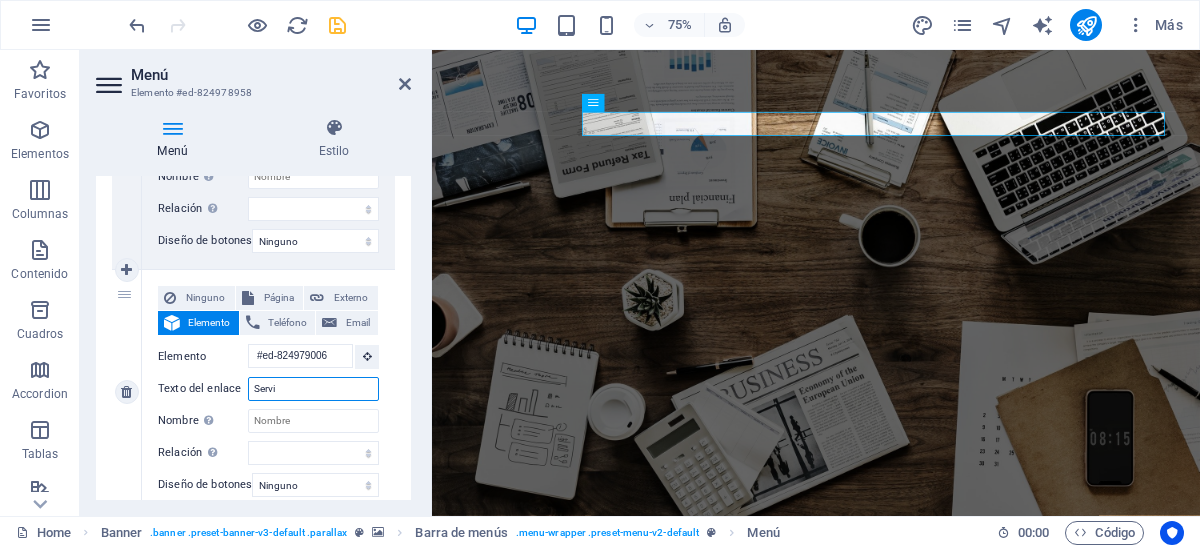 select 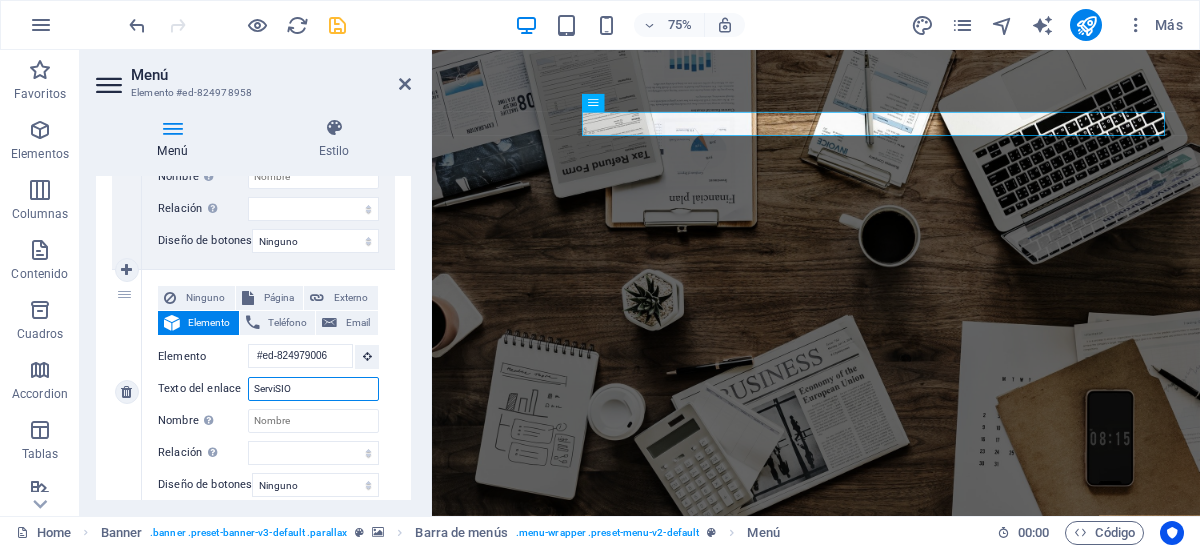 type on "ServiSIOS" 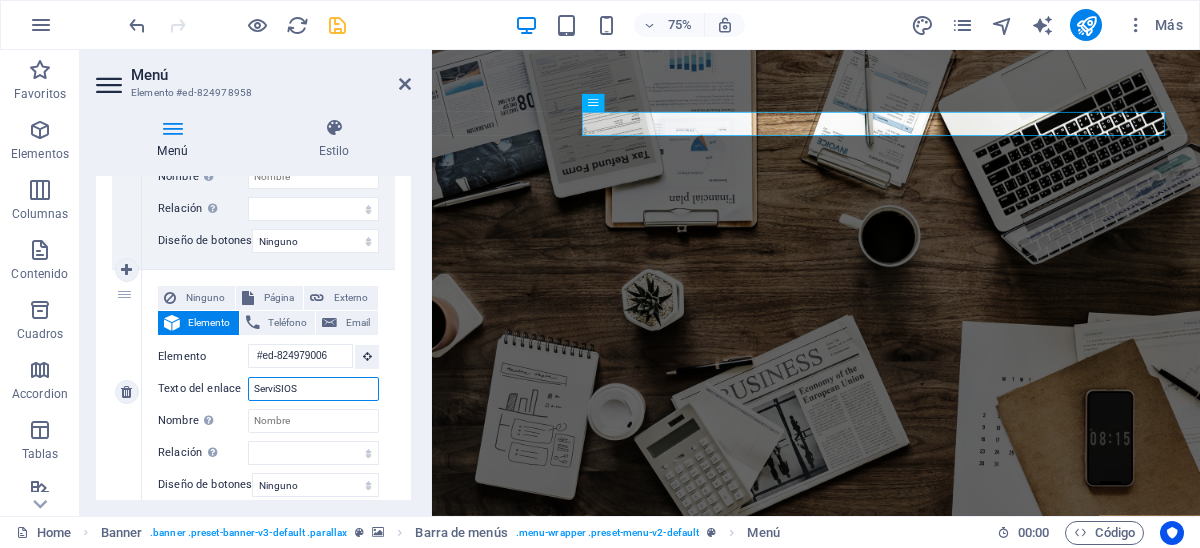 select 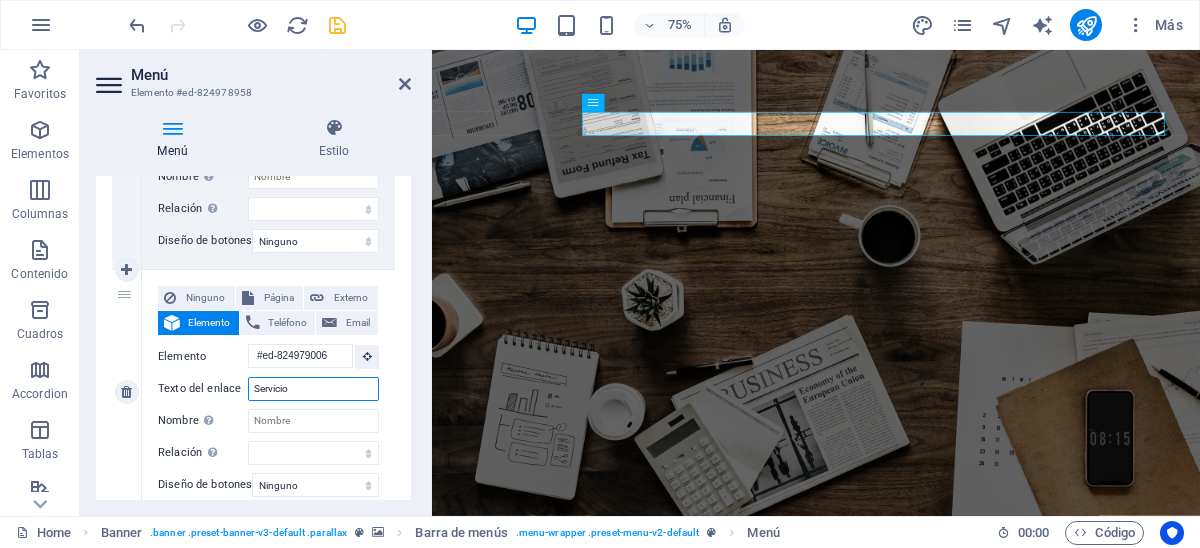 type on "Servicios" 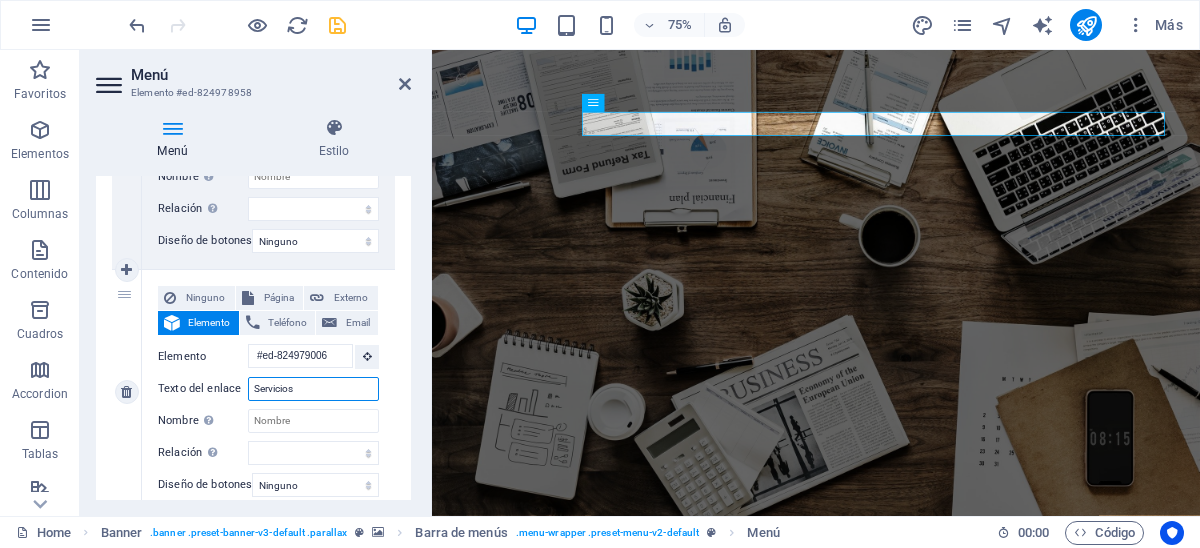 select 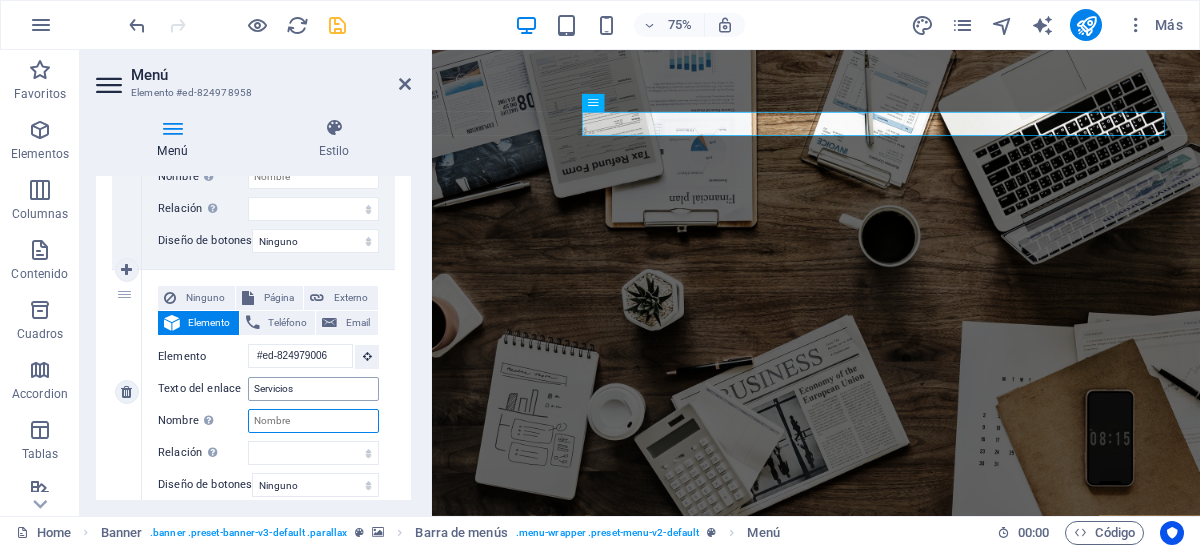 select 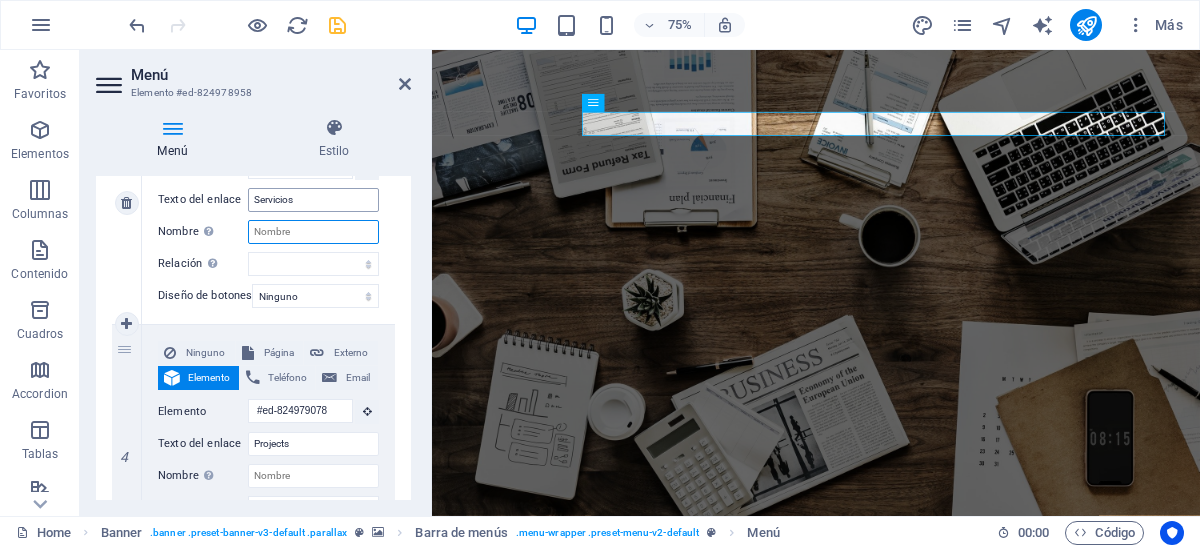 scroll, scrollTop: 799, scrollLeft: 0, axis: vertical 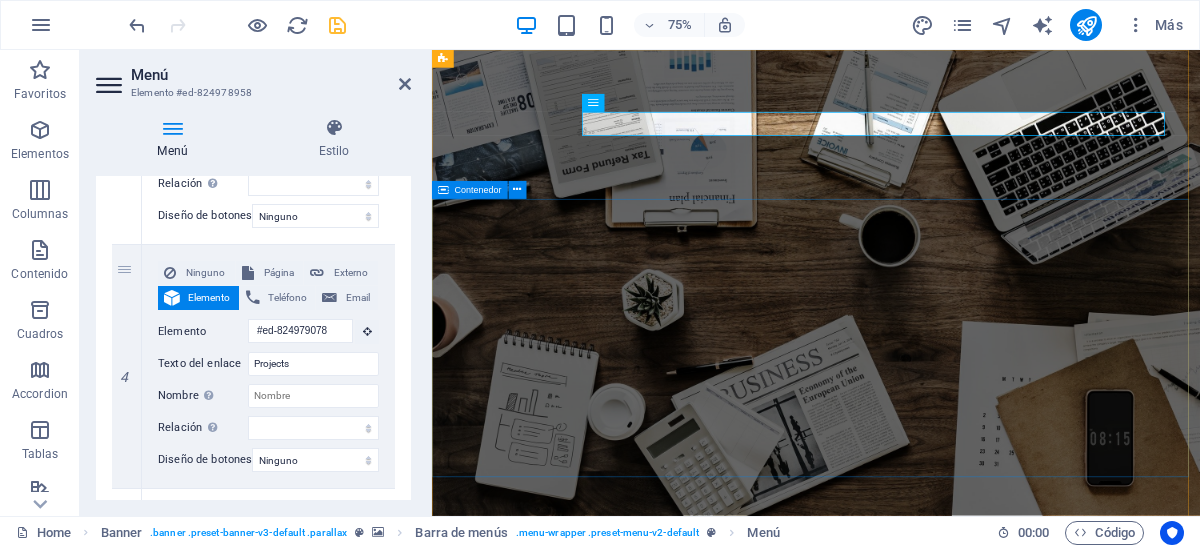 click on "CONTRIBUYENTE FELIZ Co.                  ASESORAMIENTO                           Servicios contables, tributarios,                                Empresariales y proyectos                             Servicios exclusivos en linea. Learn more" at bounding box center [944, 1102] 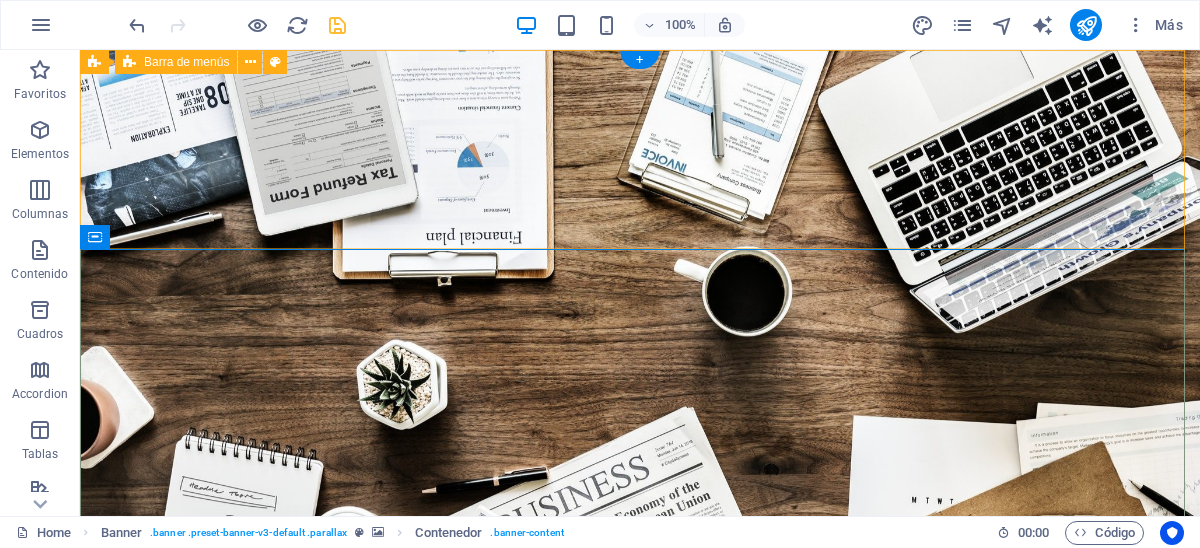 click on "INICIO NOSOTROS Servicios Projects Contact" at bounding box center (640, 801) 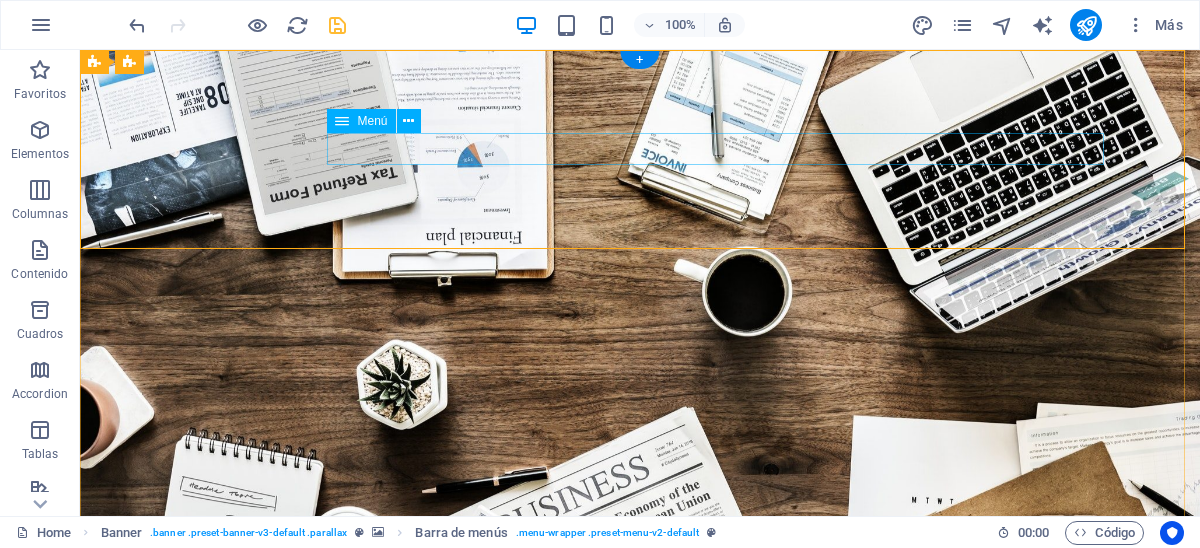 click on "INICIO NOSOTROS Servicios Projects Contact" at bounding box center [640, 885] 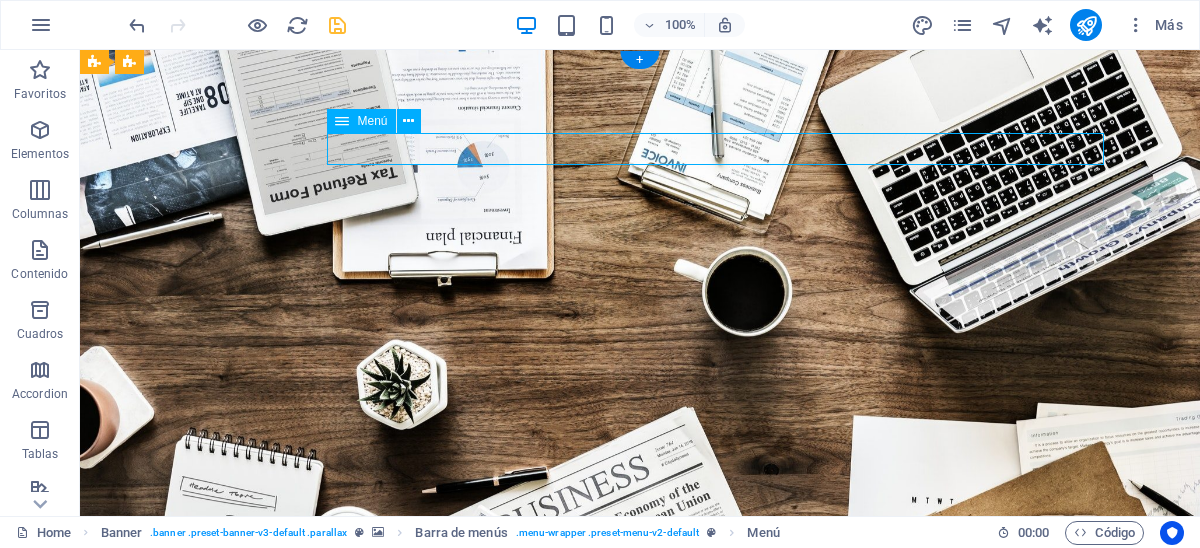 click on "INICIO NOSOTROS Servicios Projects Contact" at bounding box center [640, 885] 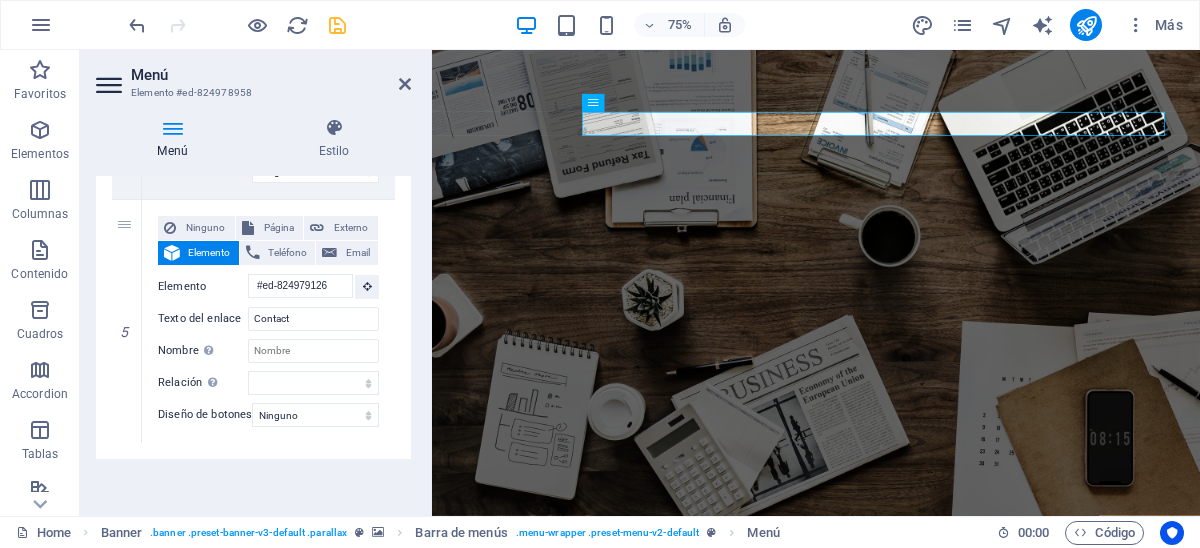 scroll, scrollTop: 969, scrollLeft: 0, axis: vertical 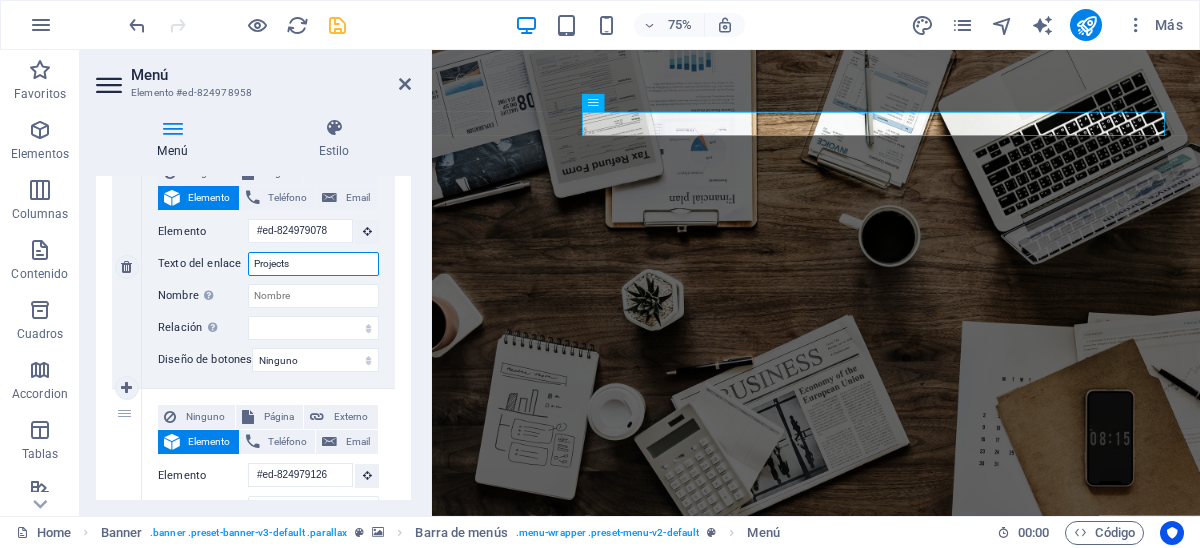click on "Projects" at bounding box center (313, 264) 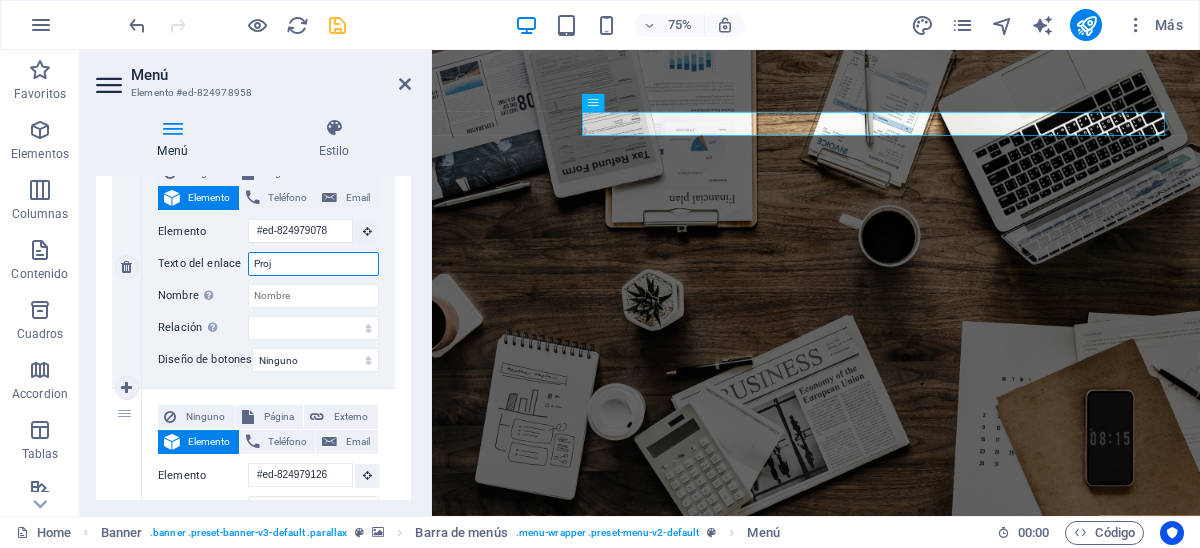 type on "Pro" 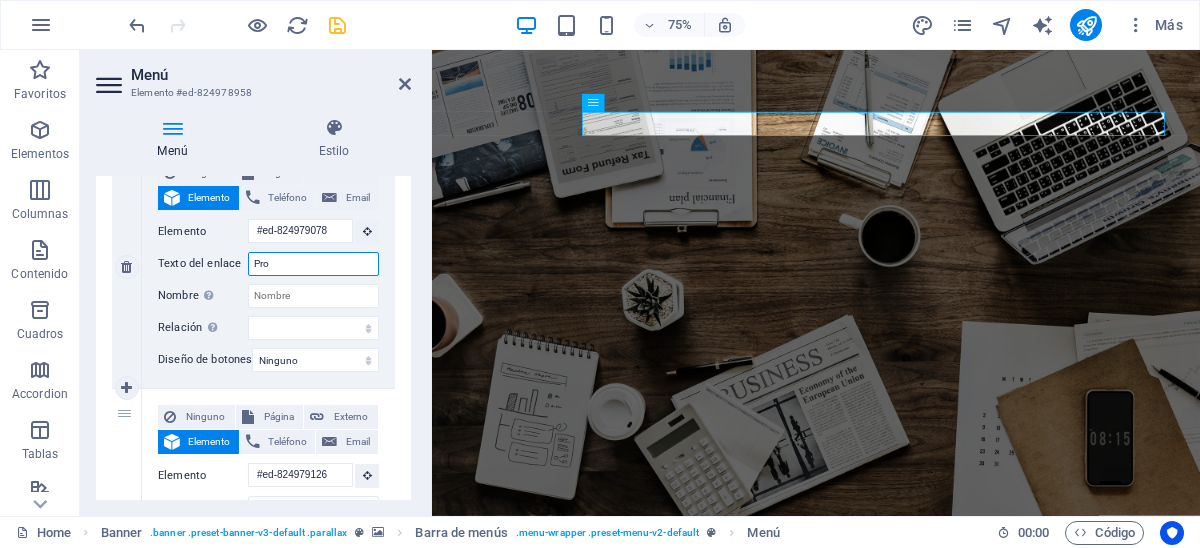select 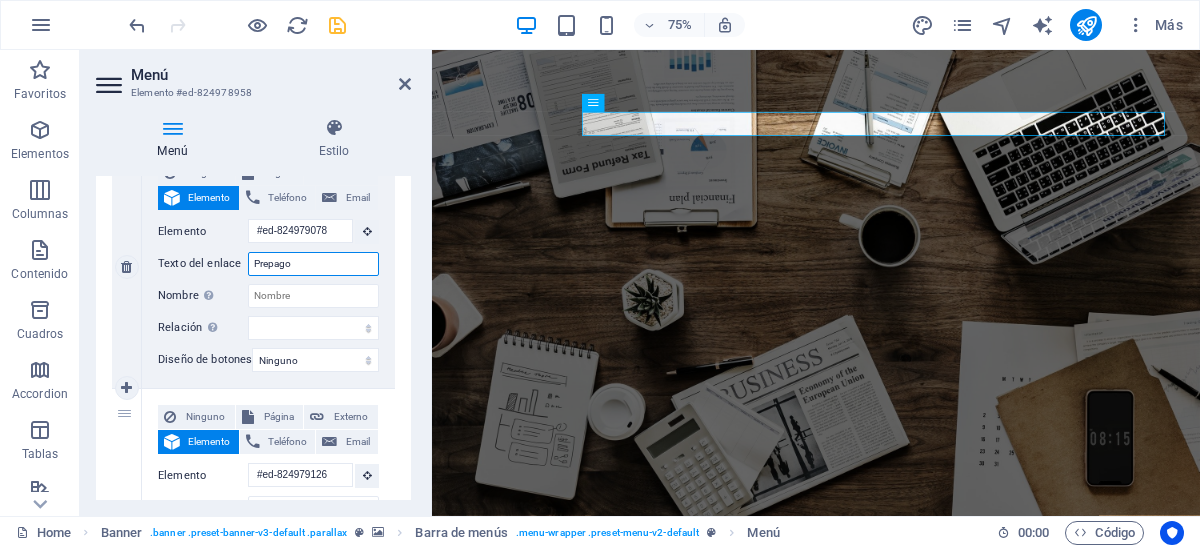 type on "Prepagos" 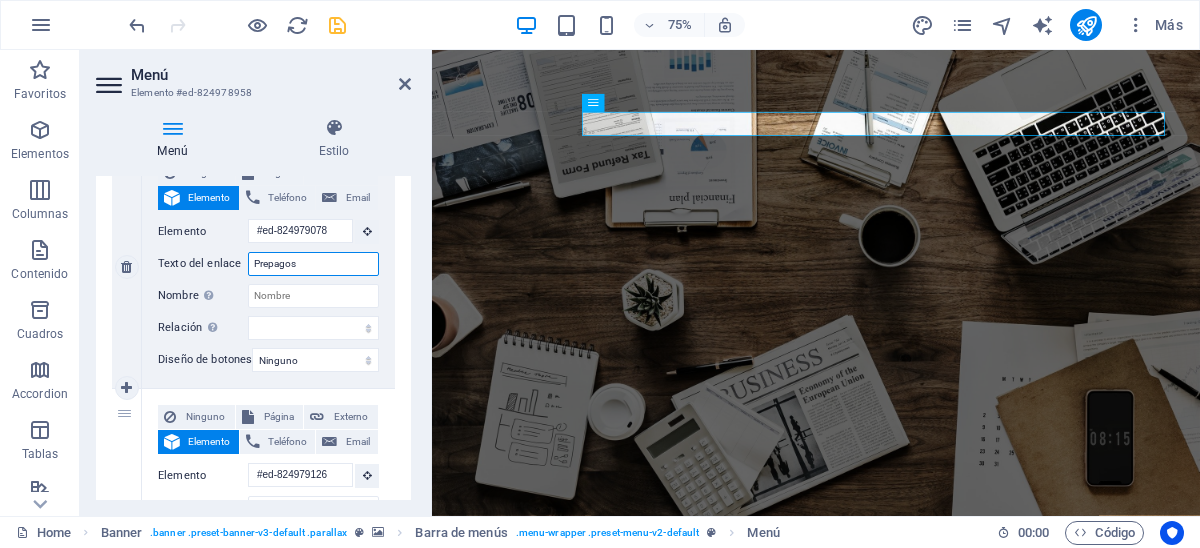 select 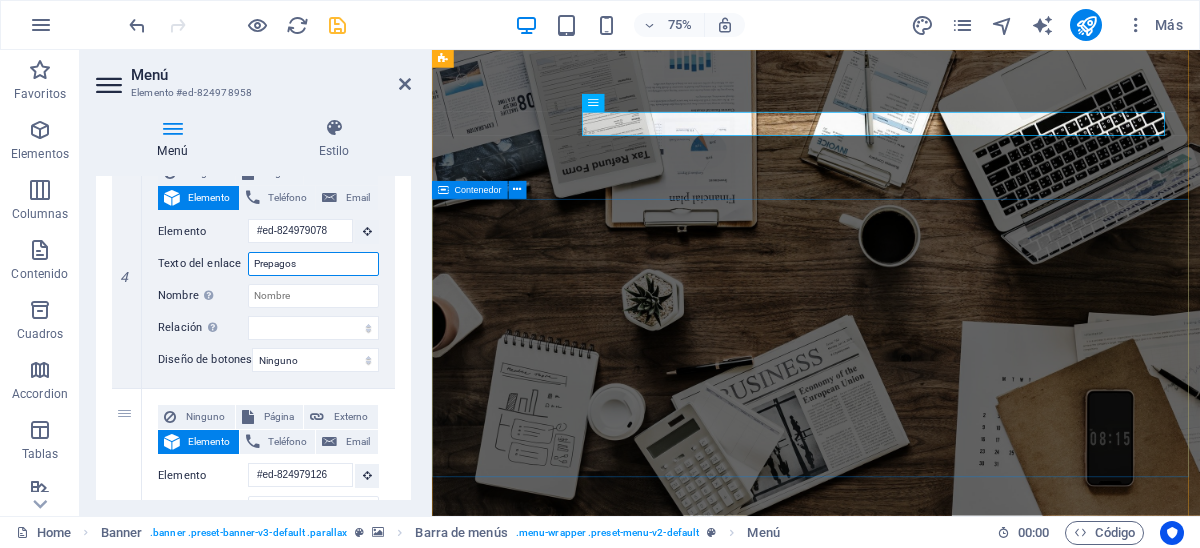 type on "Prepagos" 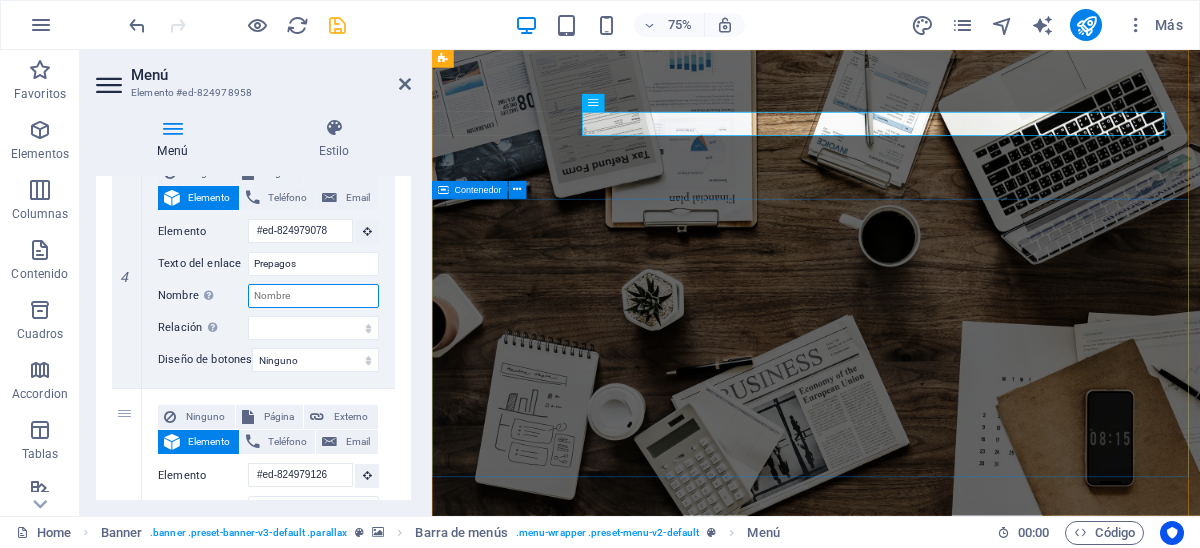 select 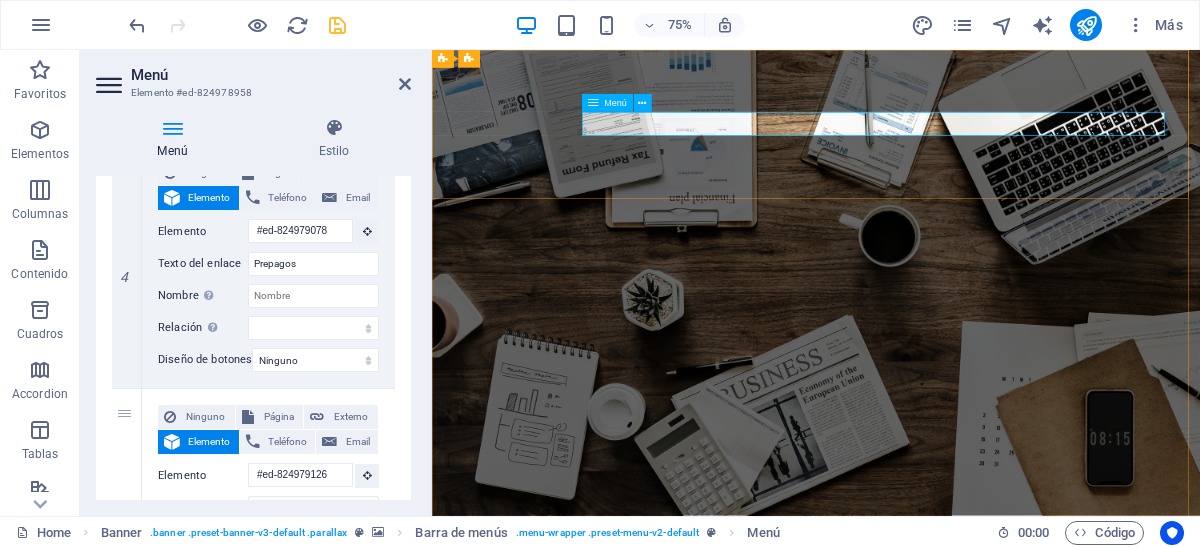 click on "INICIO NOSOTROS Servicios Prepagos Contact" at bounding box center (944, 885) 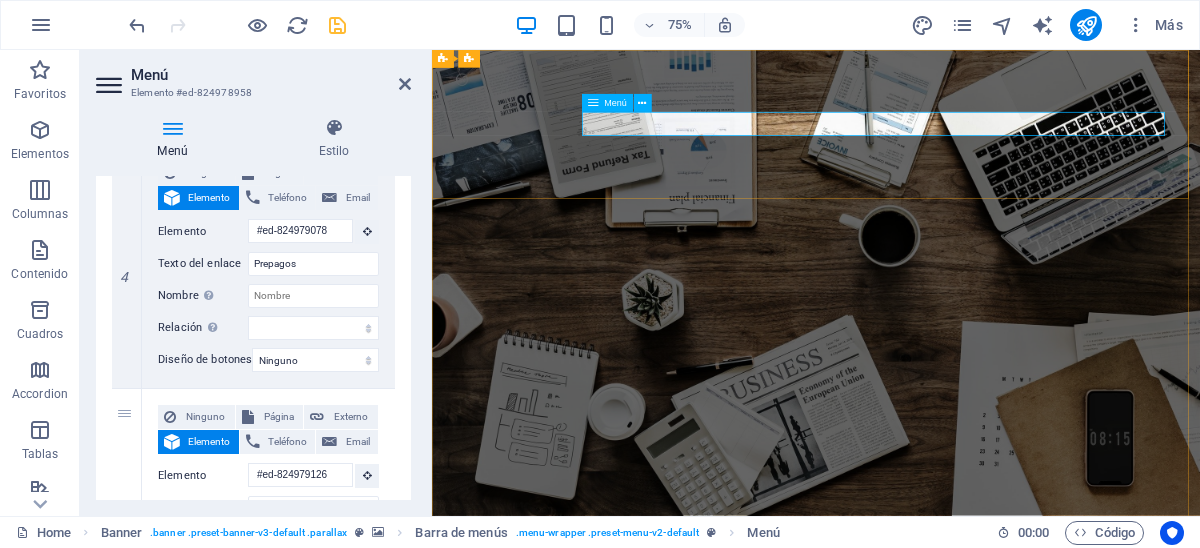 click on "INICIO NOSOTROS Servicios Prepagos Contact" at bounding box center (944, 885) 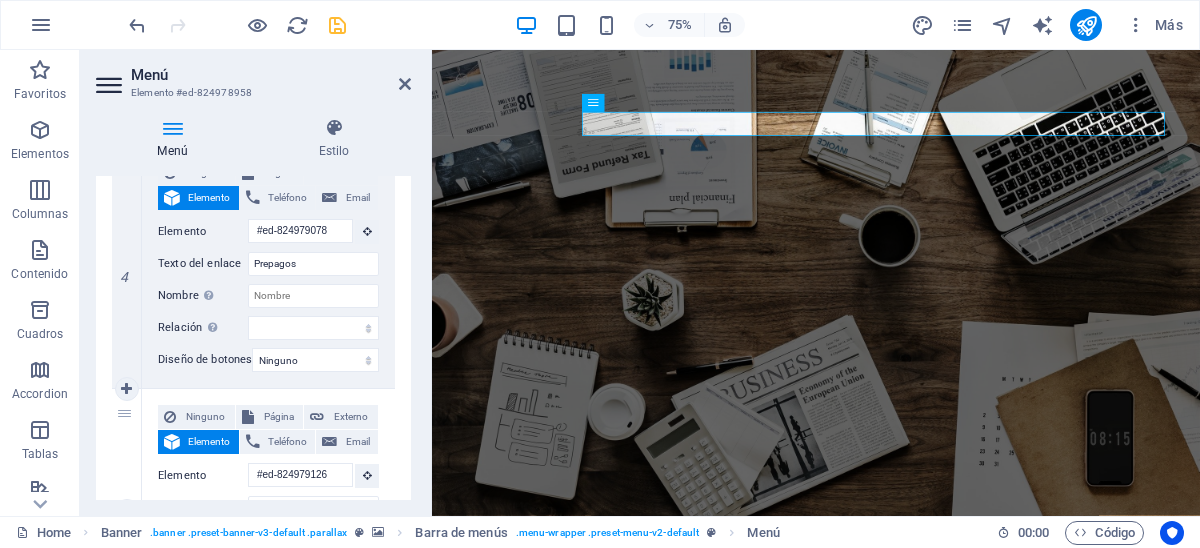 scroll, scrollTop: 1169, scrollLeft: 0, axis: vertical 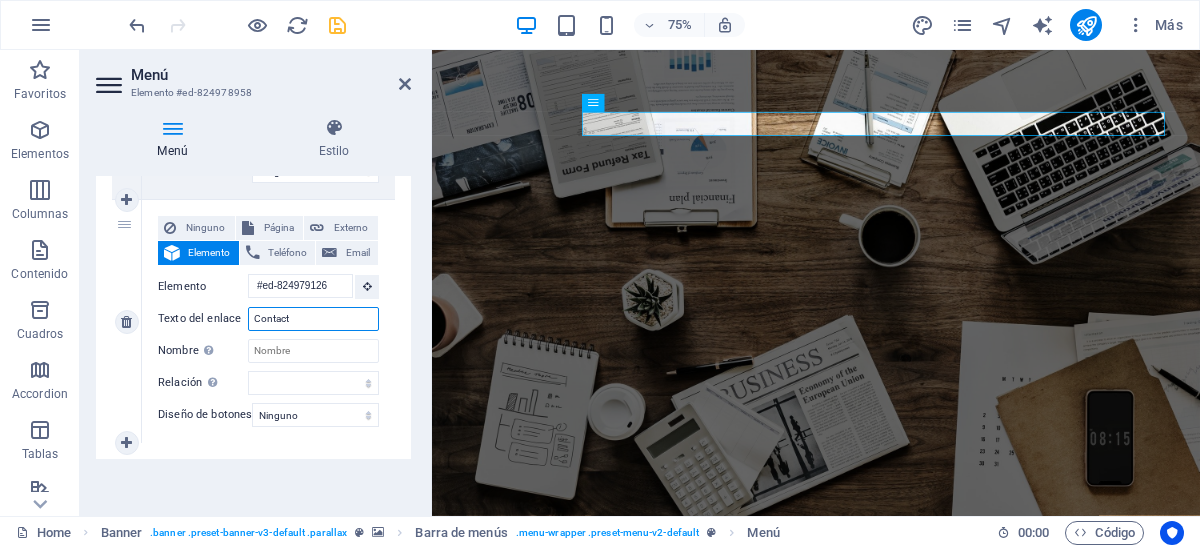 click on "Contact" at bounding box center [313, 319] 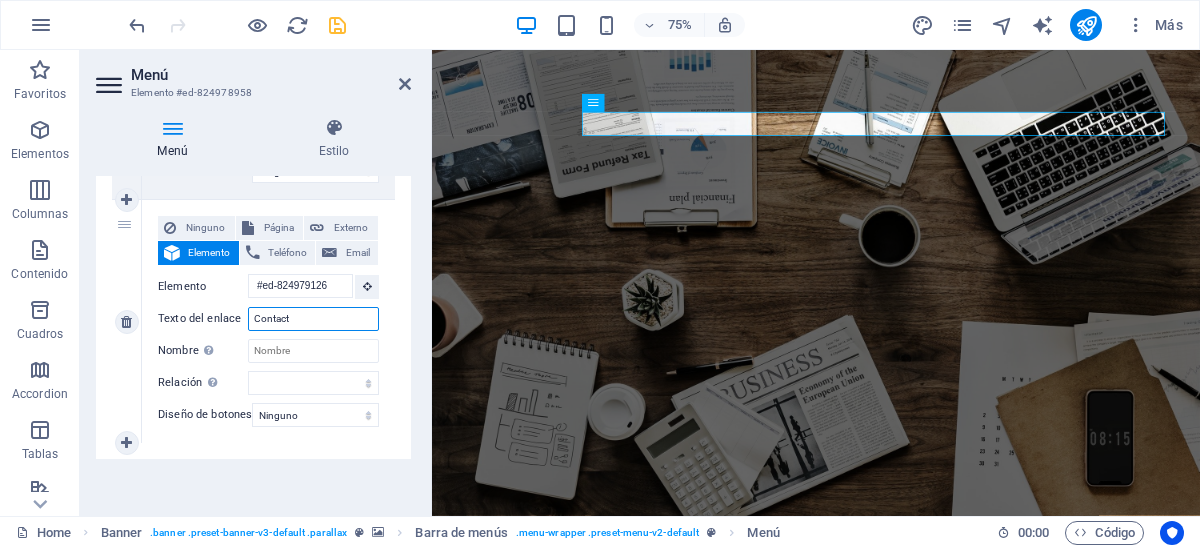 type on "Contacto" 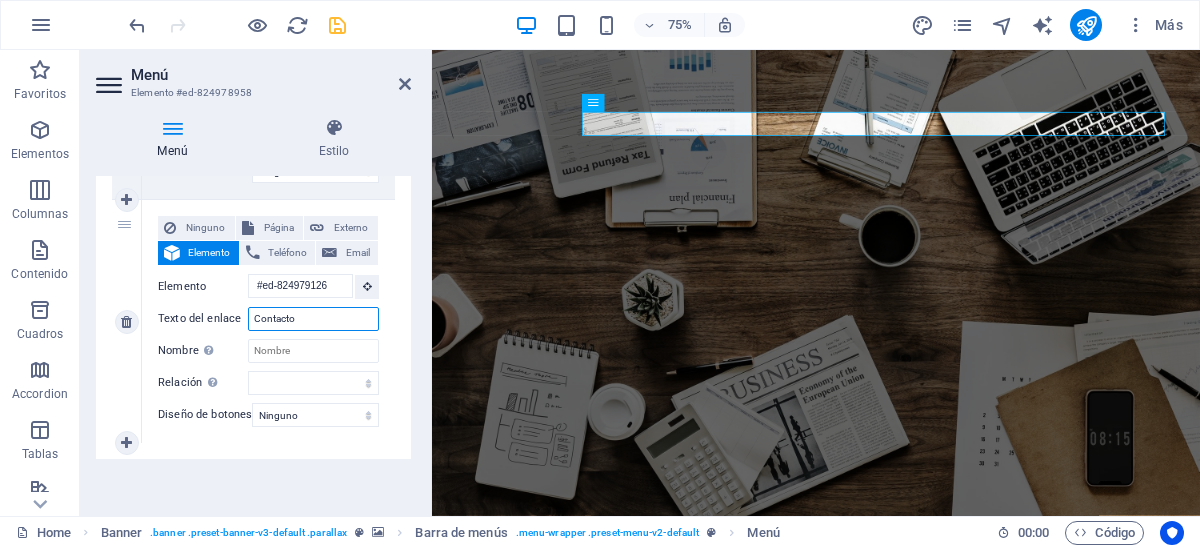 select 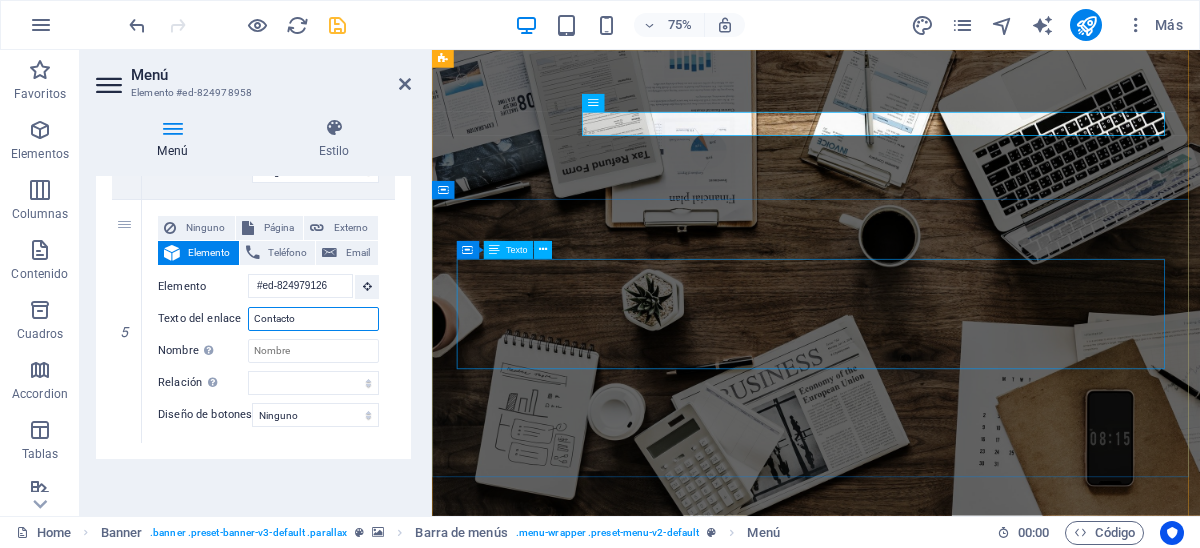 type on "Contacto" 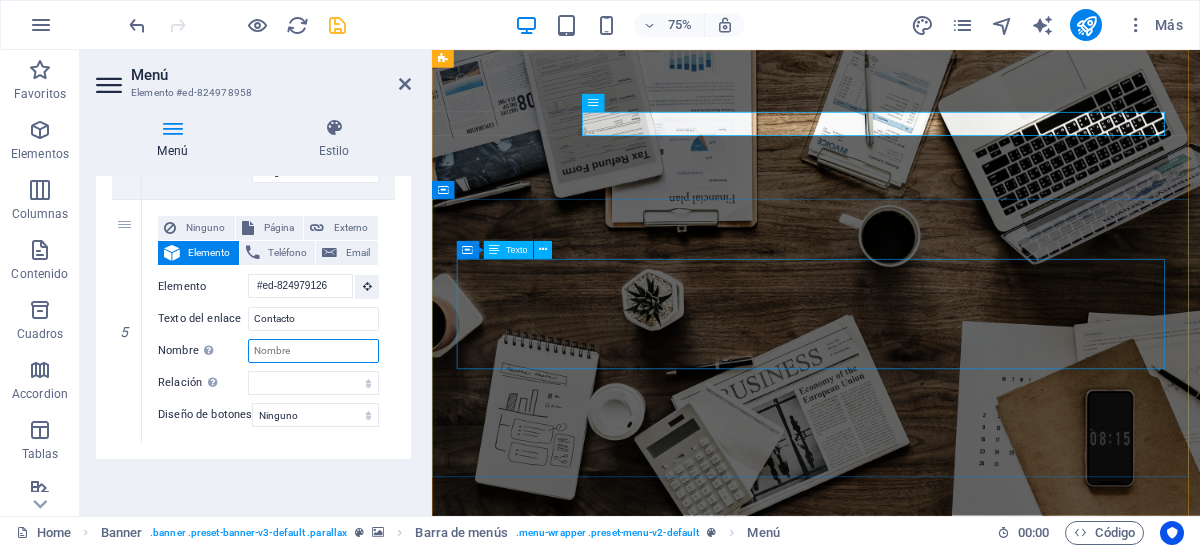select 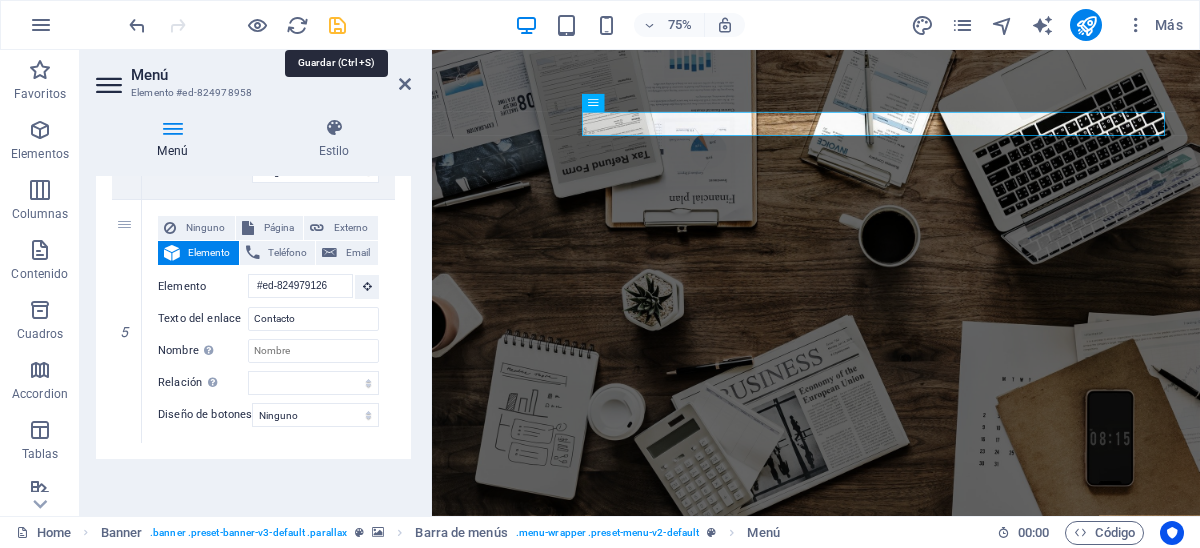 click at bounding box center [337, 25] 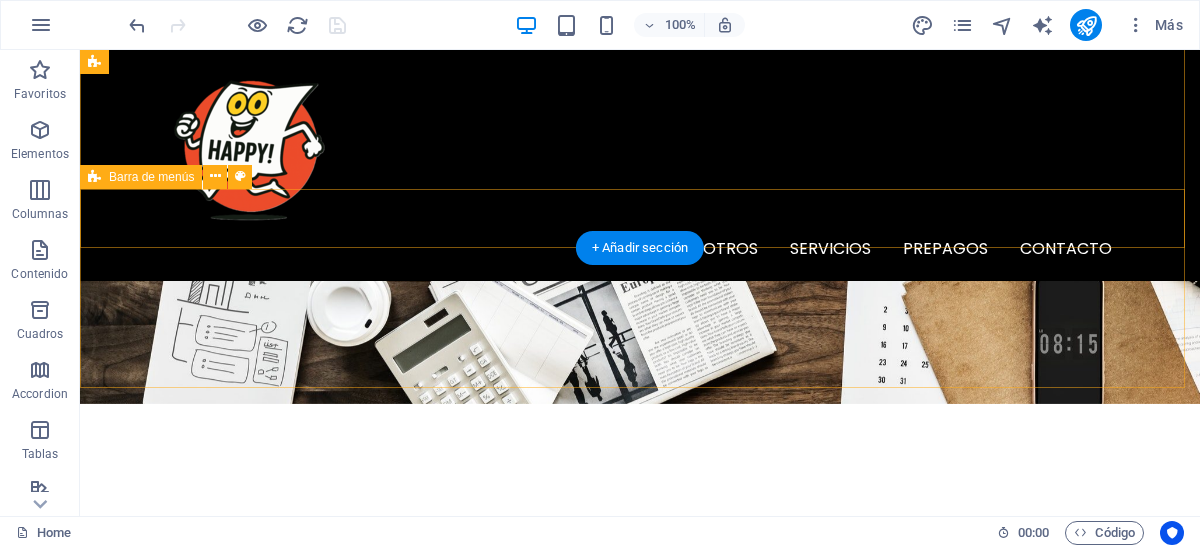 scroll, scrollTop: 399, scrollLeft: 0, axis: vertical 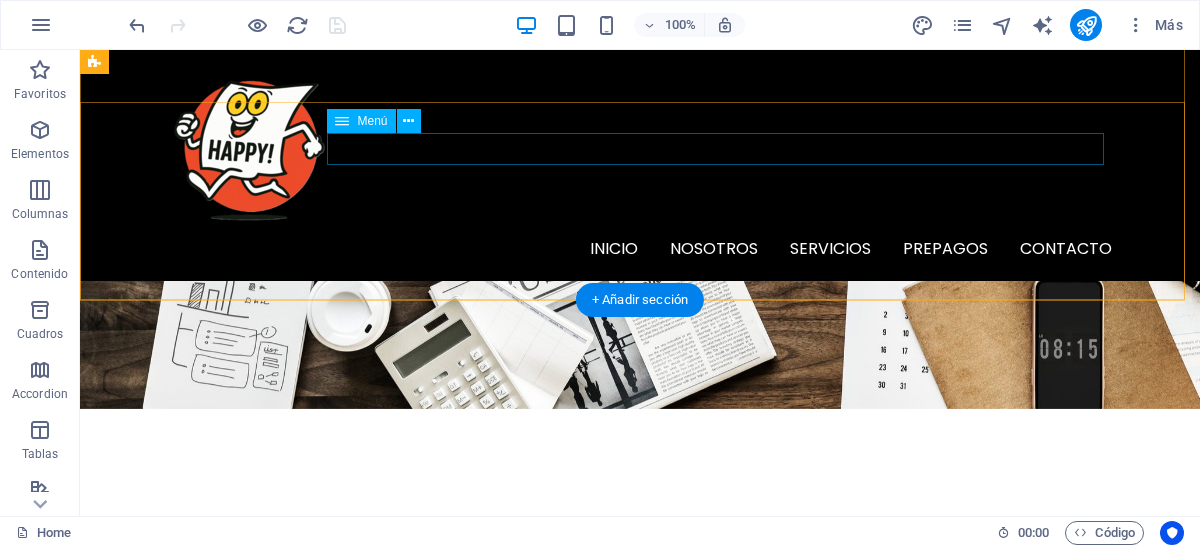 click on "INICIO NOSOTROS Servicios Prepagos Contacto" at bounding box center [640, 249] 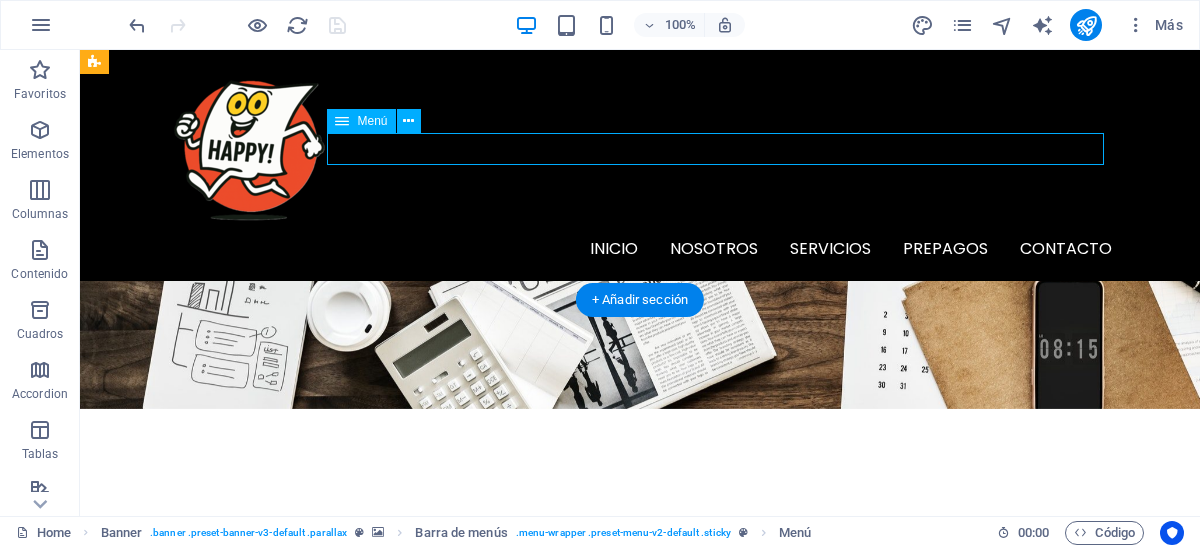 click on "INICIO NOSOTROS Servicios Prepagos Contacto" at bounding box center (640, 249) 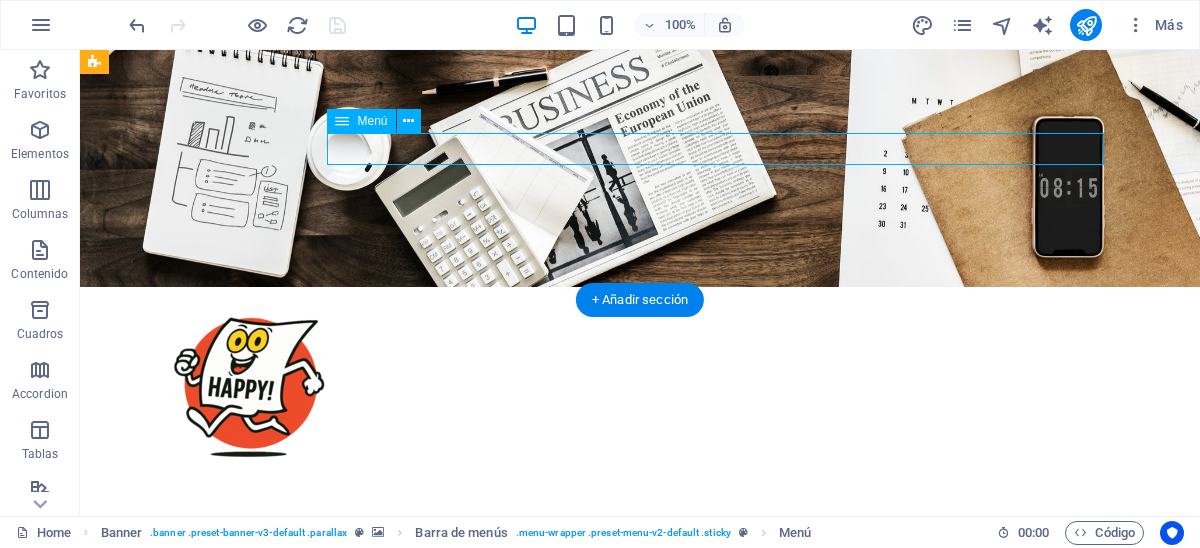 scroll, scrollTop: 0, scrollLeft: 0, axis: both 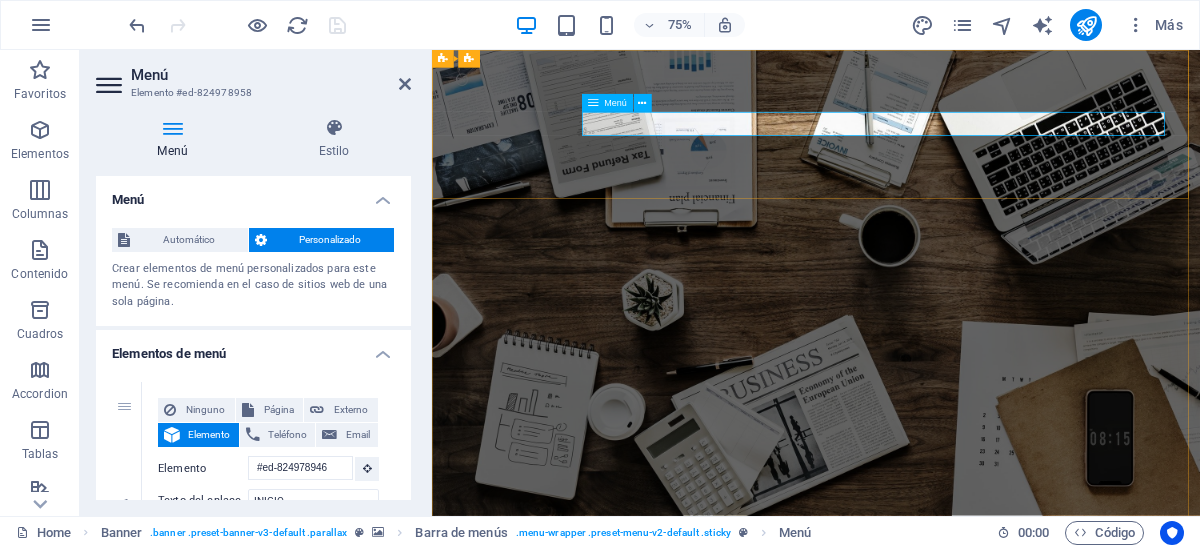click on "INICIO NOSOTROS Servicios Prepagos Contacto" at bounding box center [944, 885] 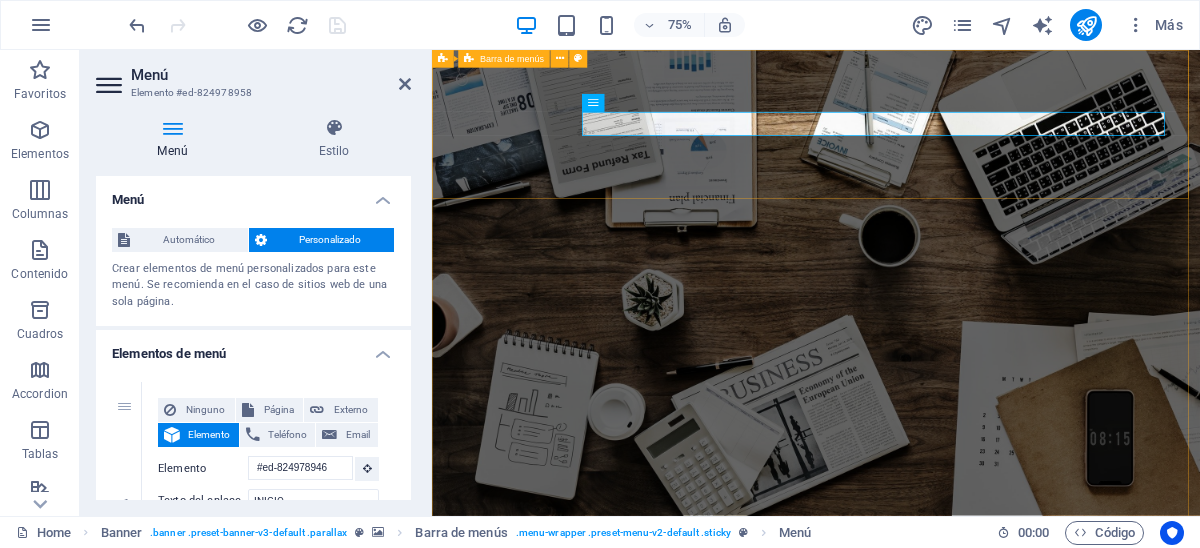 click on "INICIO NOSOTROS Servicios Prepagos Contacto" at bounding box center (944, 801) 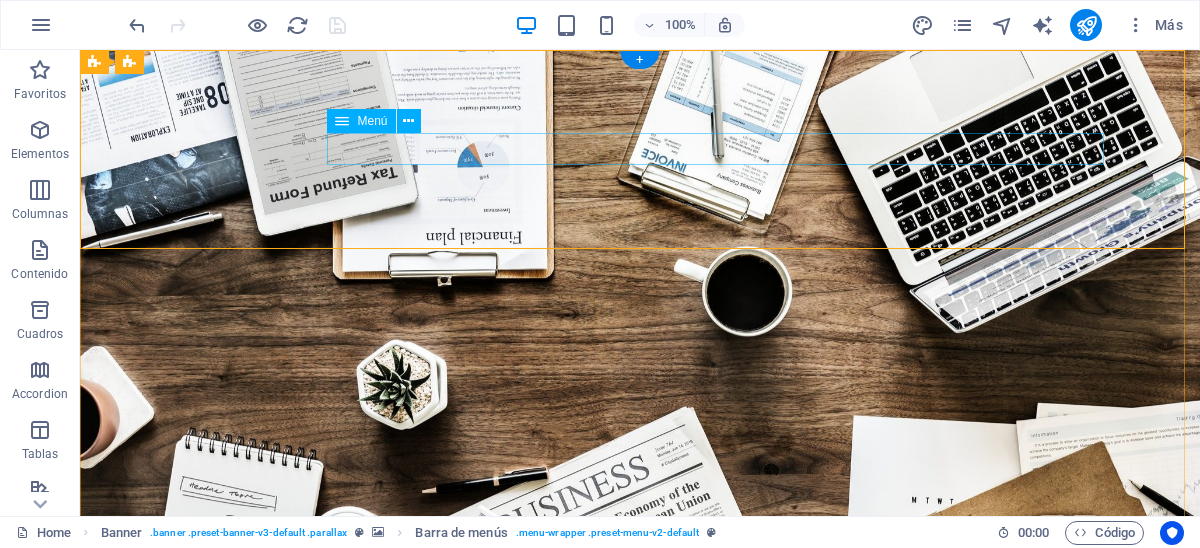 click on "INICIO NOSOTROS Servicios Prepagos Contacto" at bounding box center (640, 885) 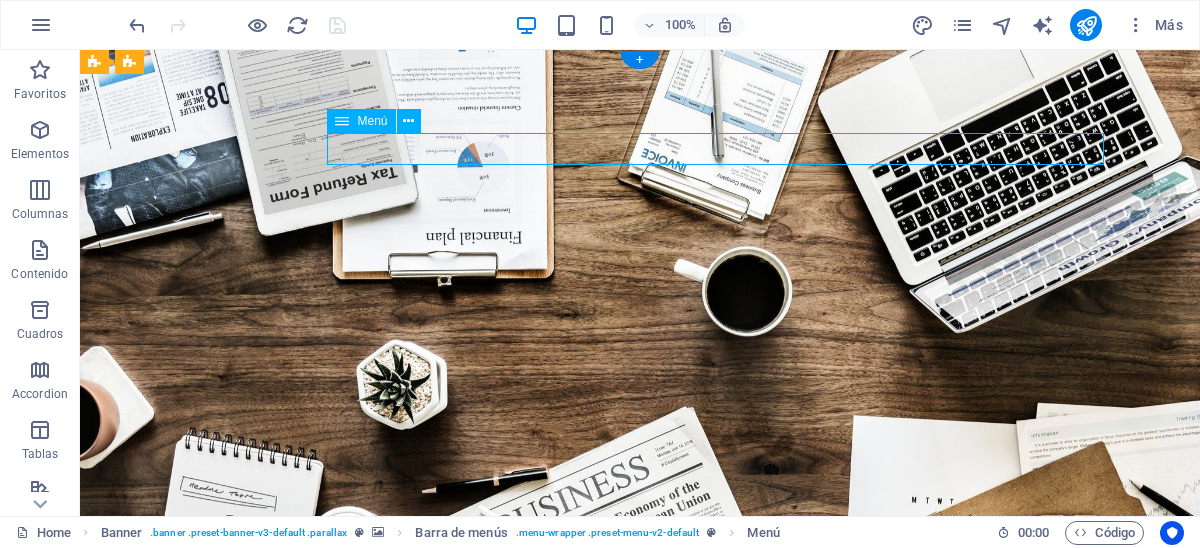 click on "INICIO NOSOTROS Servicios Prepagos Contacto" at bounding box center [640, 885] 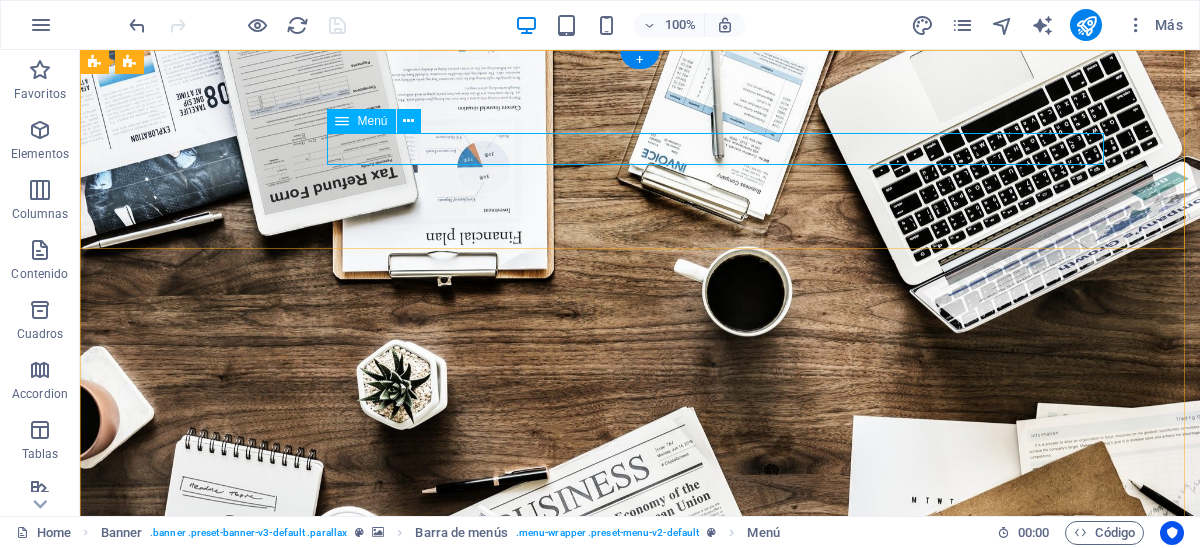 click on "INICIO NOSOTROS Servicios Prepagos Contacto" at bounding box center (640, 885) 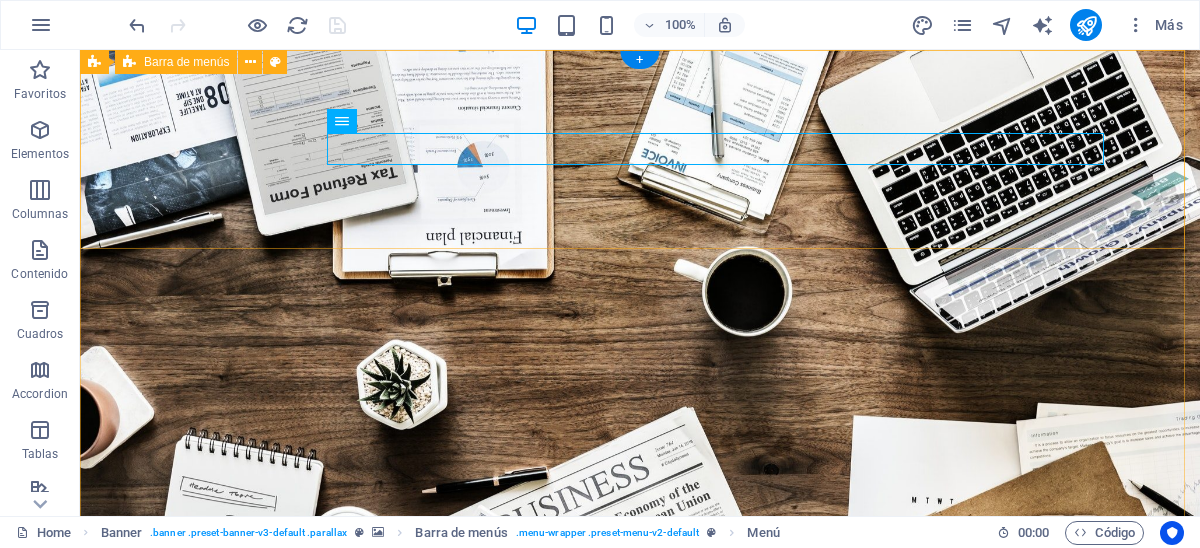 click on "INICIO NOSOTROS Servicios Prepagos Contacto" at bounding box center [640, 801] 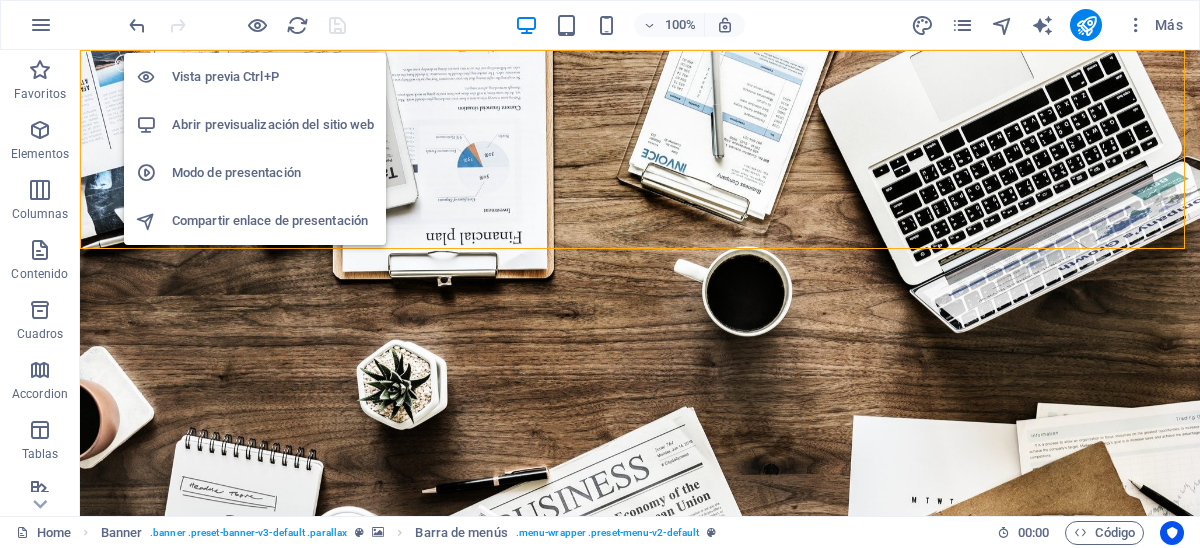 click on "Abrir previsualización del sitio web" at bounding box center (273, 125) 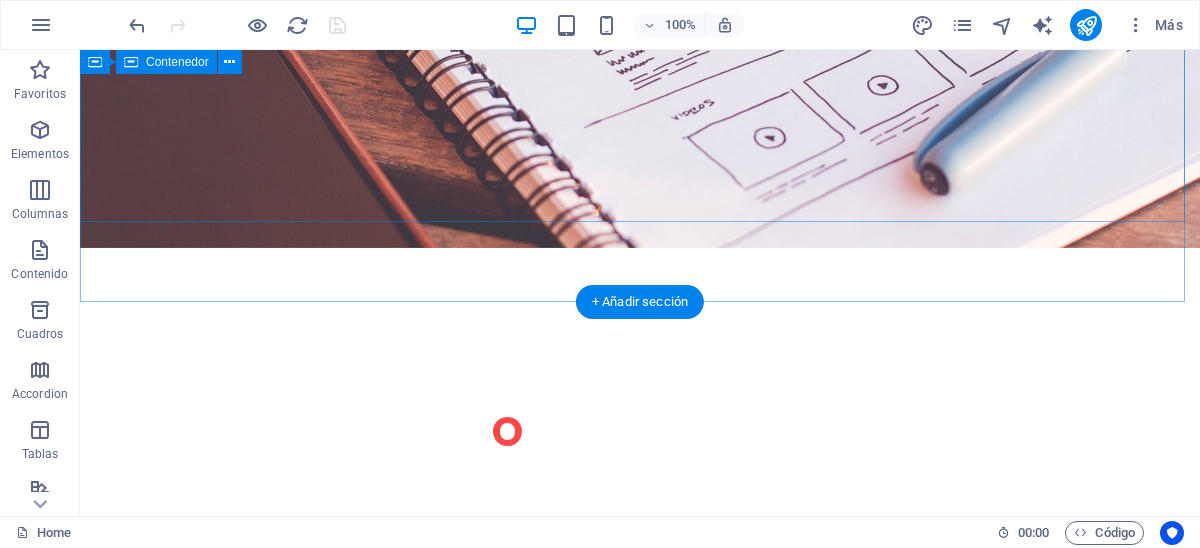 scroll, scrollTop: 4100, scrollLeft: 0, axis: vertical 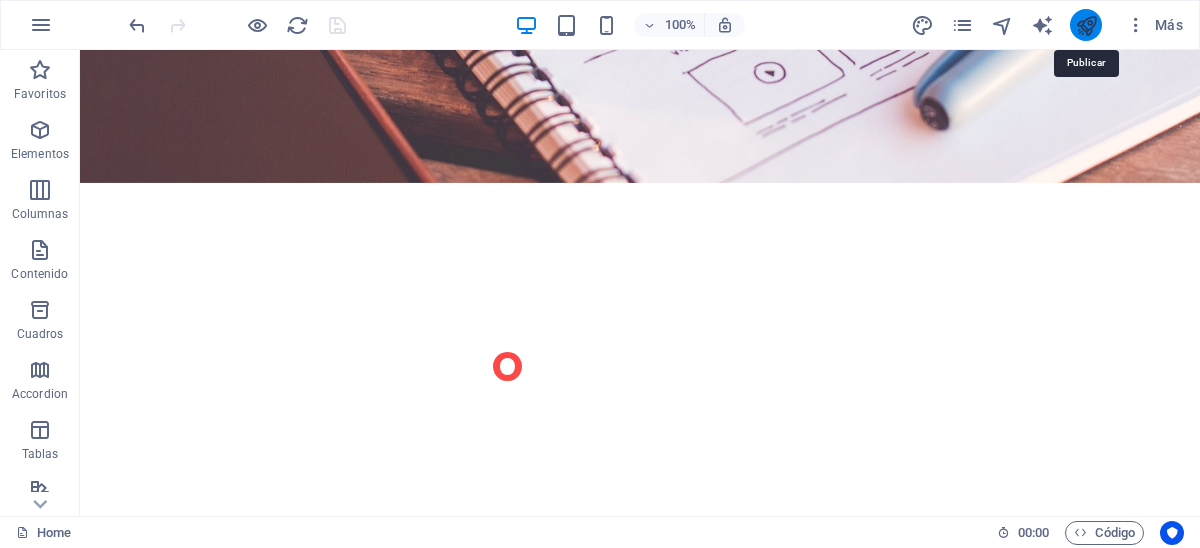 click at bounding box center [1086, 25] 